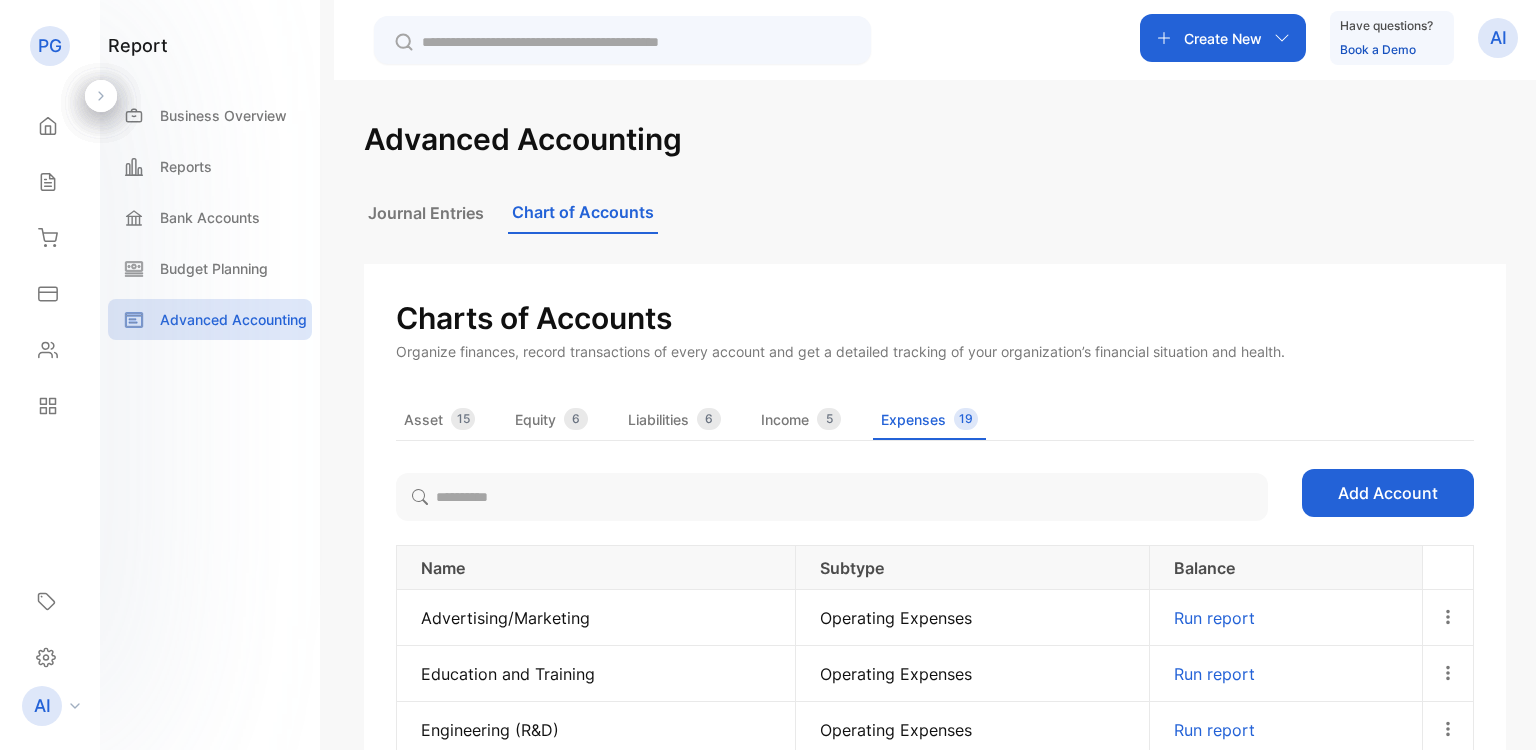 scroll, scrollTop: 0, scrollLeft: 0, axis: both 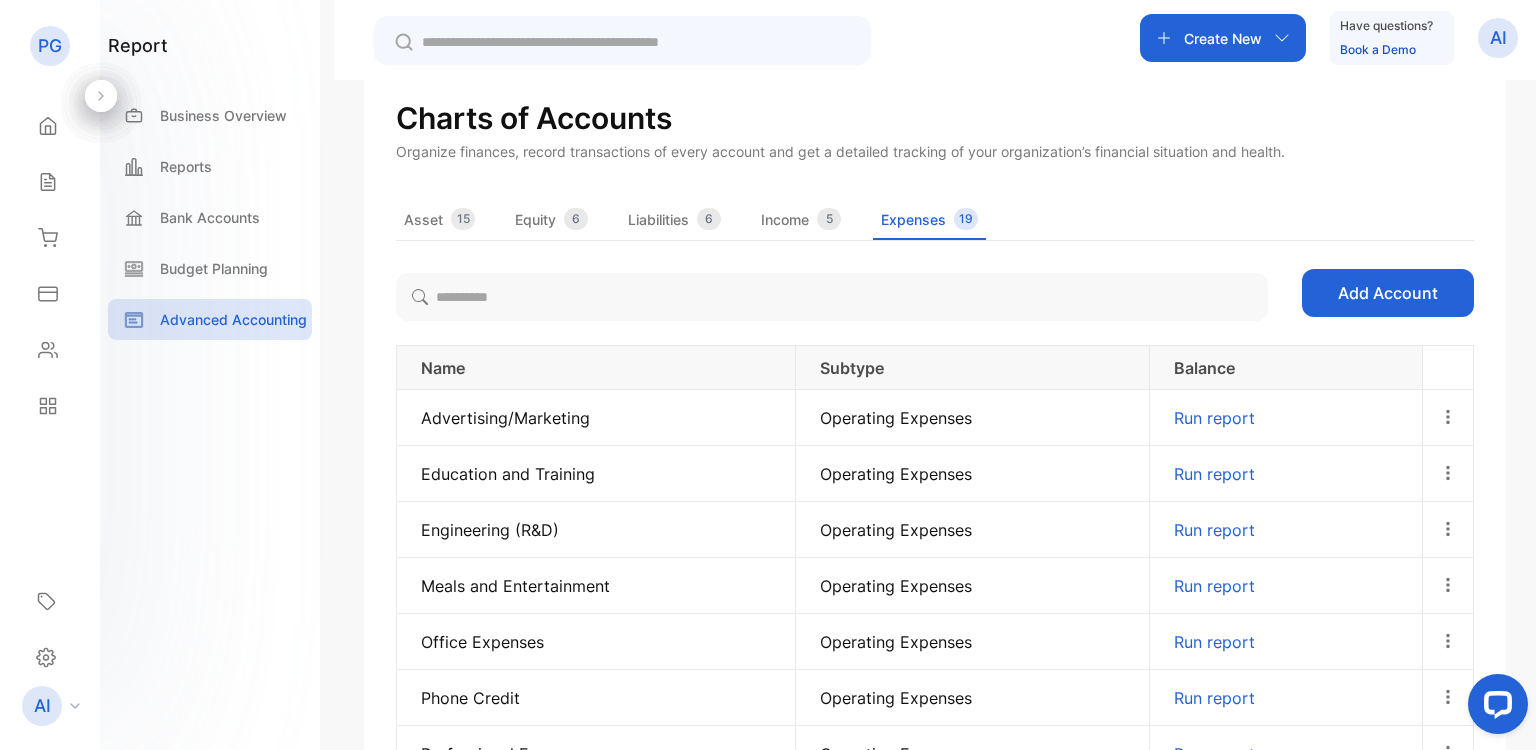 click 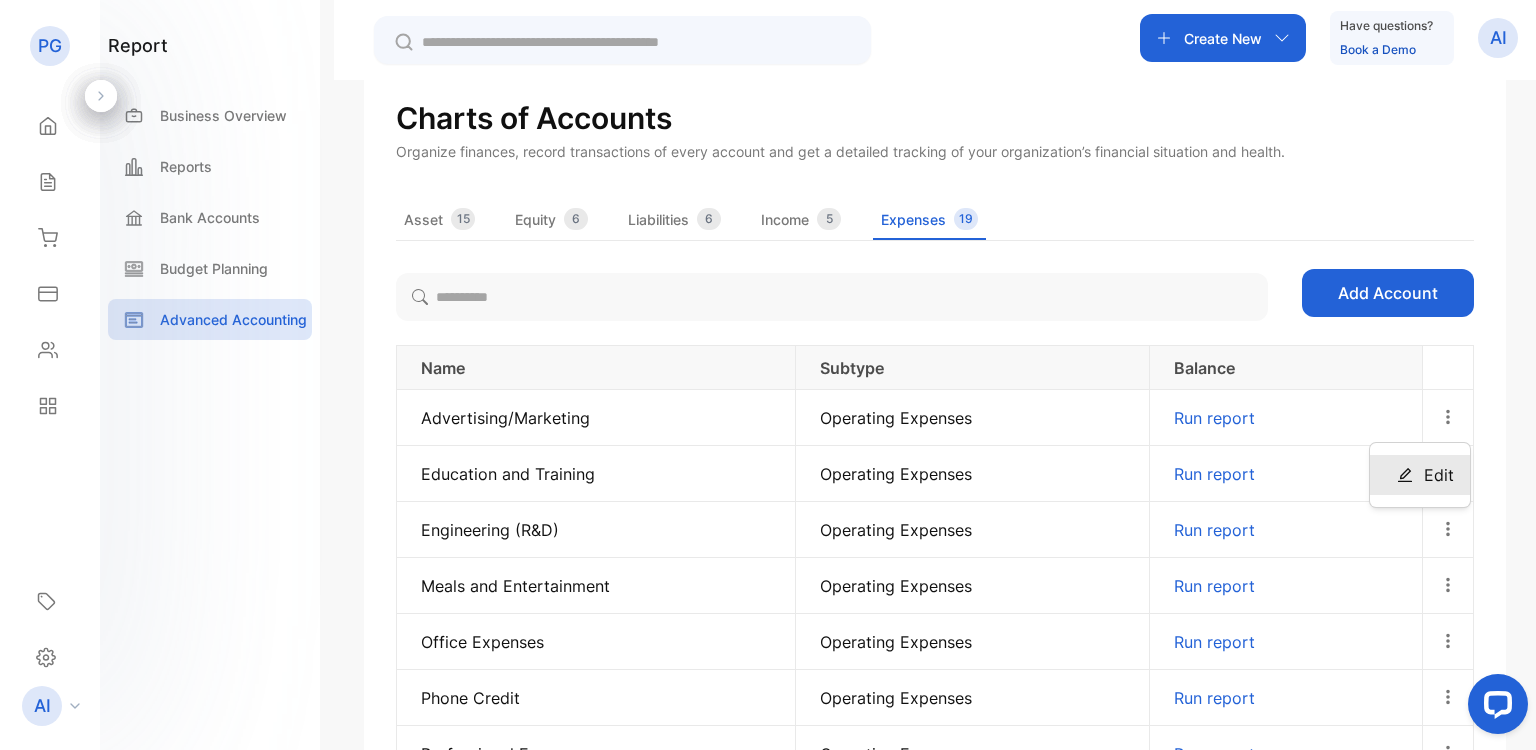 click 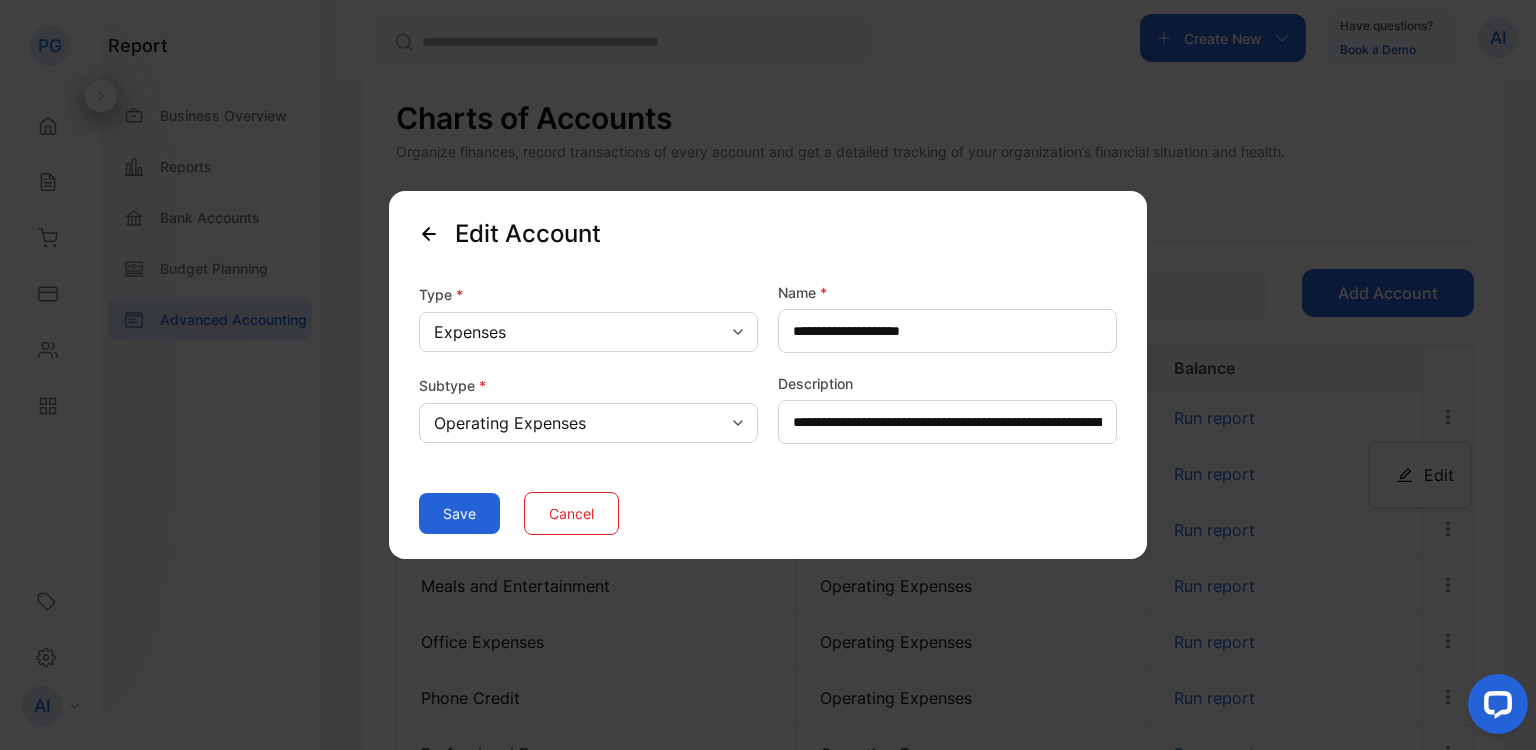 click on "Expenses" at bounding box center (470, 332) 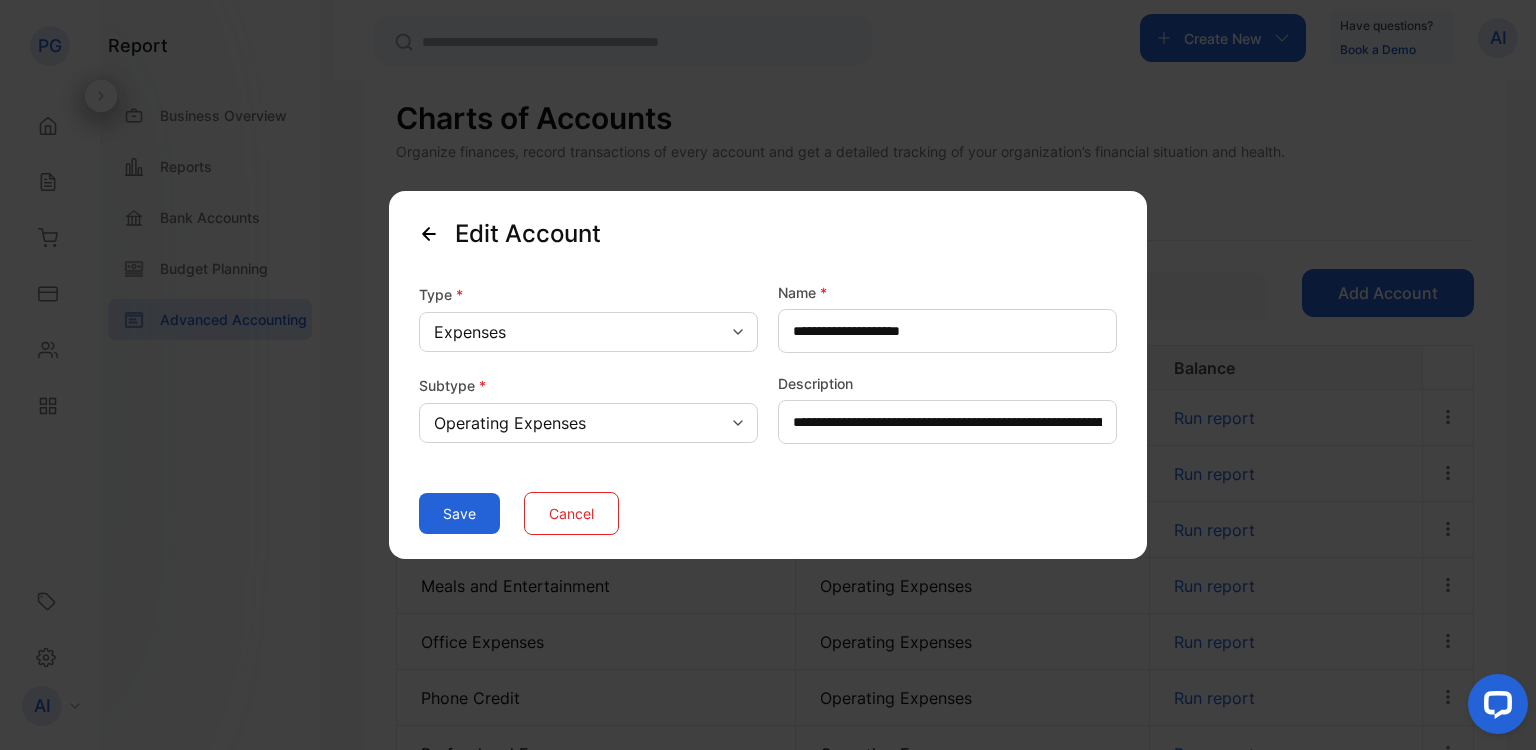 click on "Expenses" at bounding box center (470, 332) 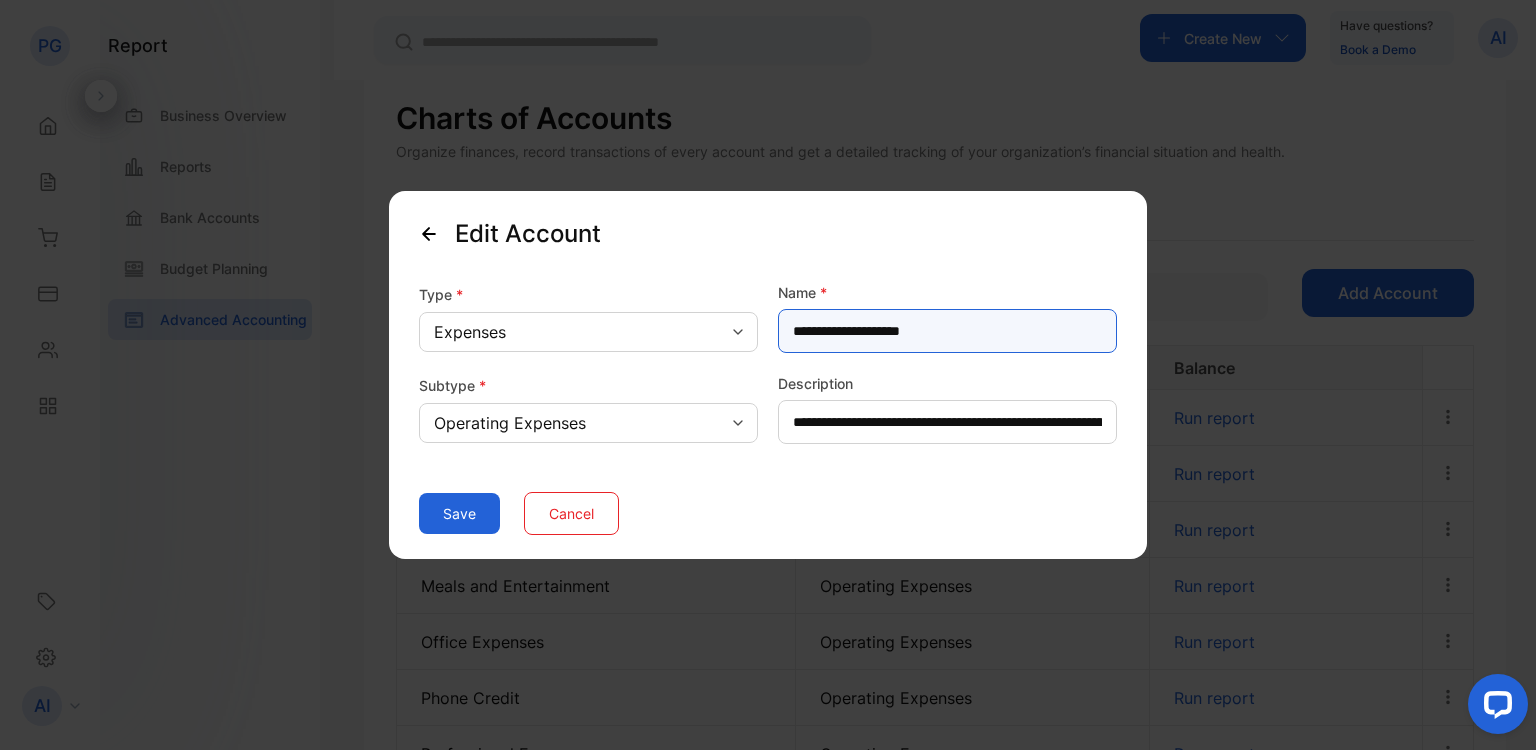click on "**********" at bounding box center [947, 331] 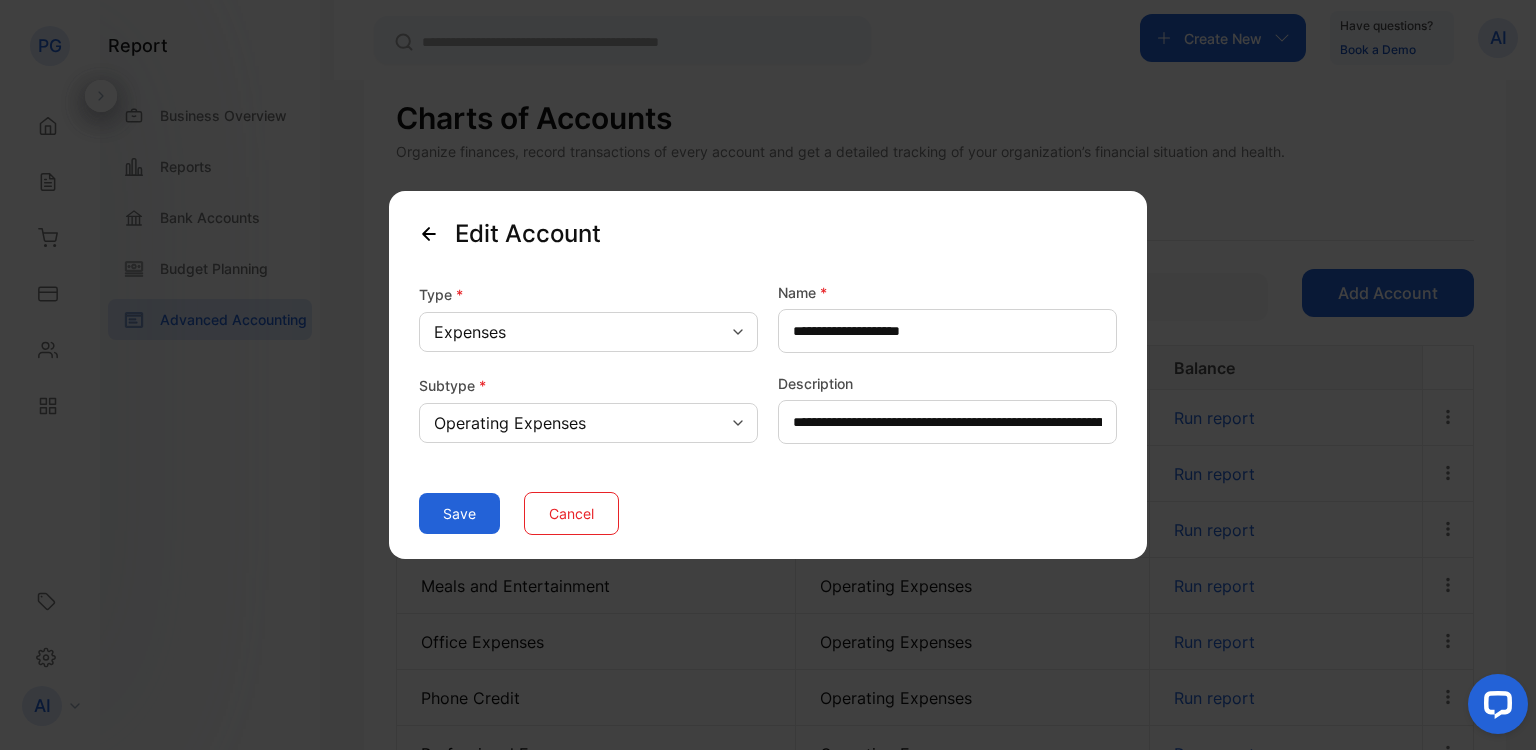 click on "Operating Expenses" at bounding box center (588, 423) 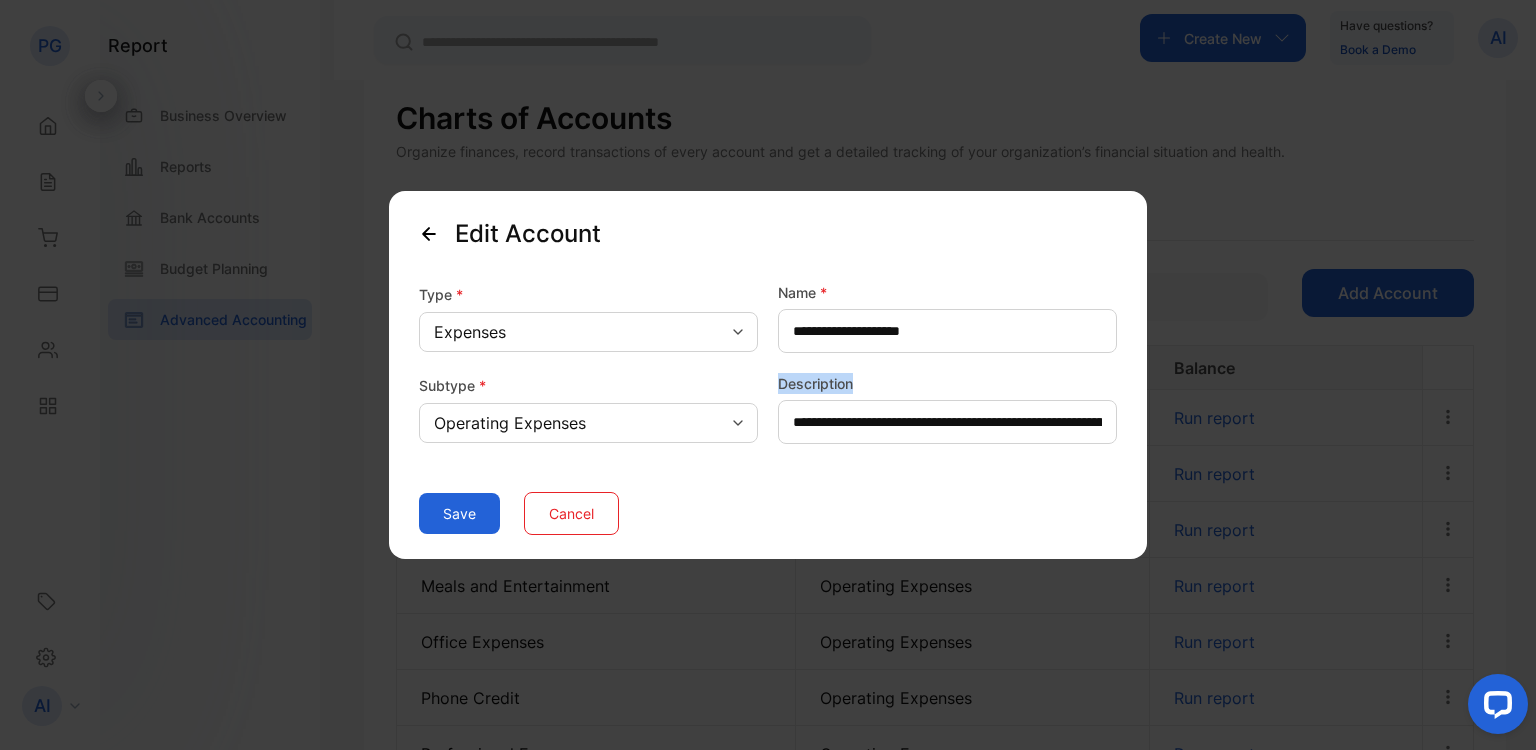 click on "Operating Expenses" at bounding box center (588, 423) 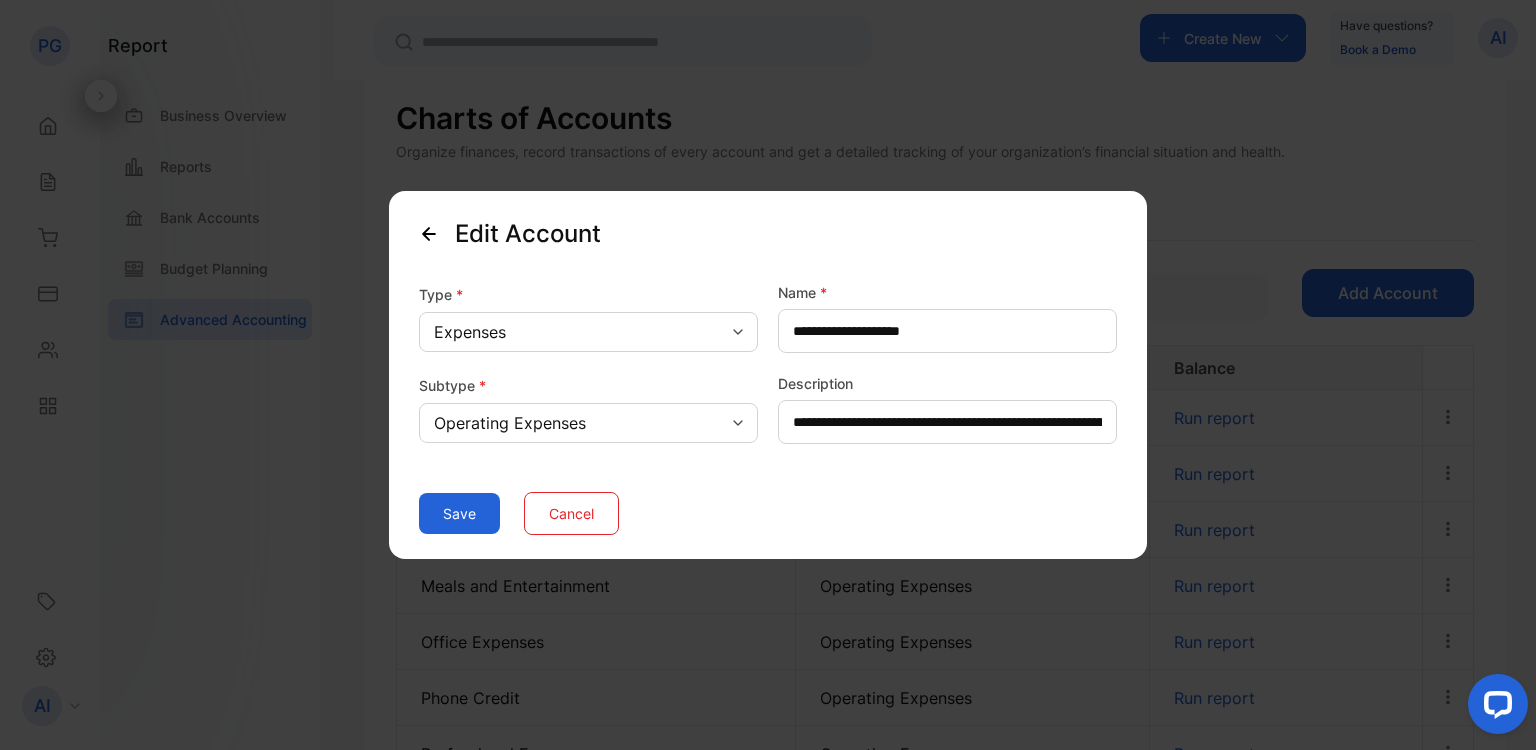 click on "Operating Expenses" at bounding box center (588, 423) 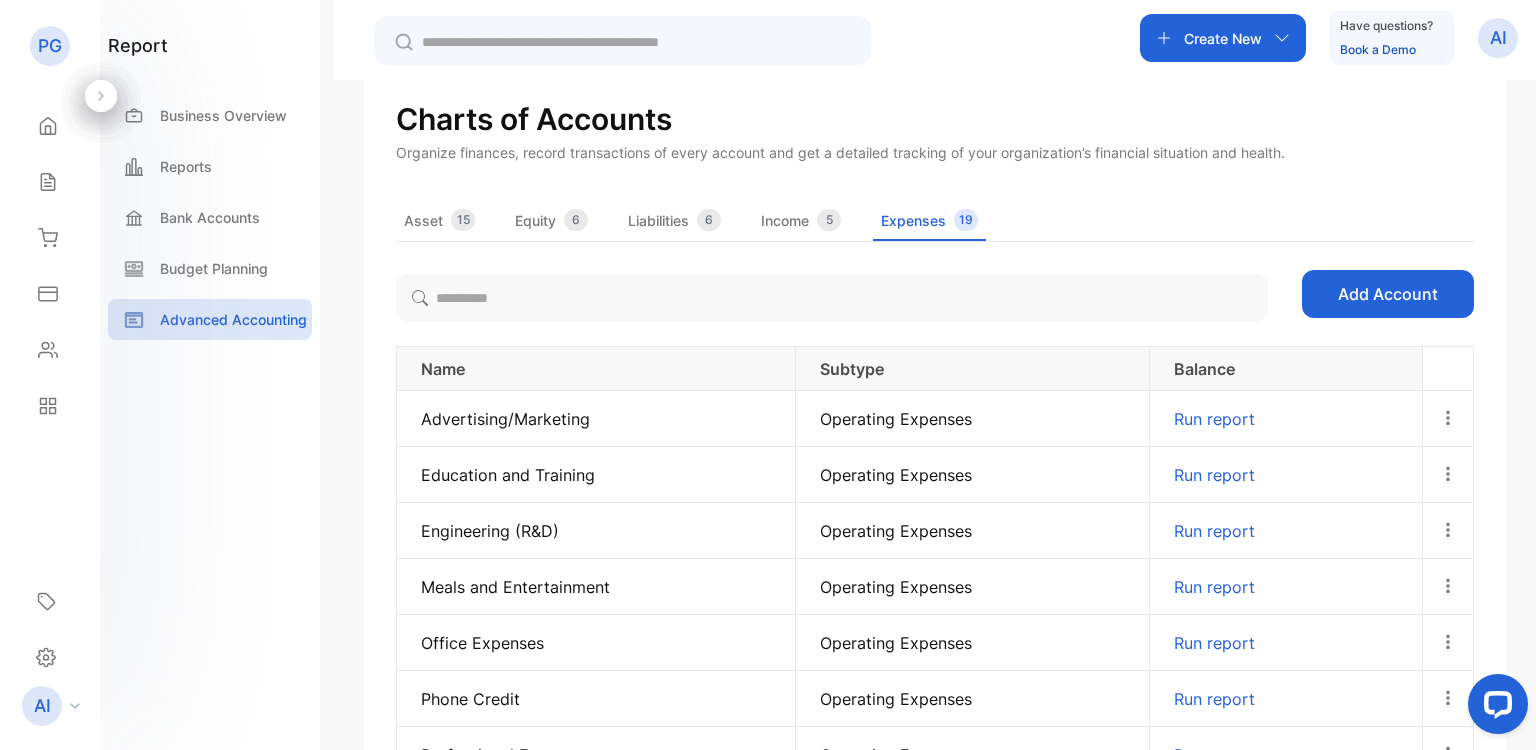 scroll, scrollTop: 0, scrollLeft: 0, axis: both 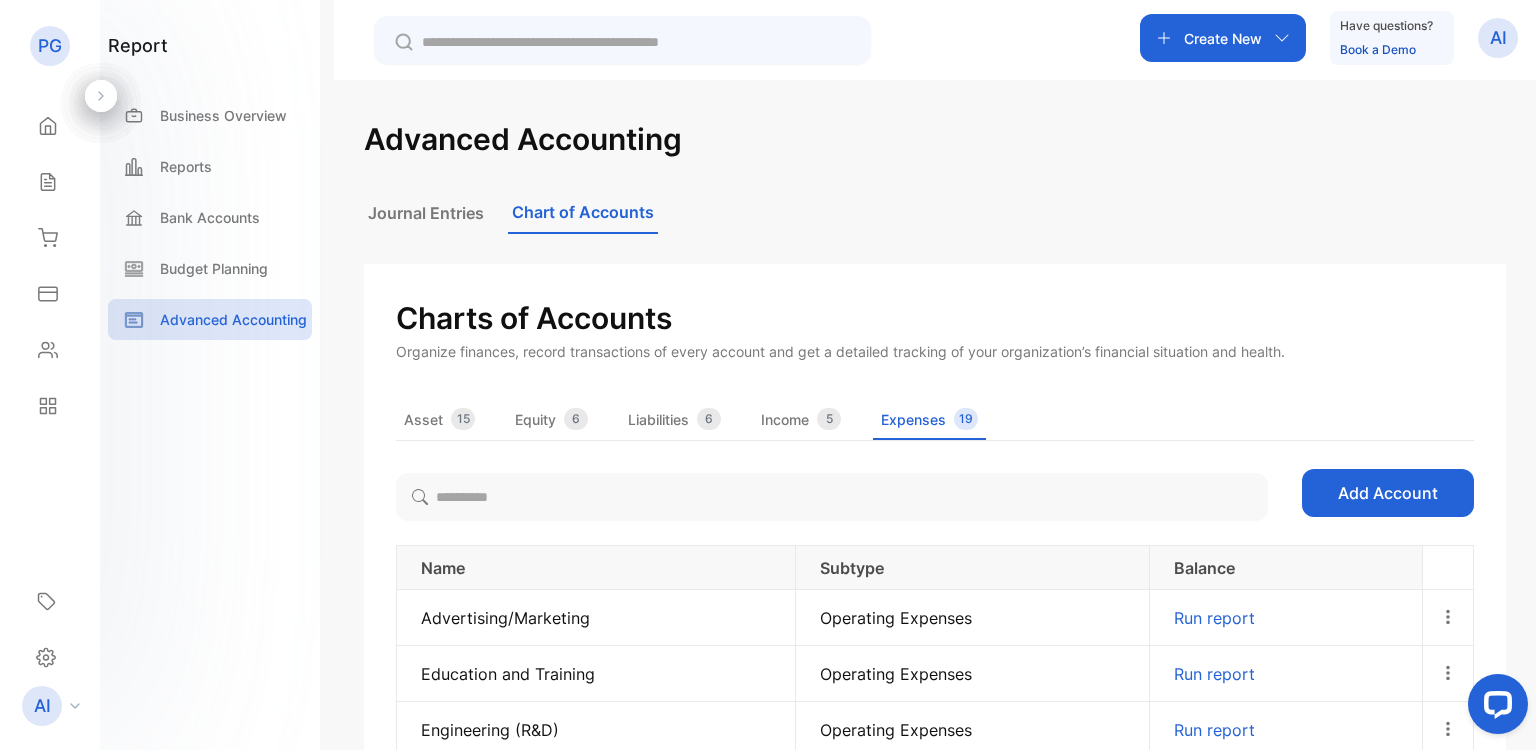 click on "Add Account" at bounding box center (1388, 493) 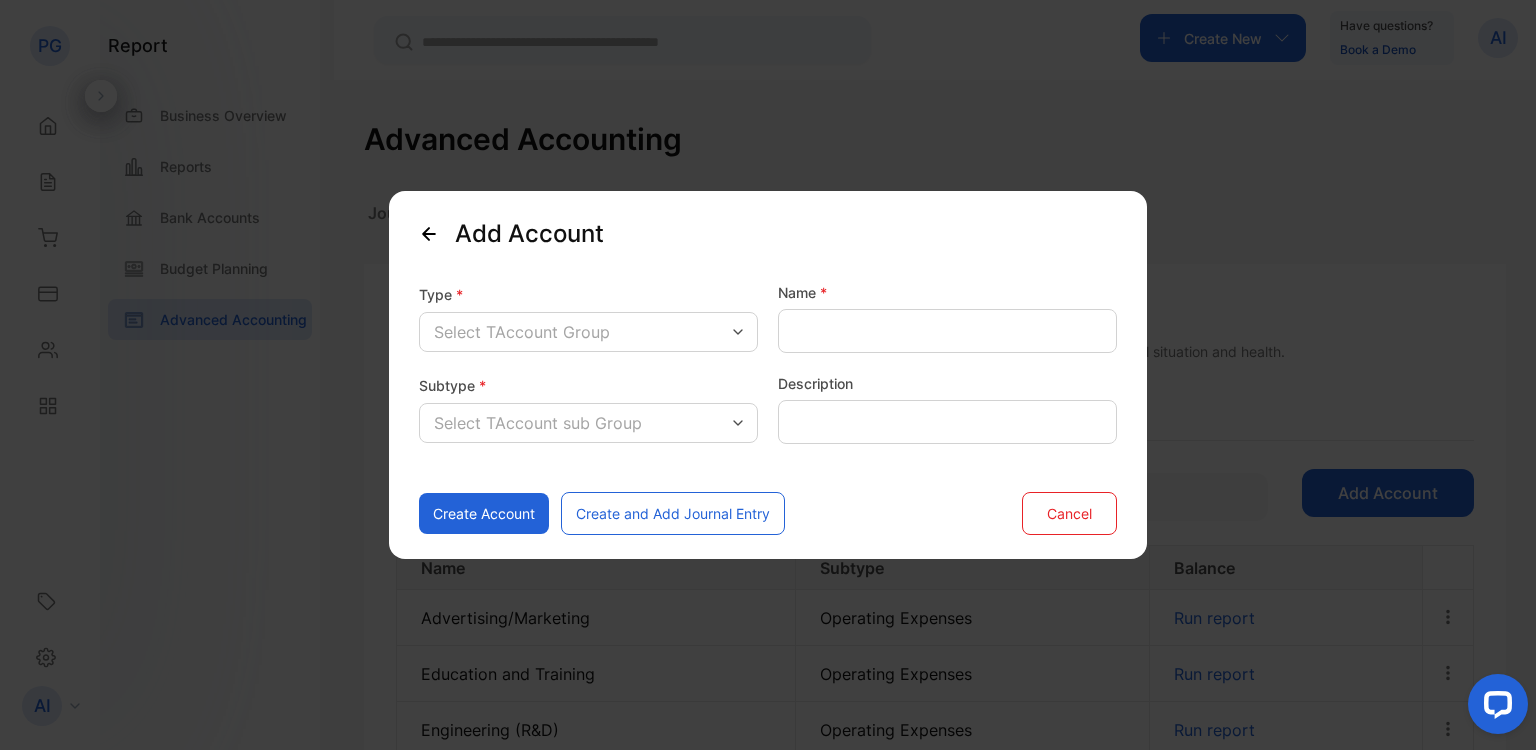 click on "Select TAccount Group" at bounding box center (522, 332) 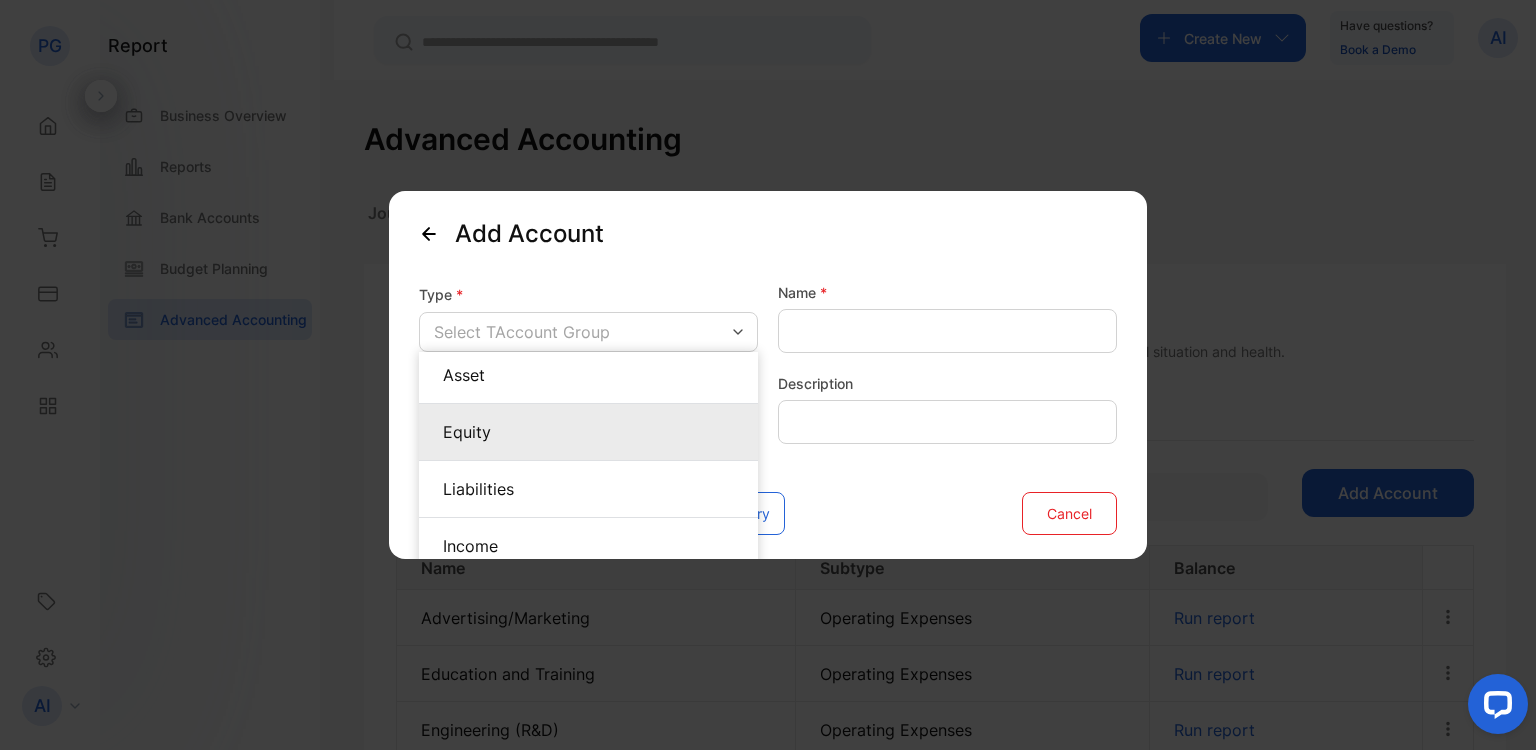 scroll, scrollTop: 6, scrollLeft: 0, axis: vertical 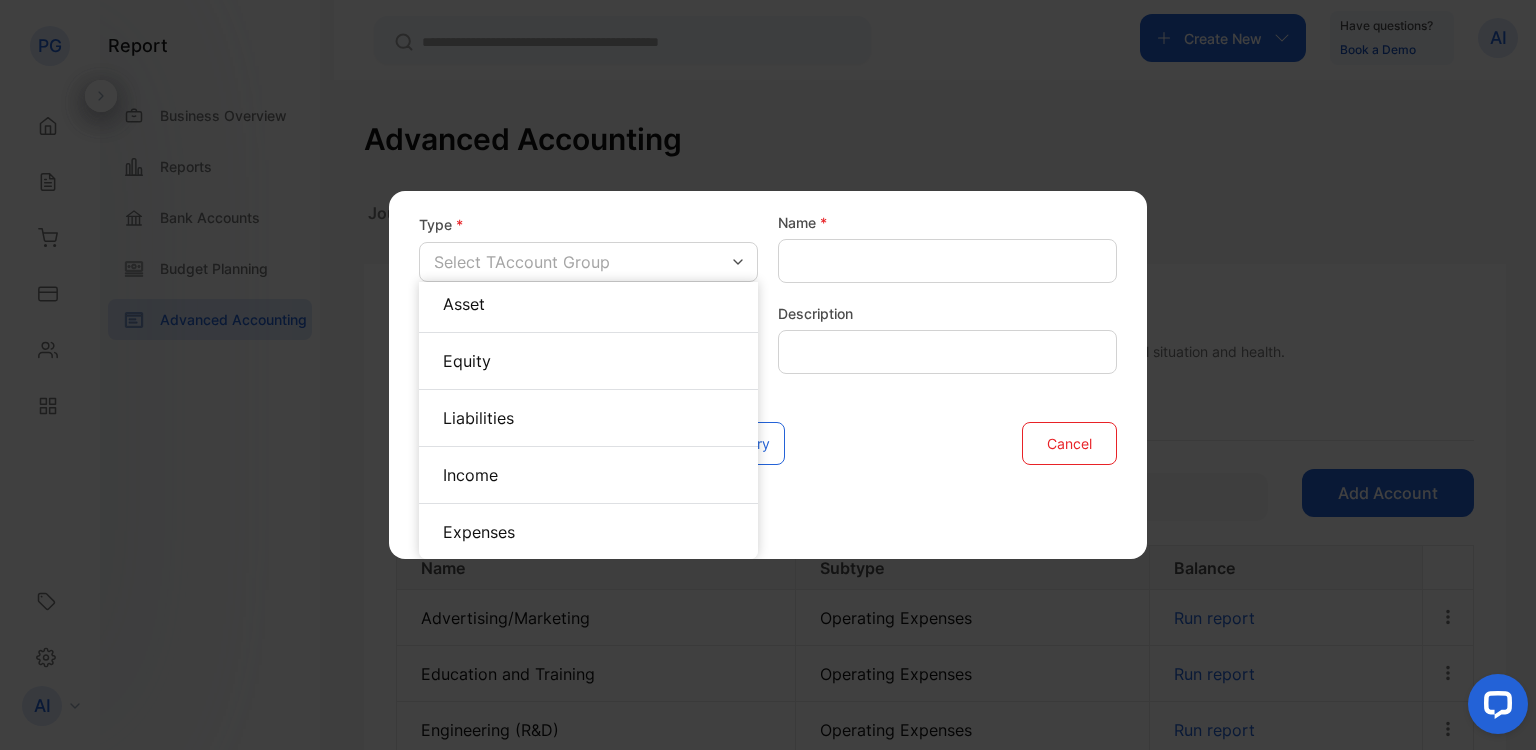drag, startPoint x: 496, startPoint y: 513, endPoint x: 676, endPoint y: 433, distance: 196.97716 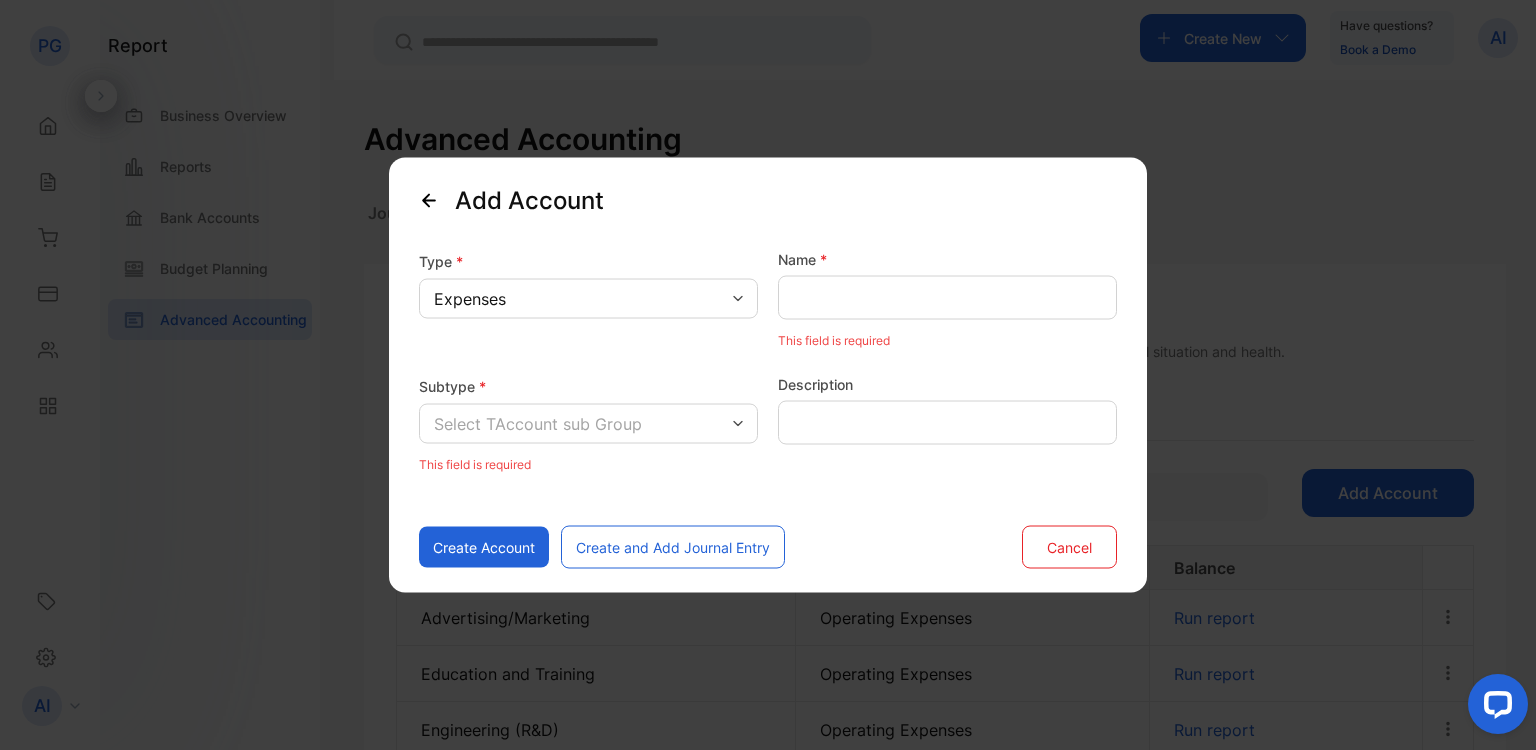 click on "Select TAccount sub Group" at bounding box center [588, 424] 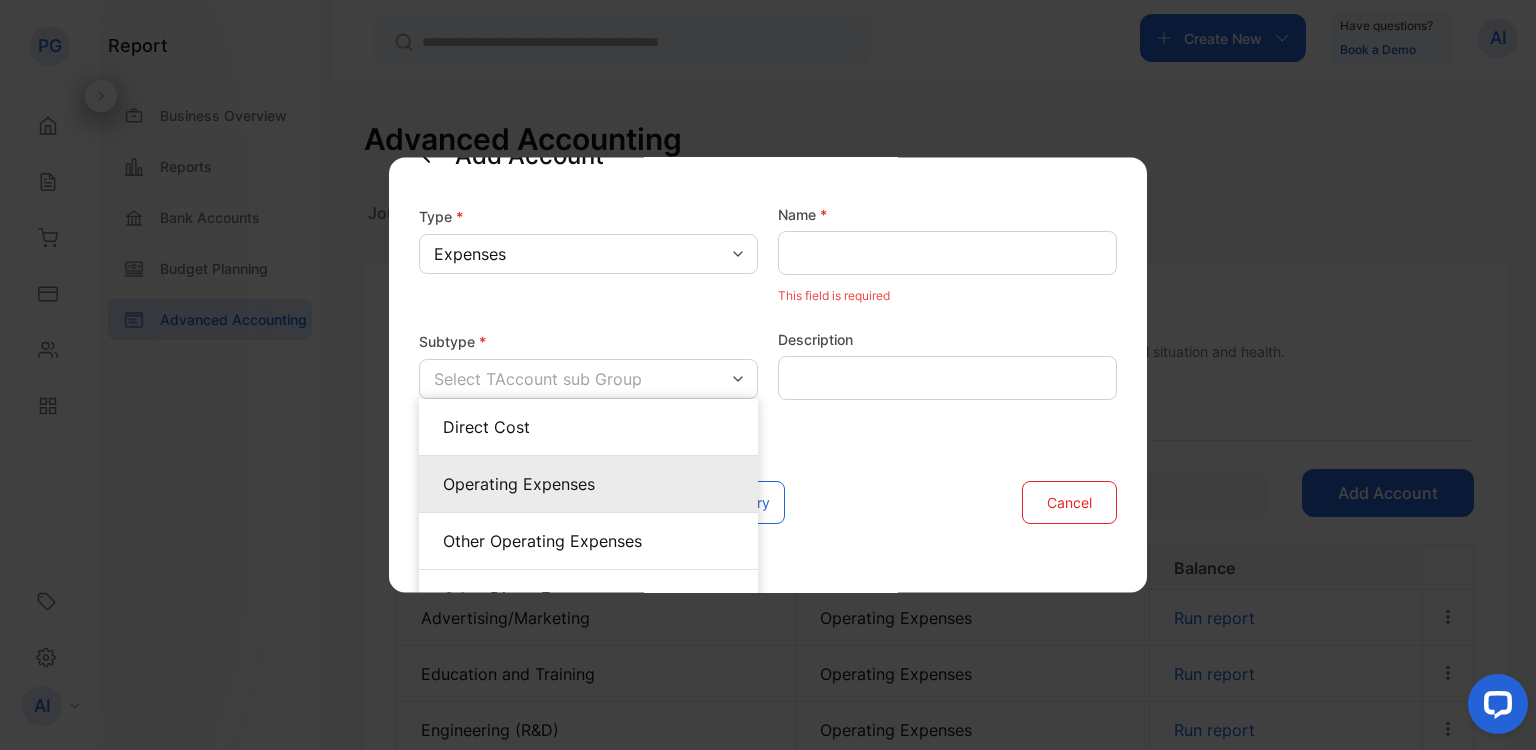 scroll, scrollTop: 77, scrollLeft: 0, axis: vertical 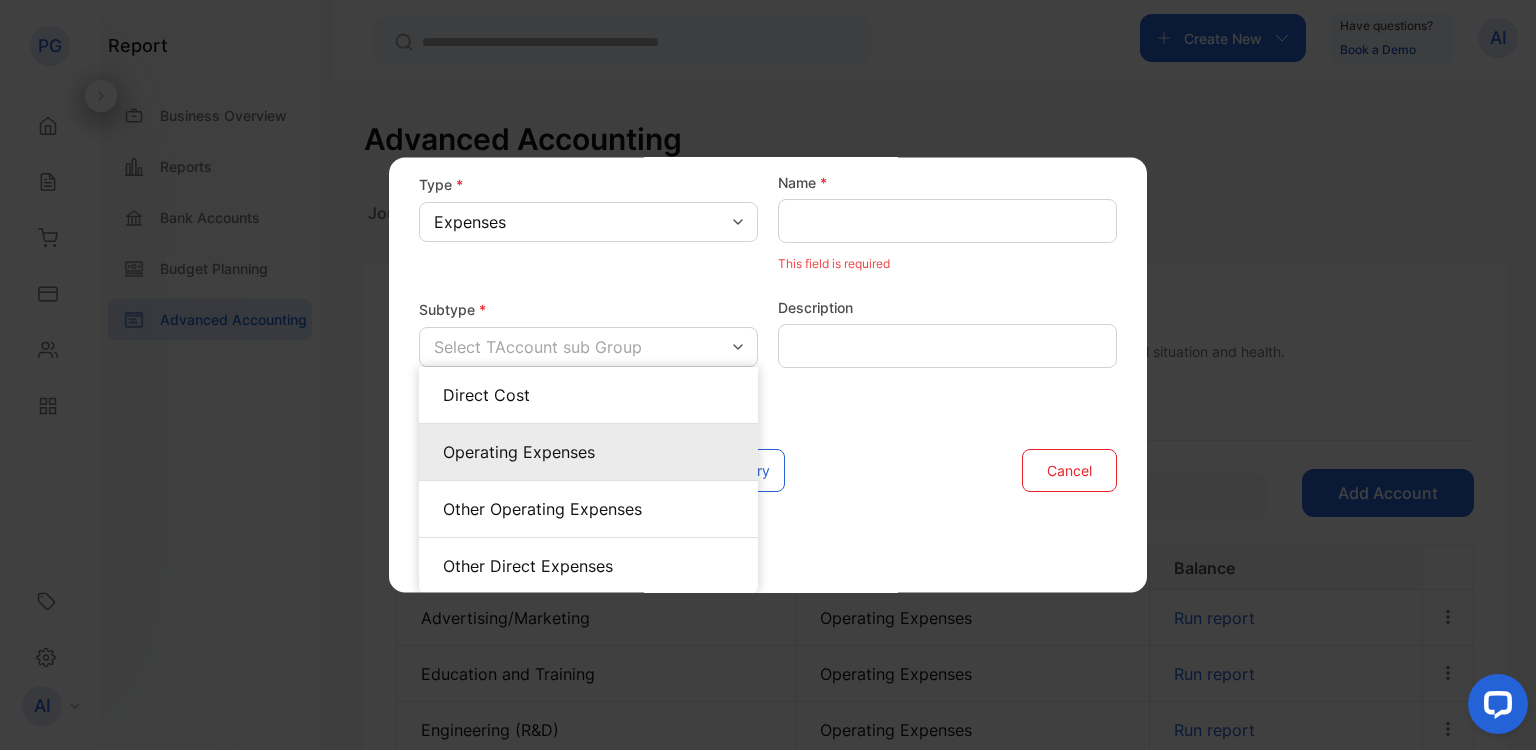 click on "Operating Expenses" at bounding box center (588, 452) 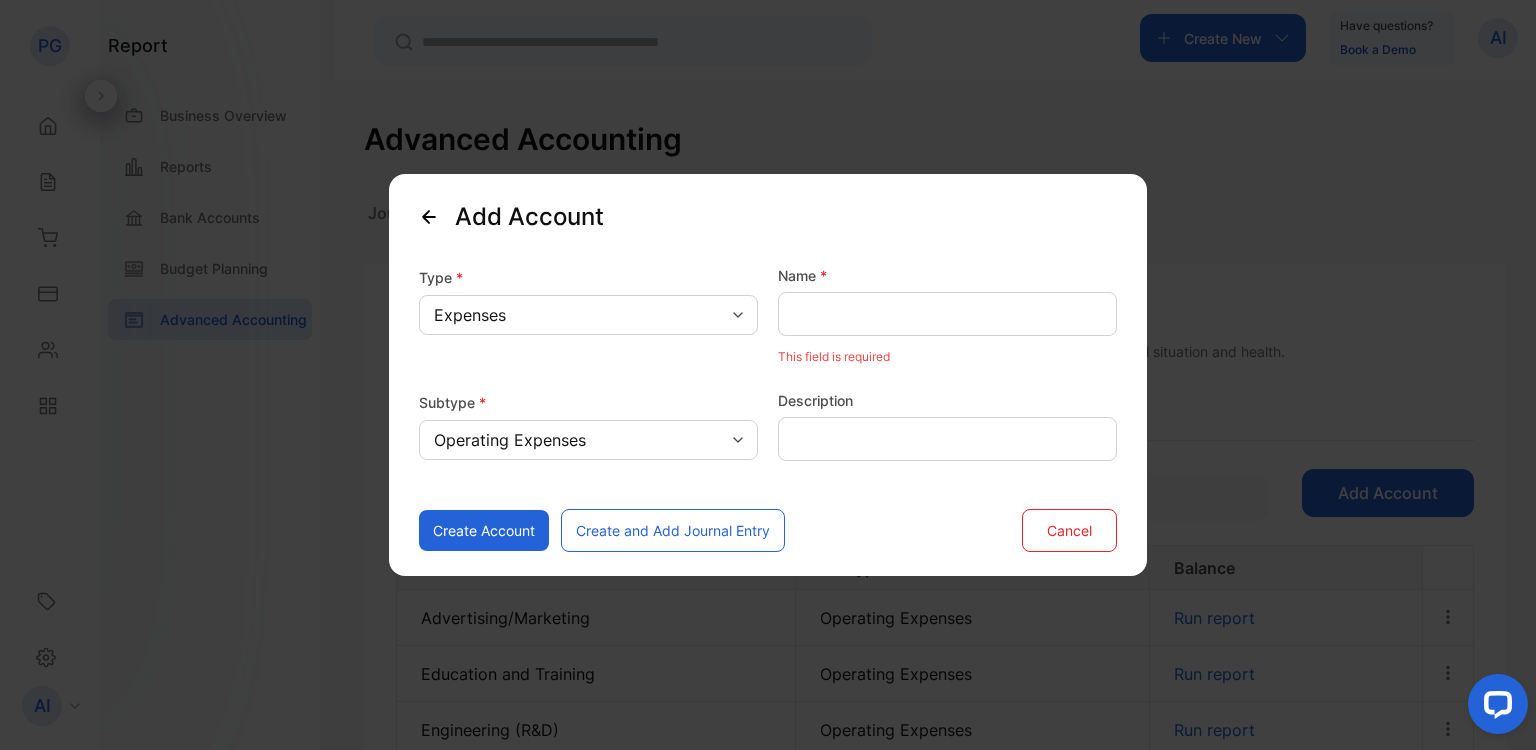 click on "Name   *" at bounding box center (947, 300) 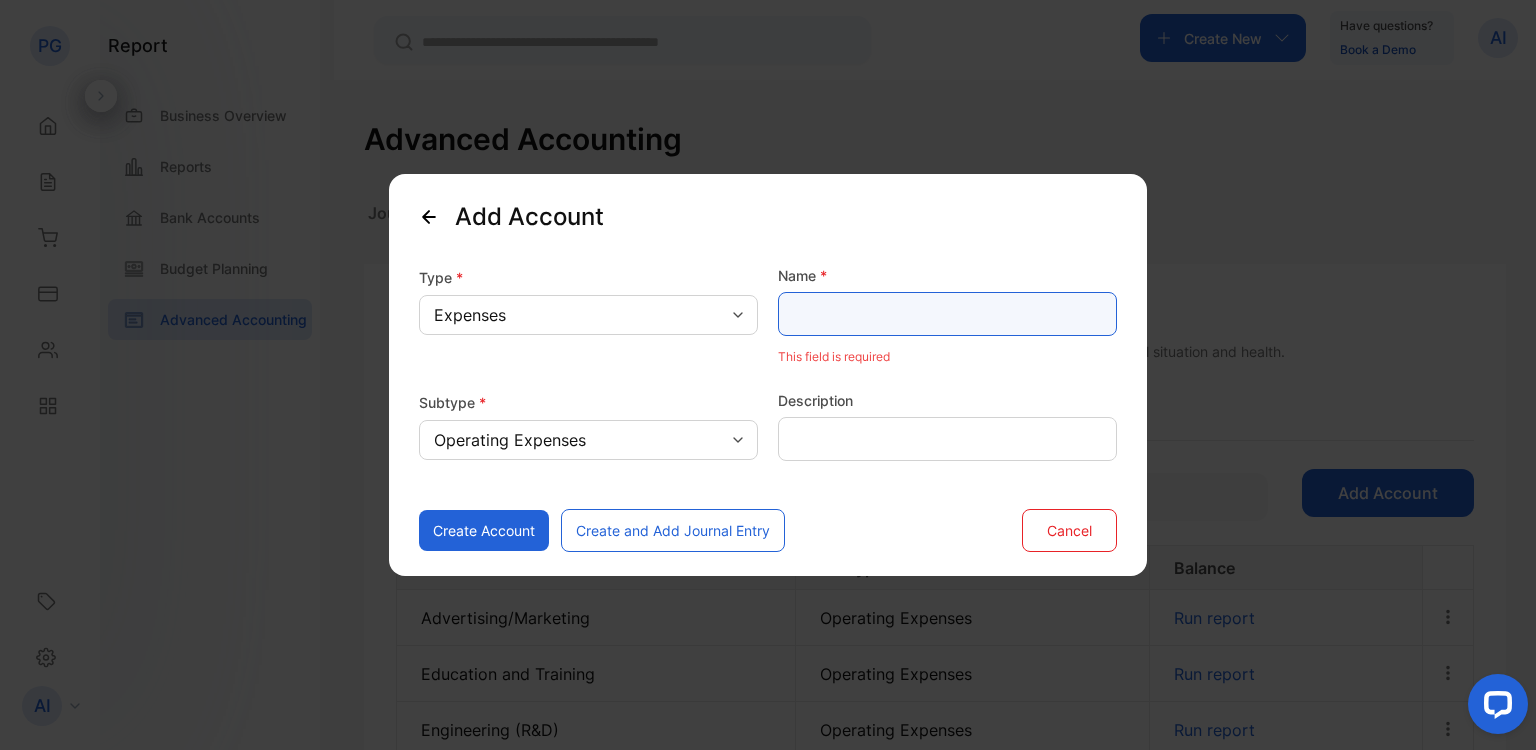click at bounding box center [947, 314] 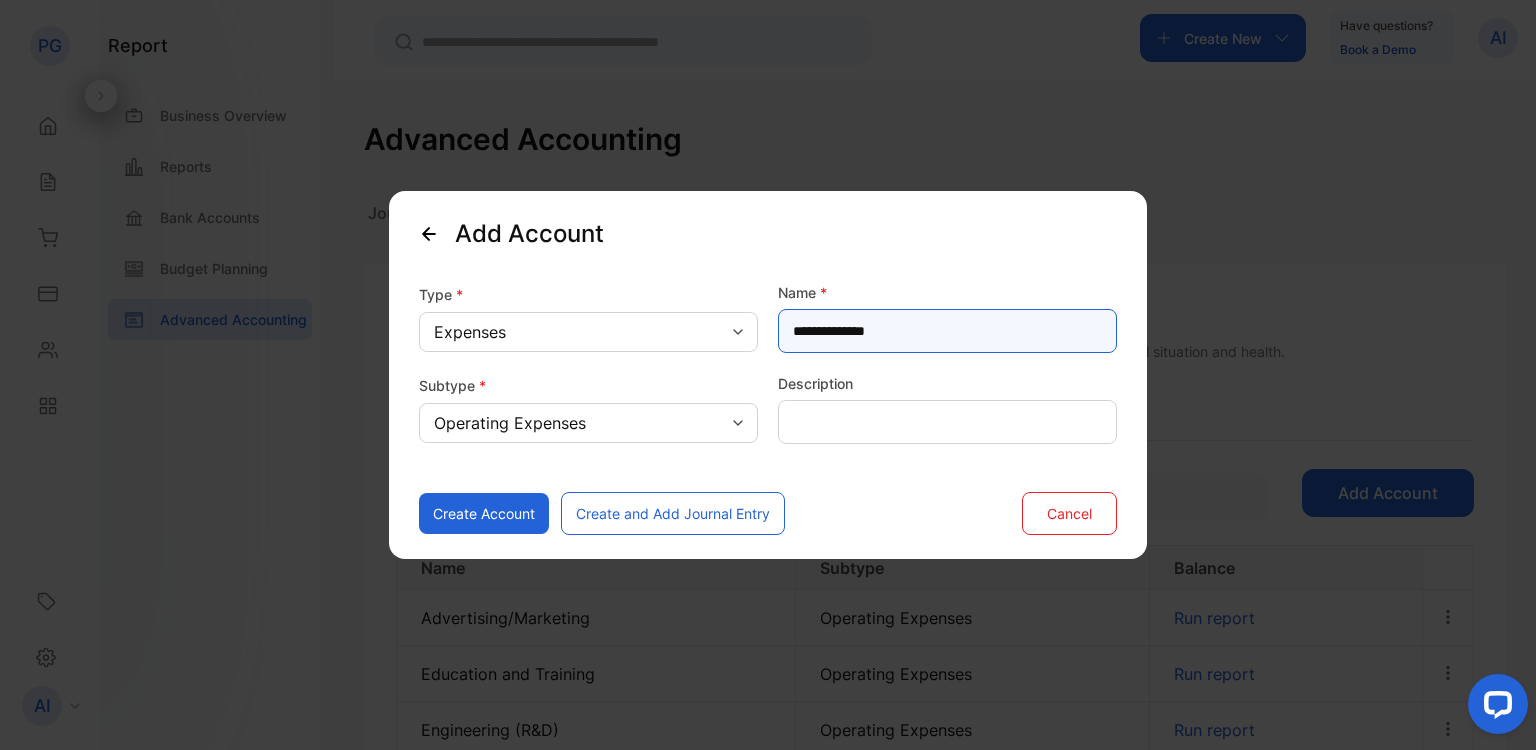 type on "**********" 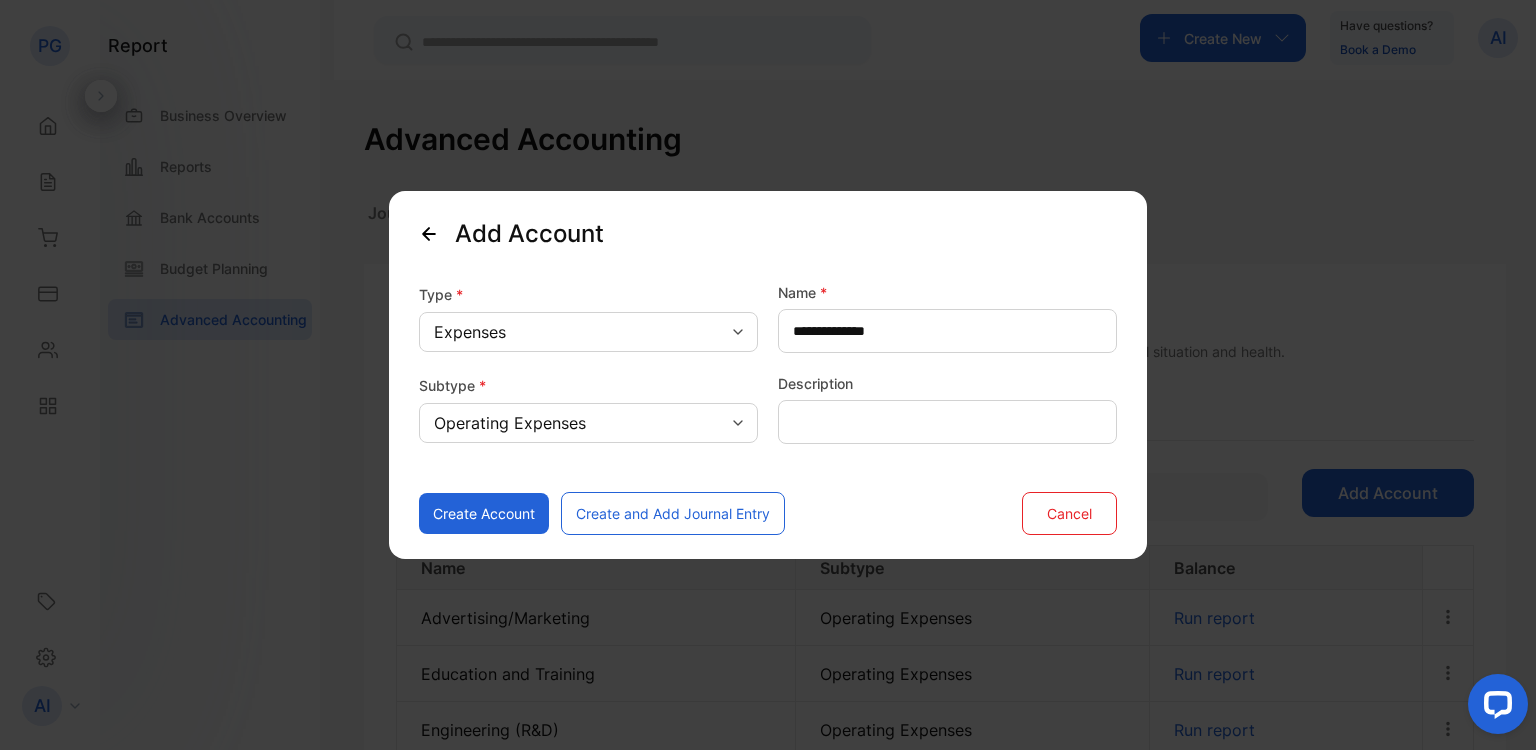click on "Create Account" at bounding box center (484, 513) 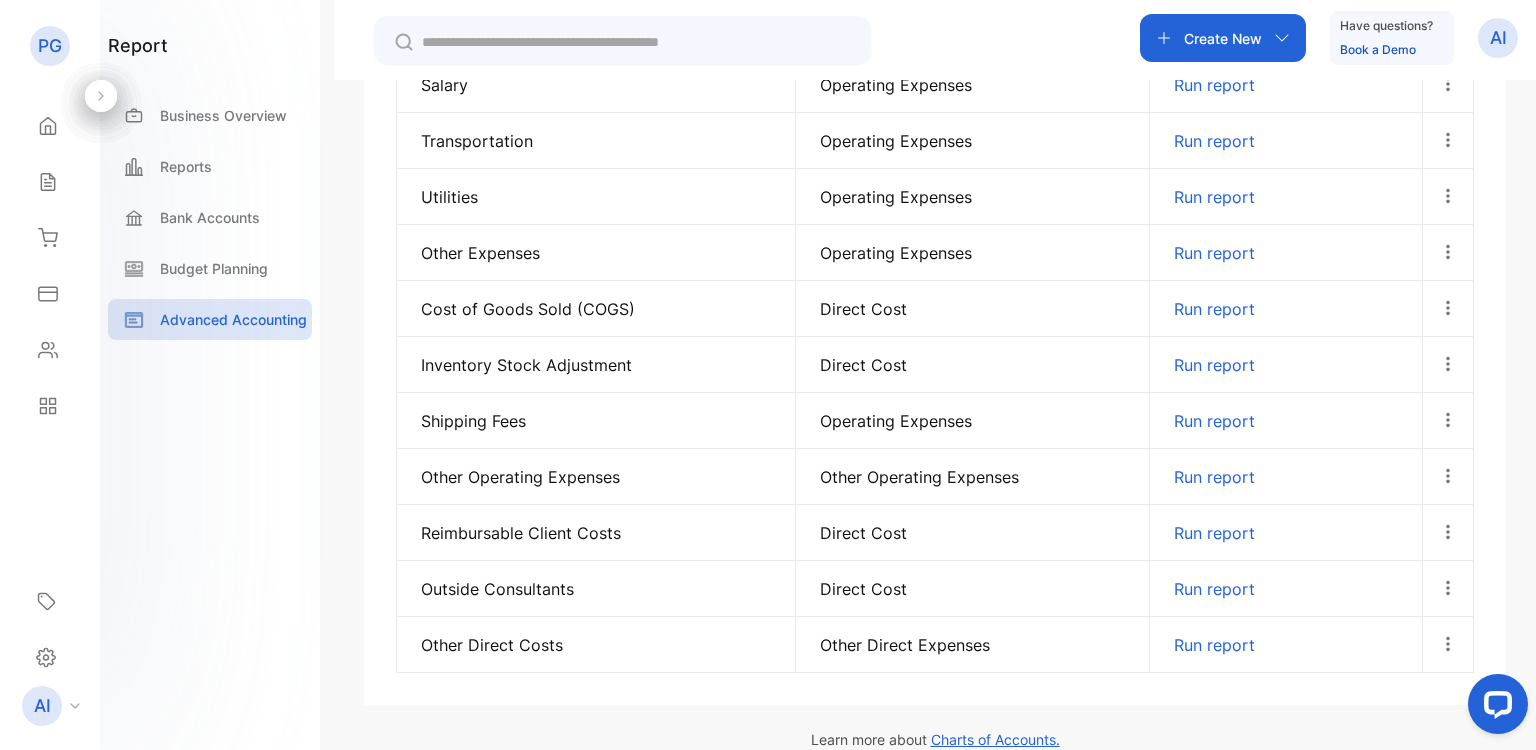scroll, scrollTop: 1012, scrollLeft: 0, axis: vertical 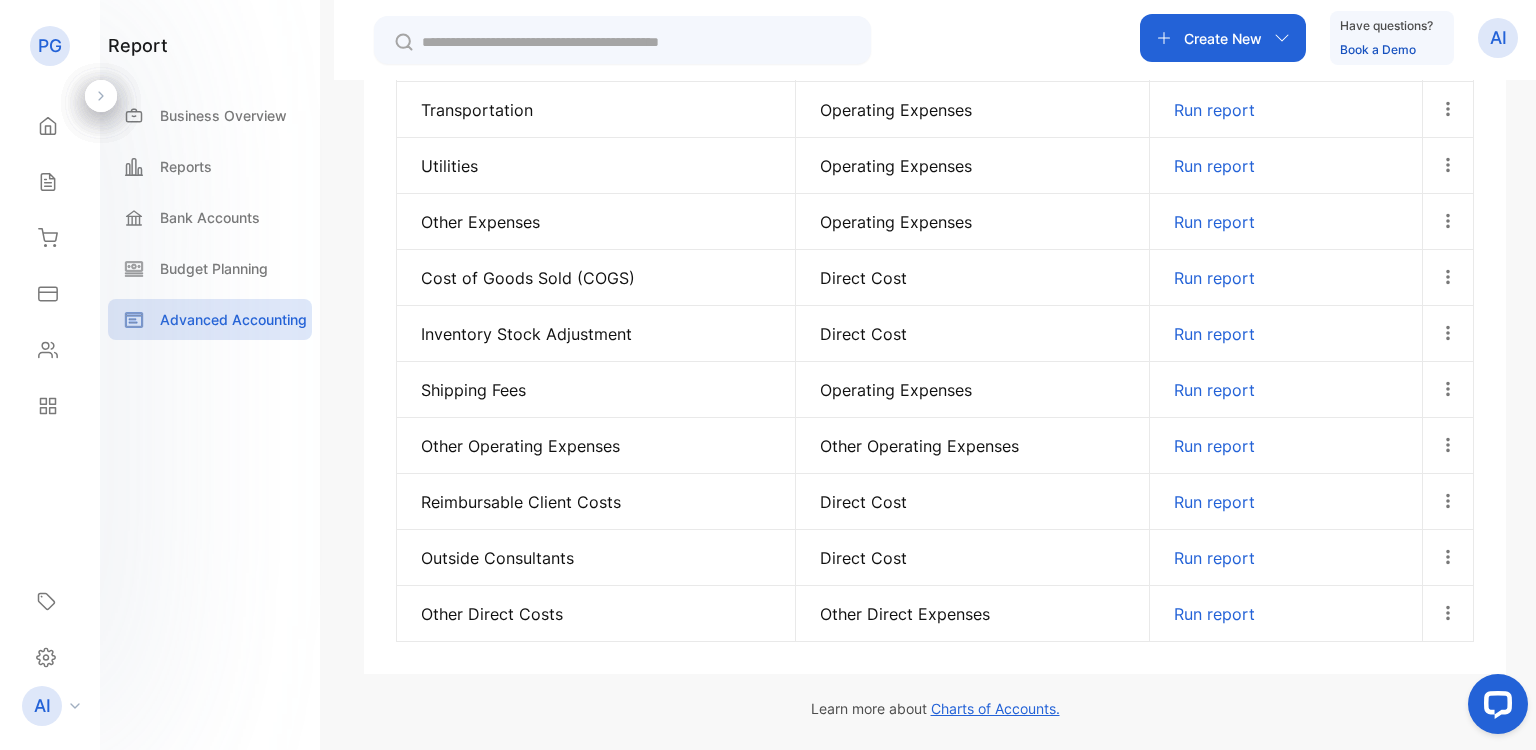 click on "Utilities" at bounding box center [596, 166] 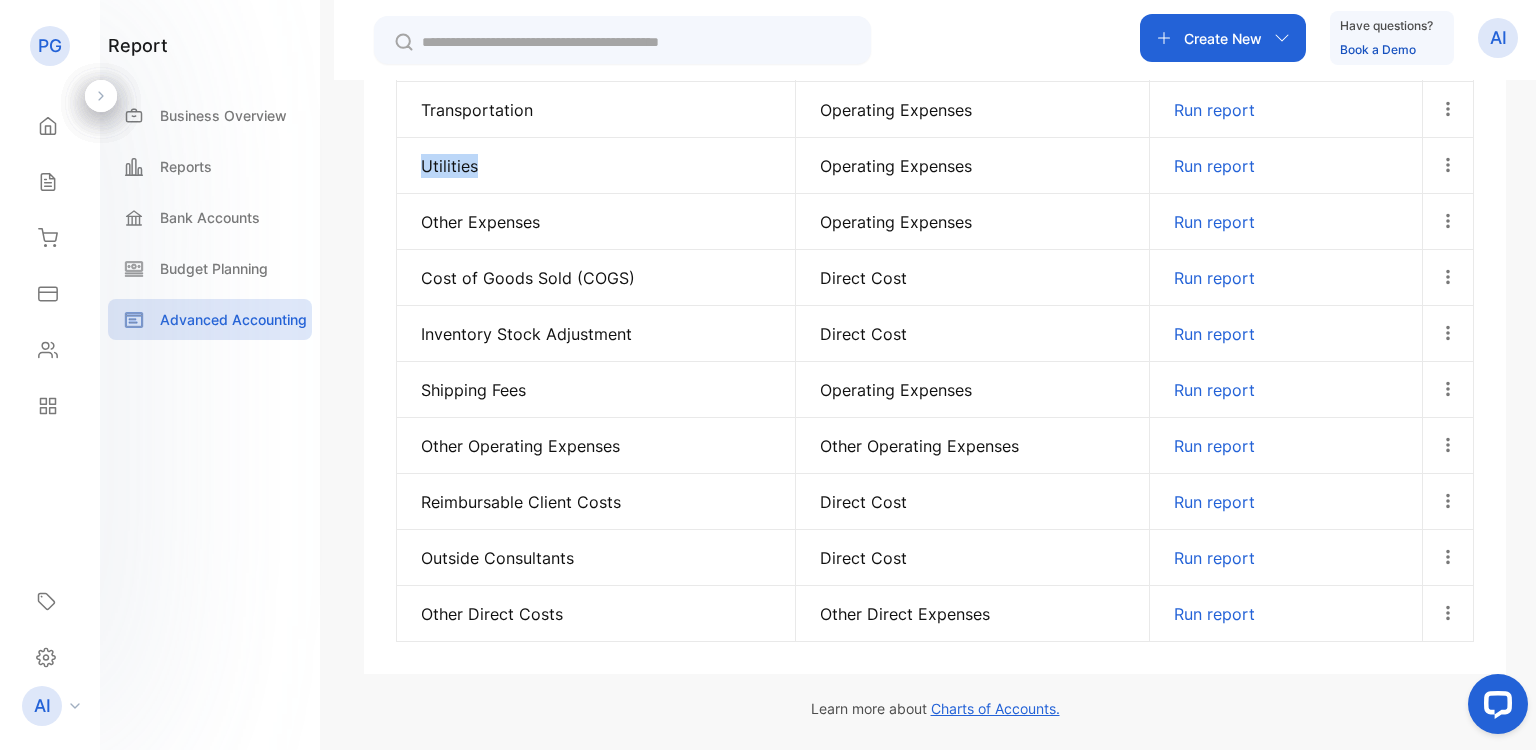 click on "Utilities" at bounding box center (596, 166) 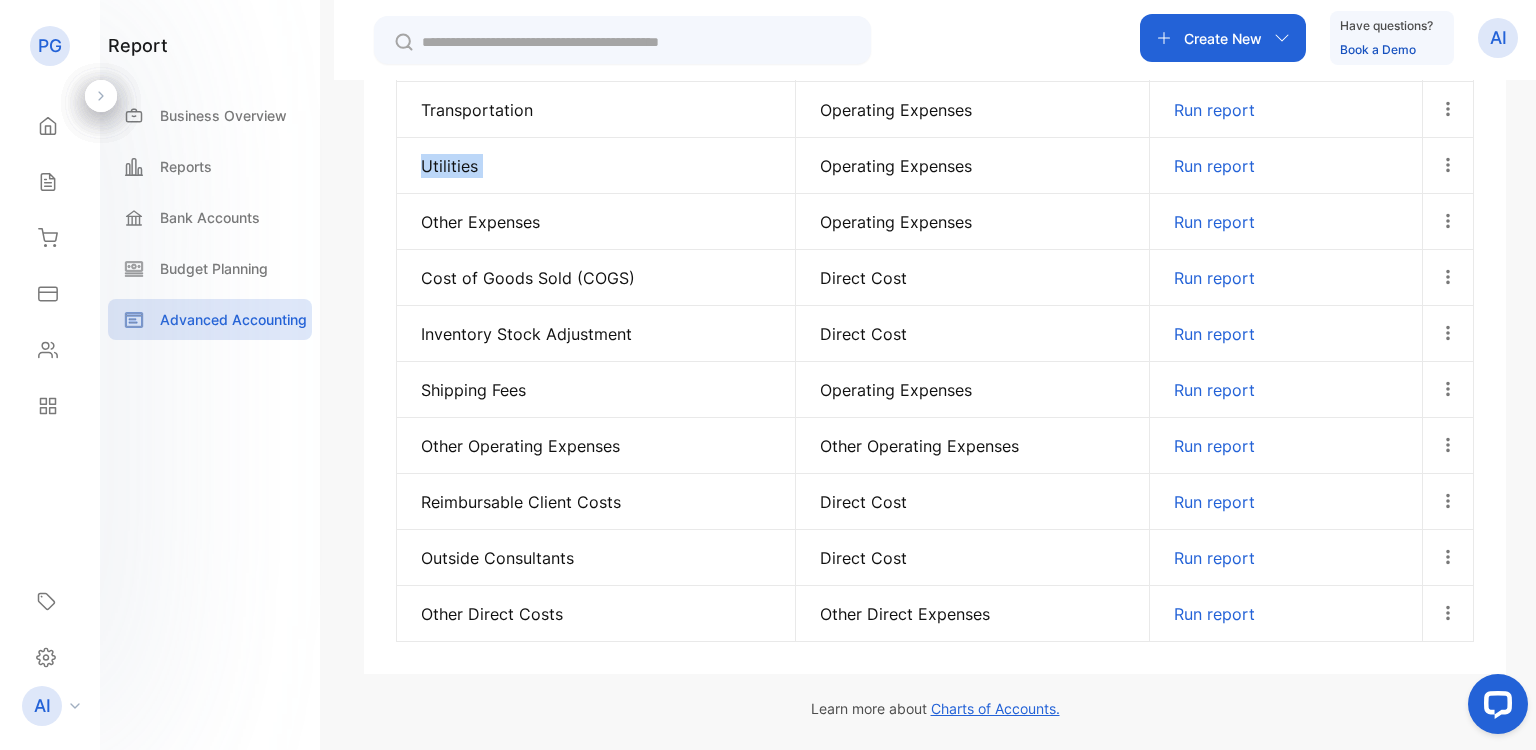 click on "Utilities" at bounding box center [596, 166] 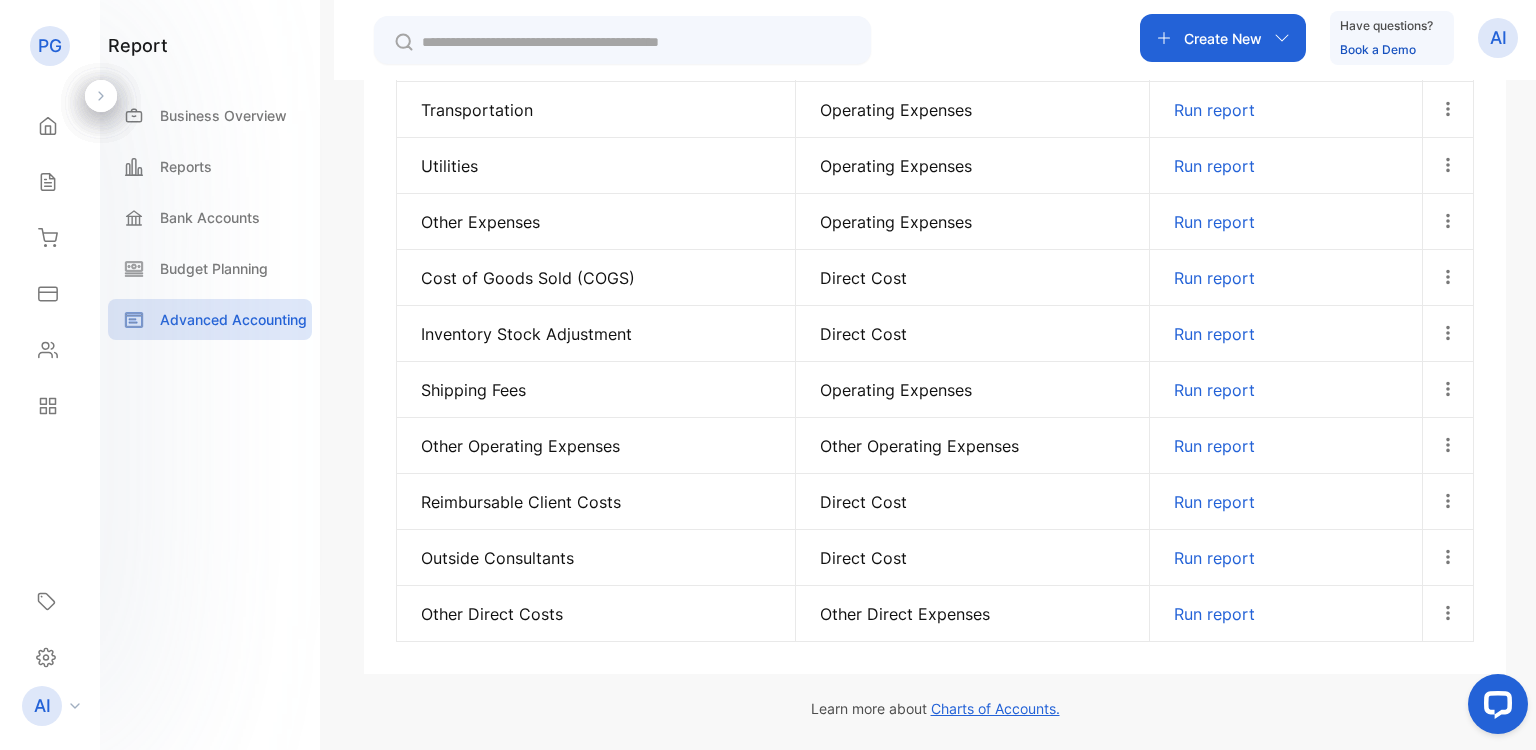 click on "Advanced Accounting Journal Entries Chart of Accounts Charts of Accounts Organize finances, record transactions of every account and get a detailed tracking of your organization’s financial situation and health. Asset 15 Equity 6 Liabilities 6 Income 5 Expenses 19 Add Account Name Subtype Balance Advertising/Marketing Operating Expenses Run report   Education and Training Operating Expenses Run report   Engineering (R&D) Operating Expenses Run report   Meals and Entertainment Operating Expenses Run report   Office Expenses Operating Expenses Run report   Phone Credit Operating Expenses Run report   Professional Expenses Operating Expenses Run report   Rent Operating Expenses Run report   Salary Operating Expenses Run report   Transportation Operating Expenses Run report   Utilities Operating Expenses Run report   Other Expenses Operating Expenses Run report   Cost of Goods Sold (COGS) Direct Cost Run report   Inventory Stock Adjustment Direct Cost Run report   Shipping Fees Operating Expenses Run report" at bounding box center (935, 455) 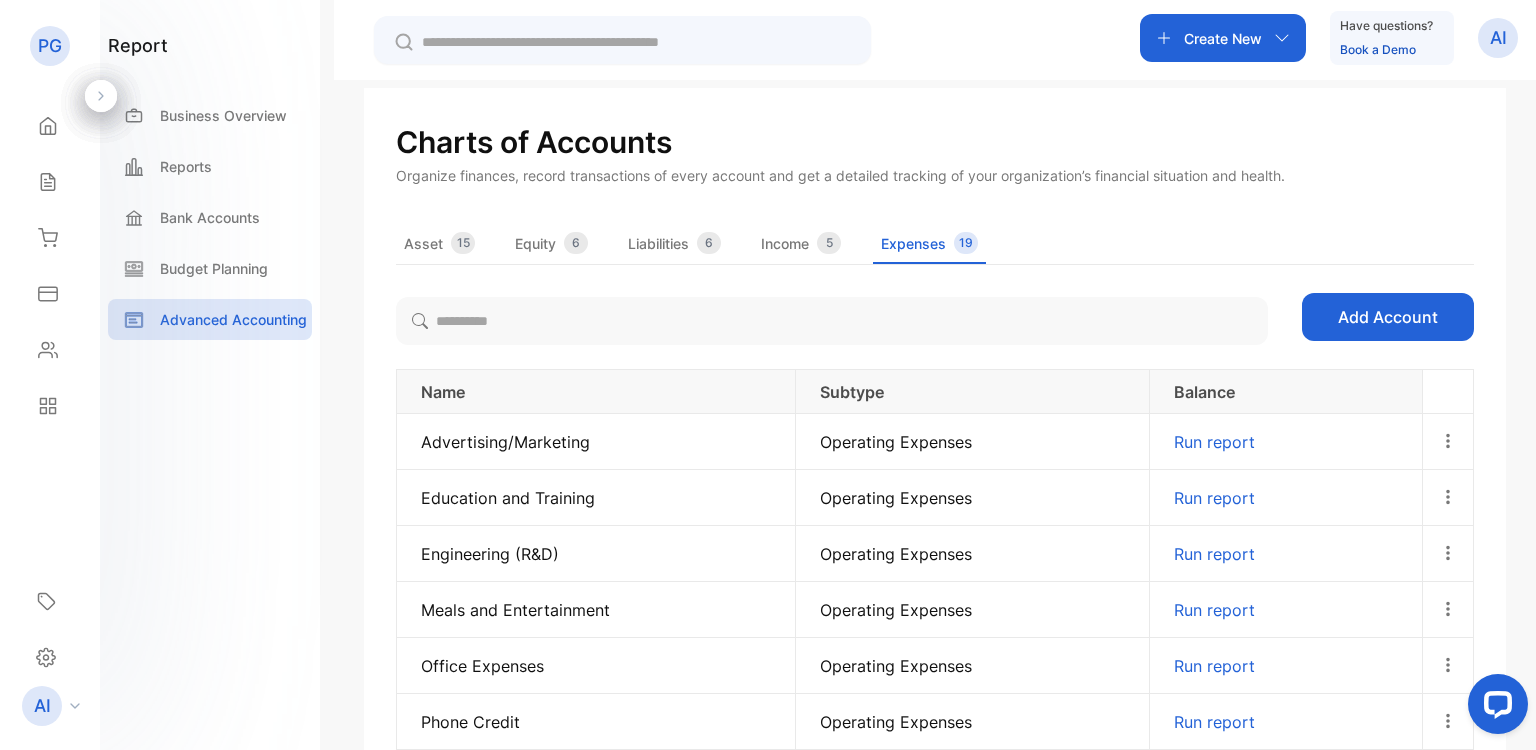 scroll, scrollTop: 0, scrollLeft: 0, axis: both 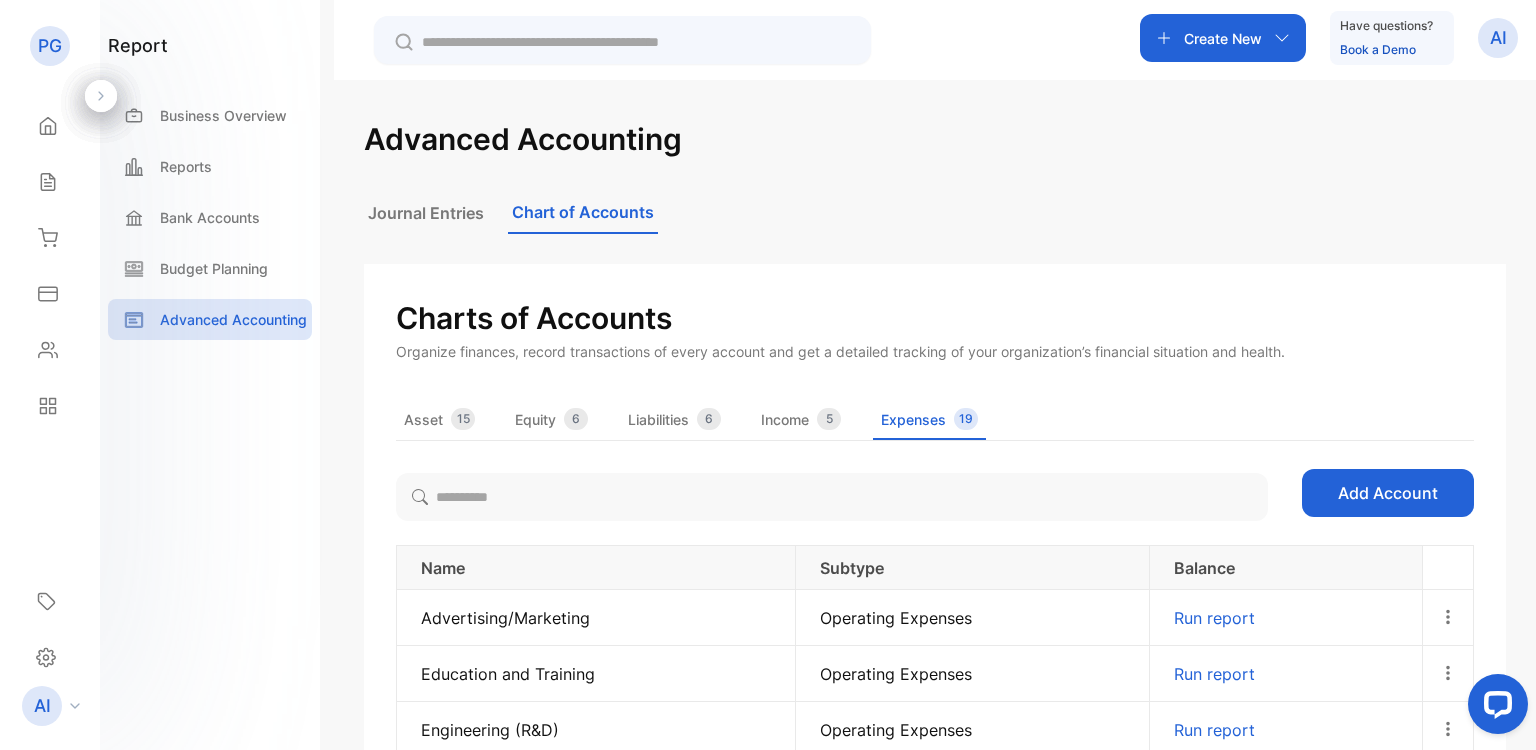 click on "Expenses 19" at bounding box center [929, 419] 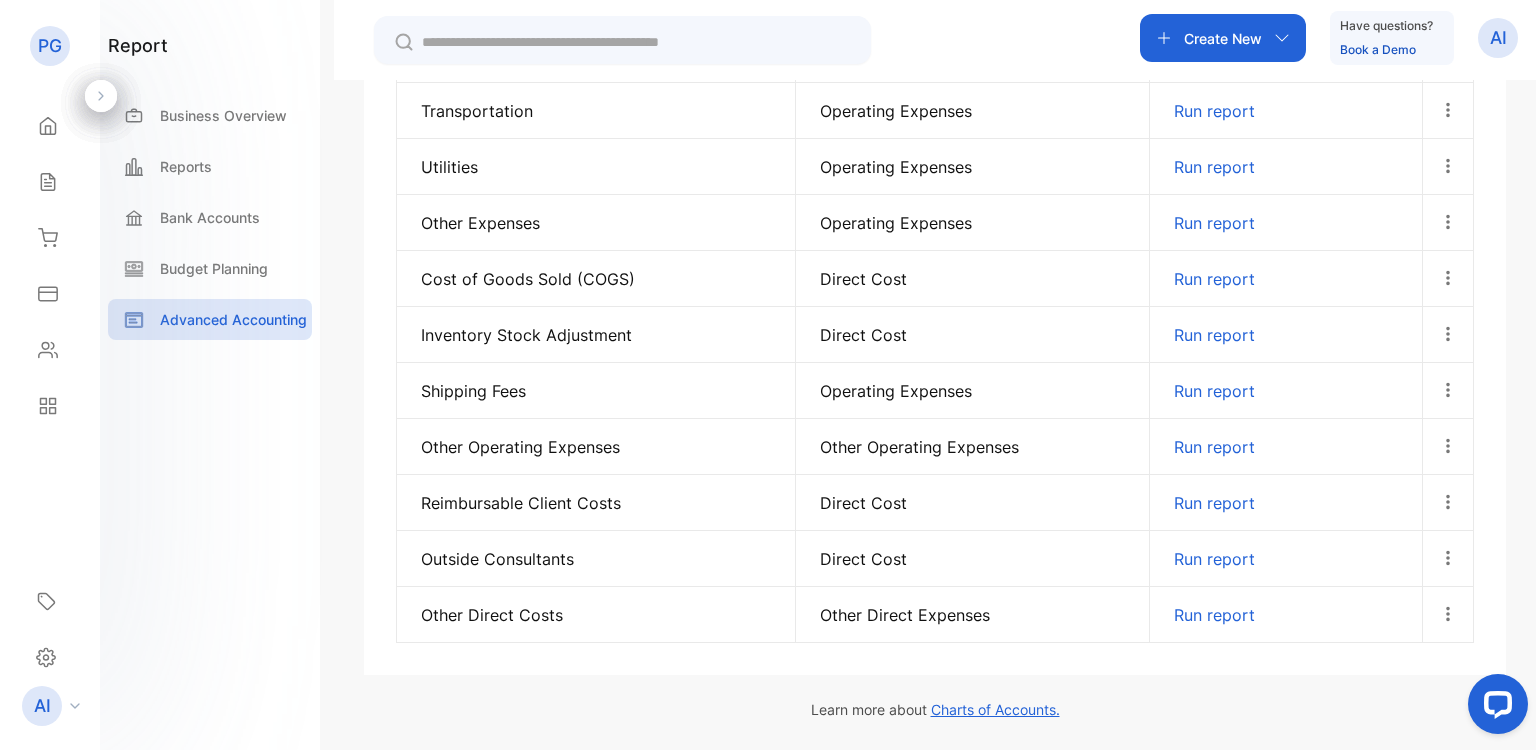 scroll, scrollTop: 1012, scrollLeft: 0, axis: vertical 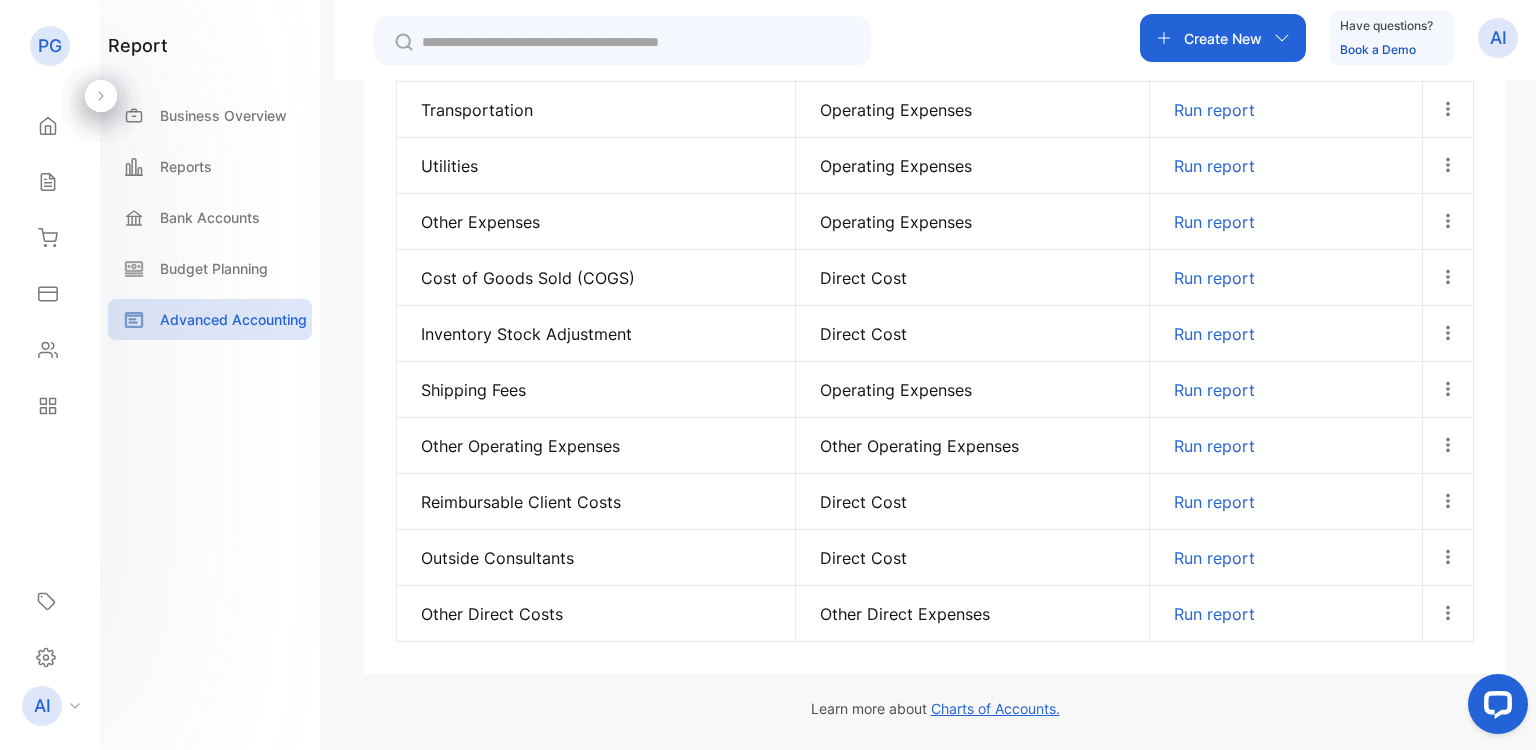 type 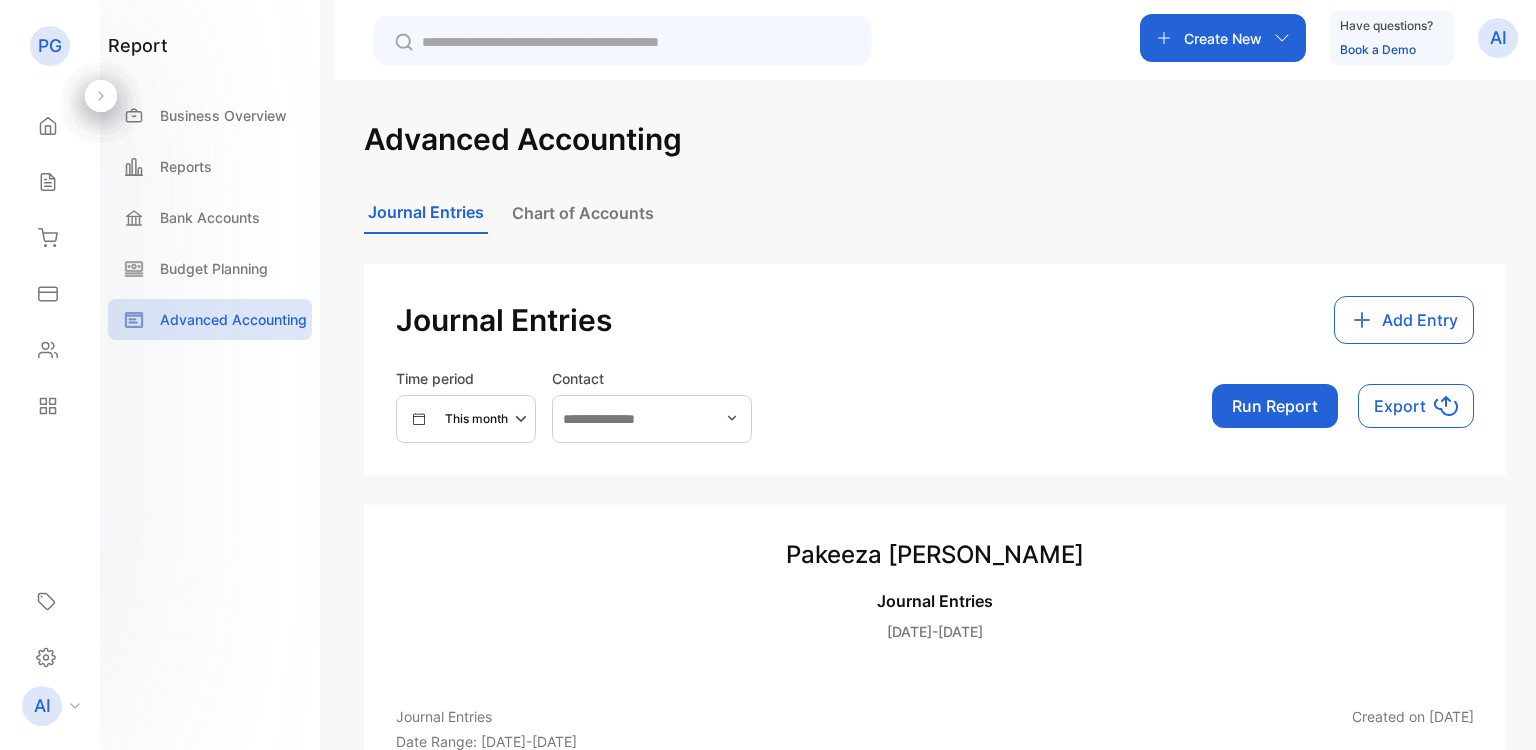 scroll, scrollTop: 0, scrollLeft: 0, axis: both 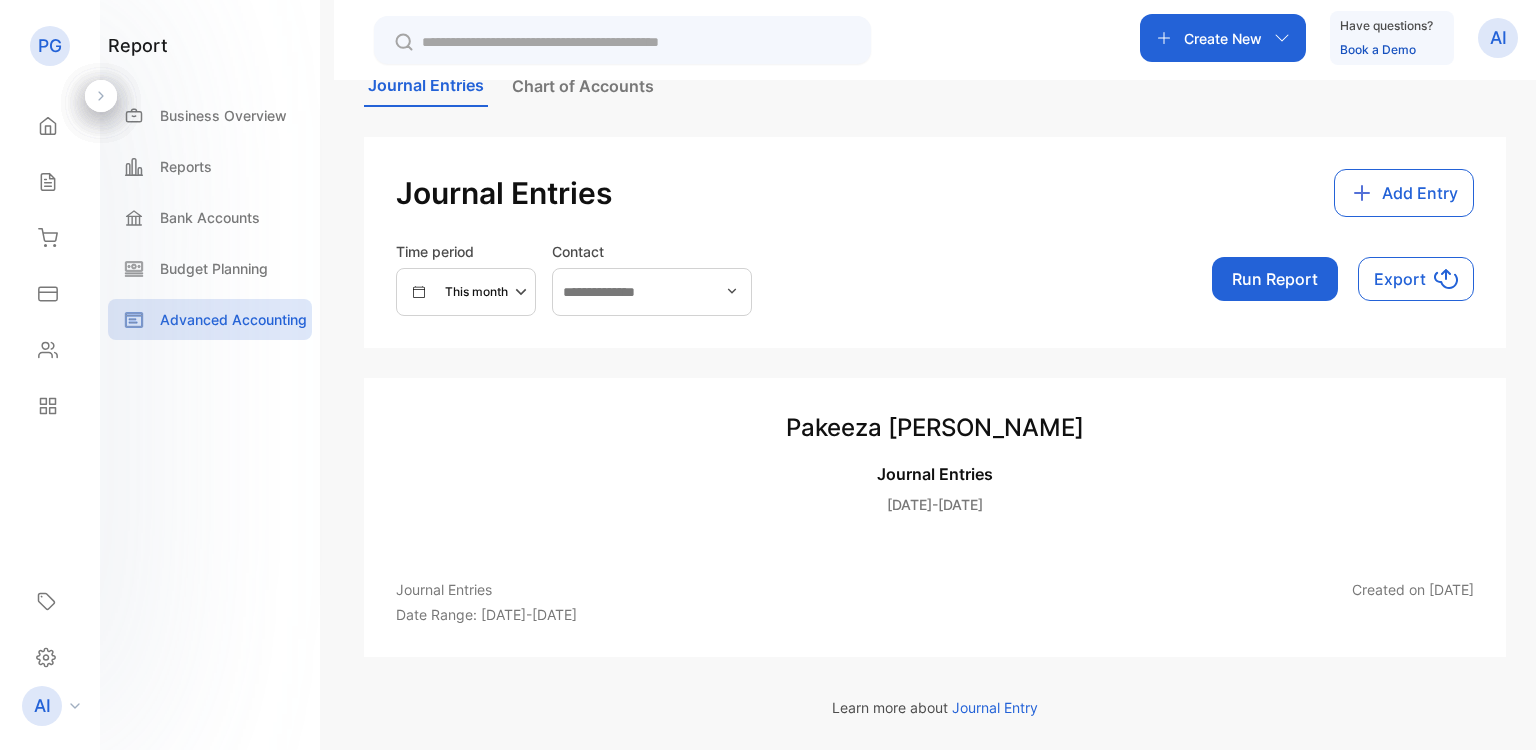 click on "Chart of Accounts" at bounding box center [583, 86] 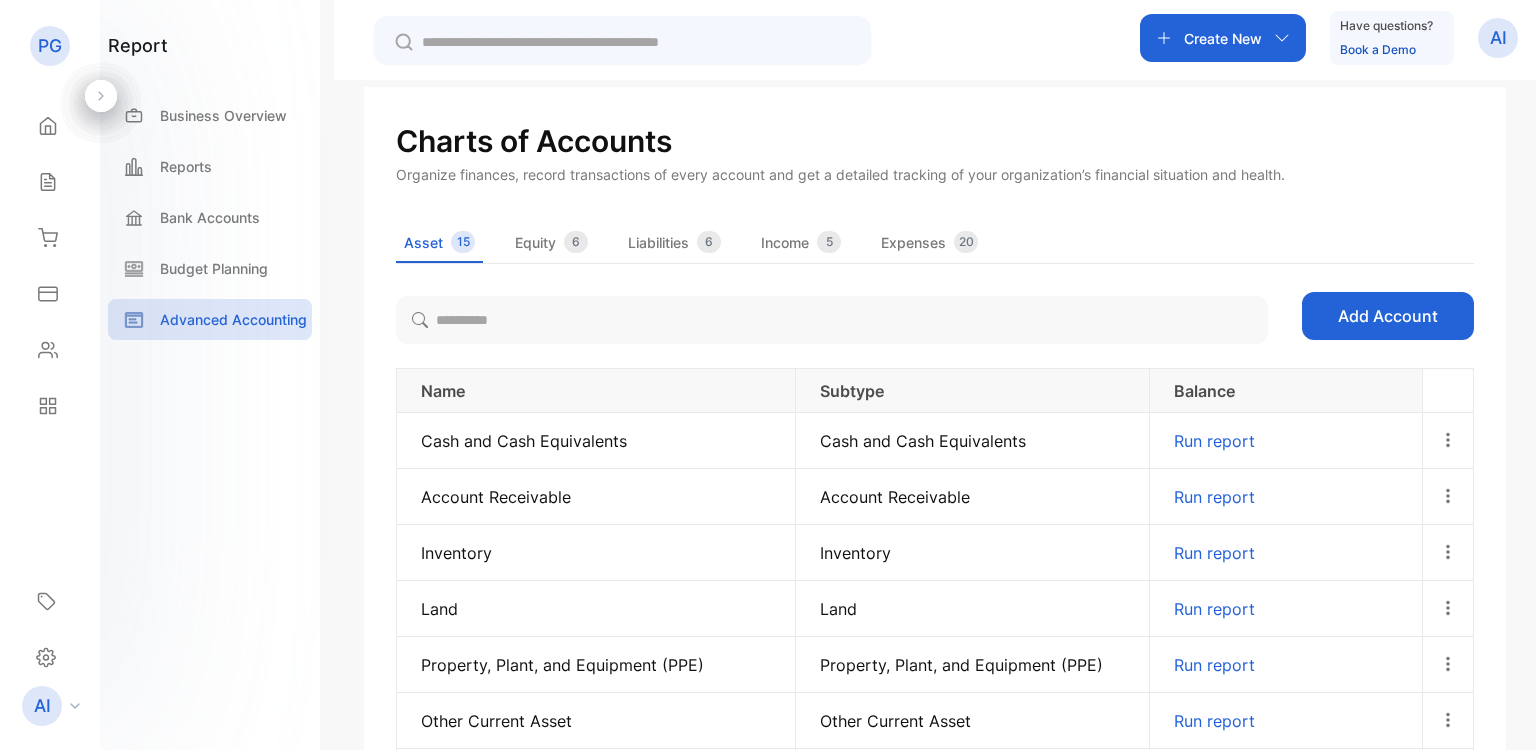 scroll, scrollTop: 328, scrollLeft: 0, axis: vertical 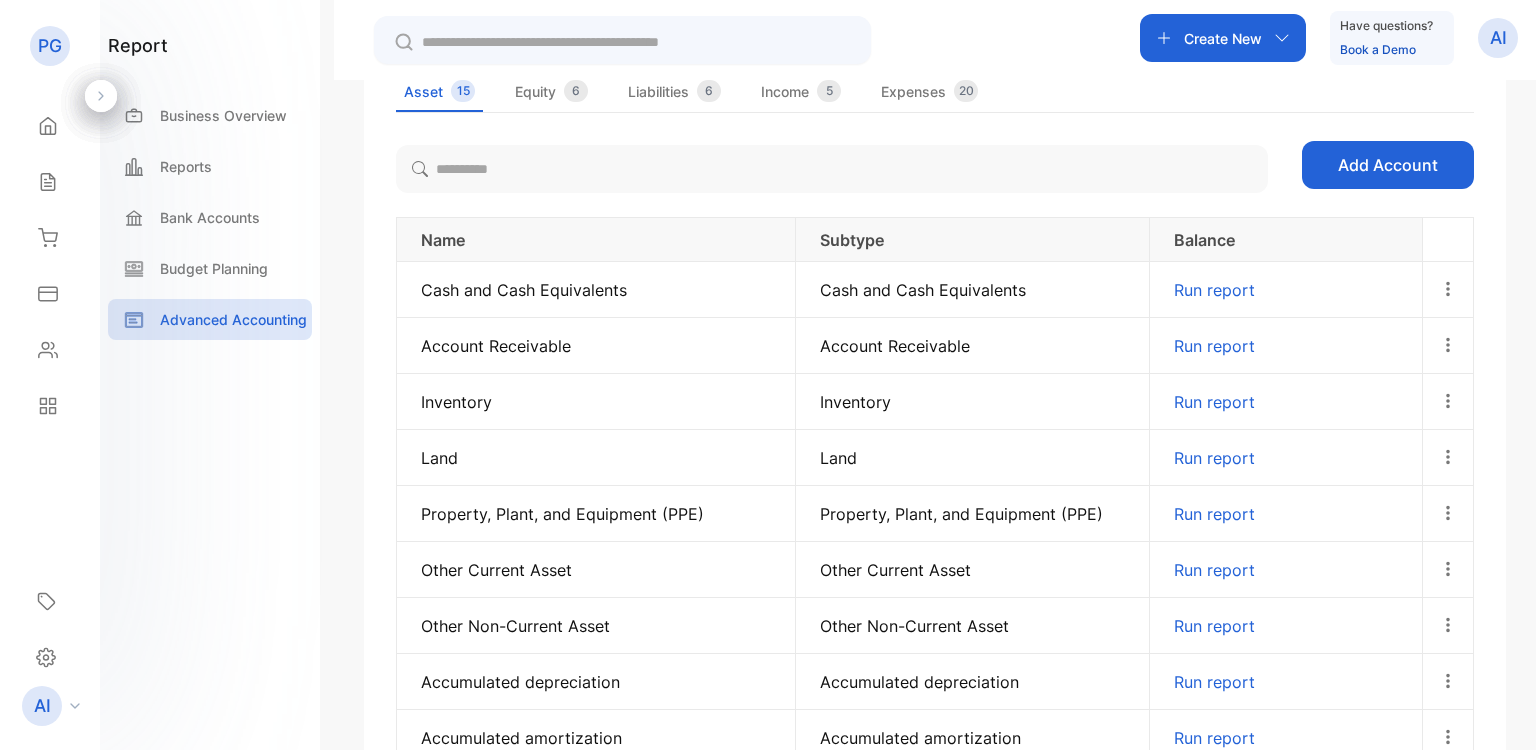 click on "Expenses" at bounding box center (913, 91) 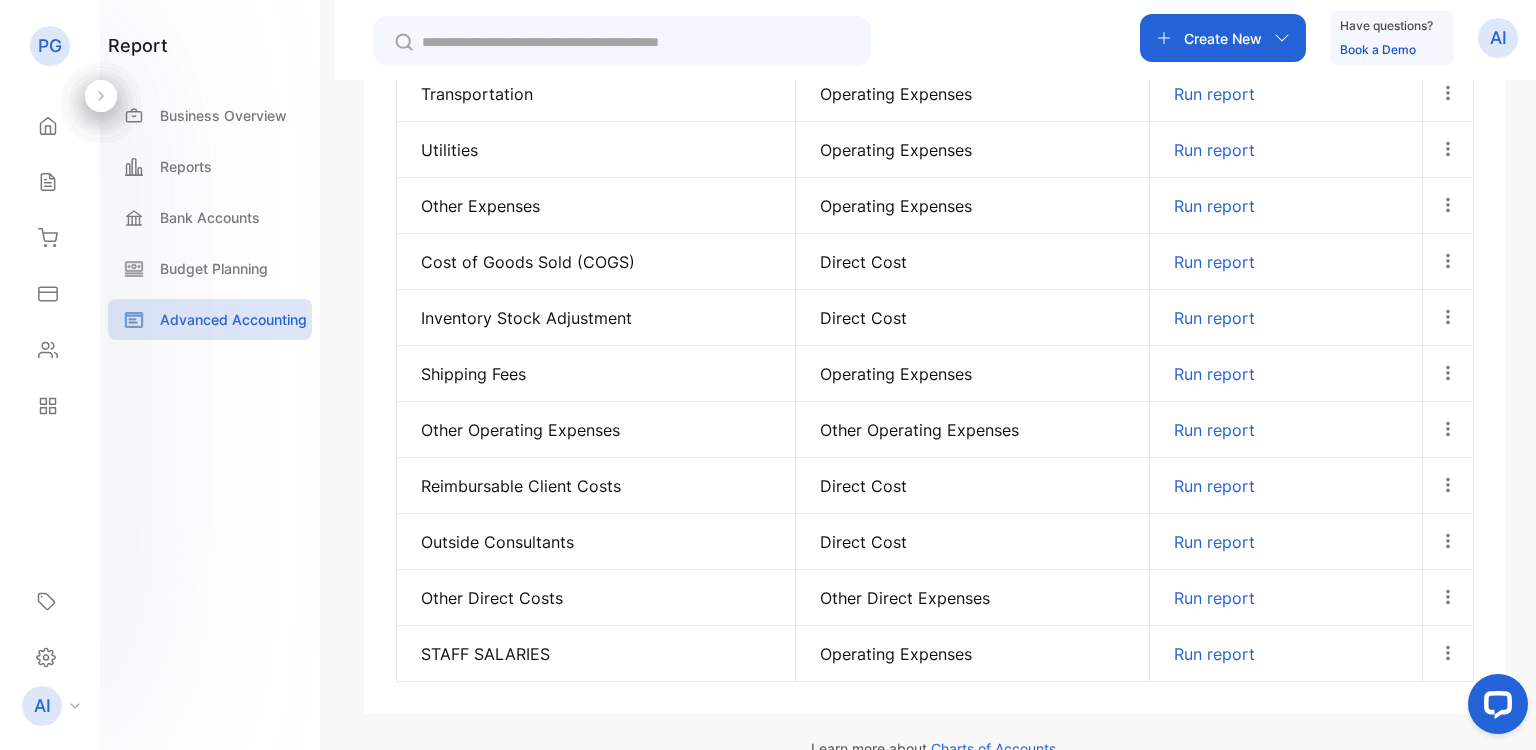 scroll, scrollTop: 0, scrollLeft: 0, axis: both 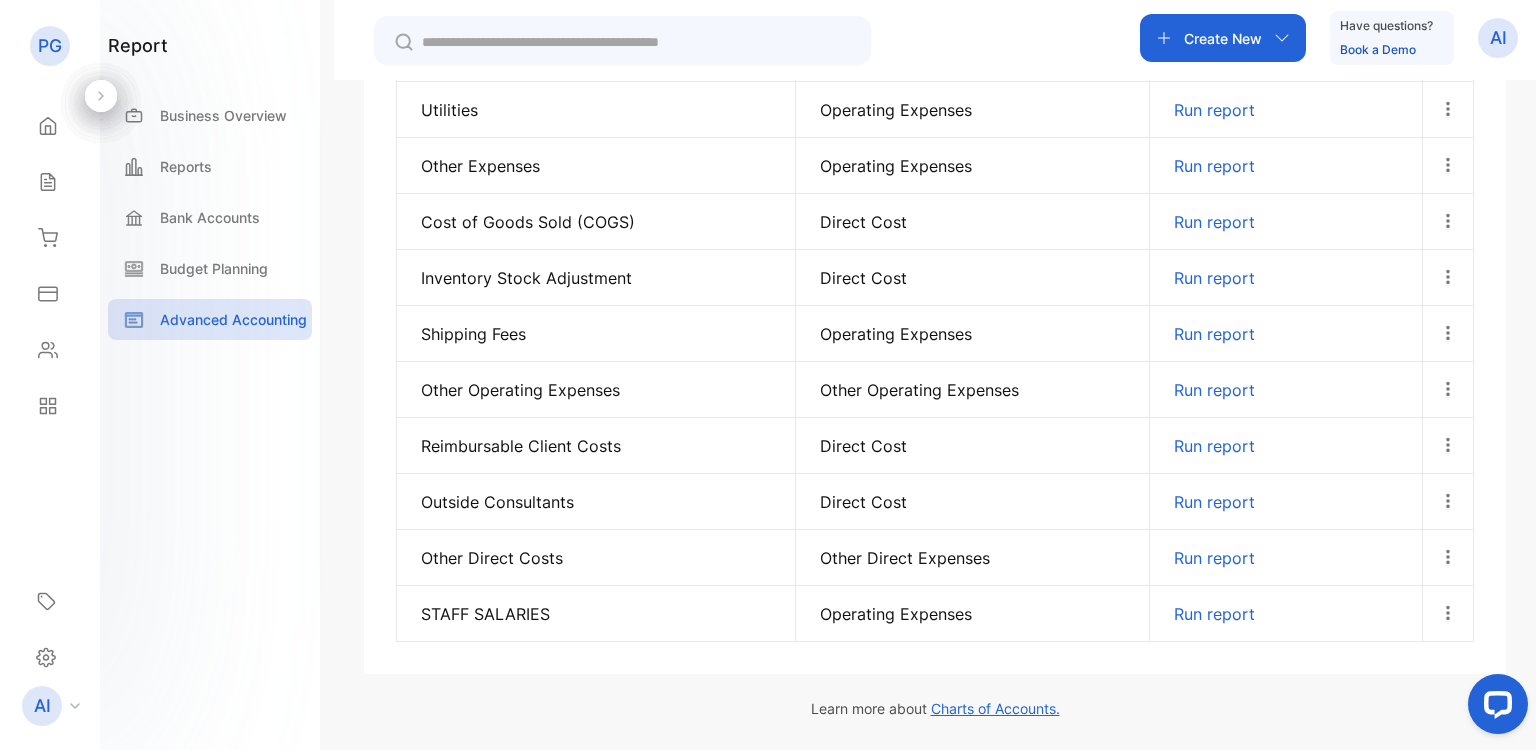 click on "STAFF SALARIES" at bounding box center [596, 614] 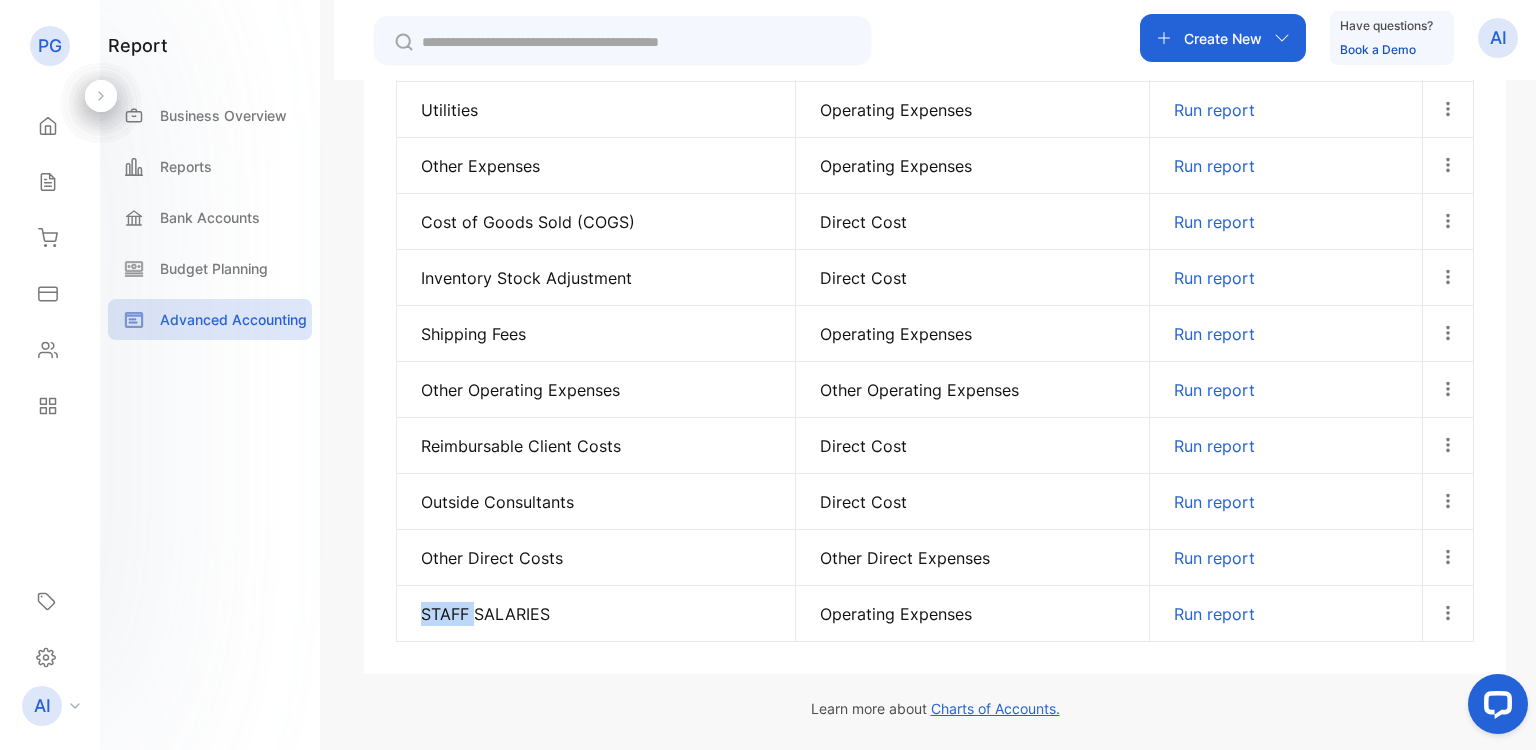 click on "STAFF SALARIES" at bounding box center [596, 614] 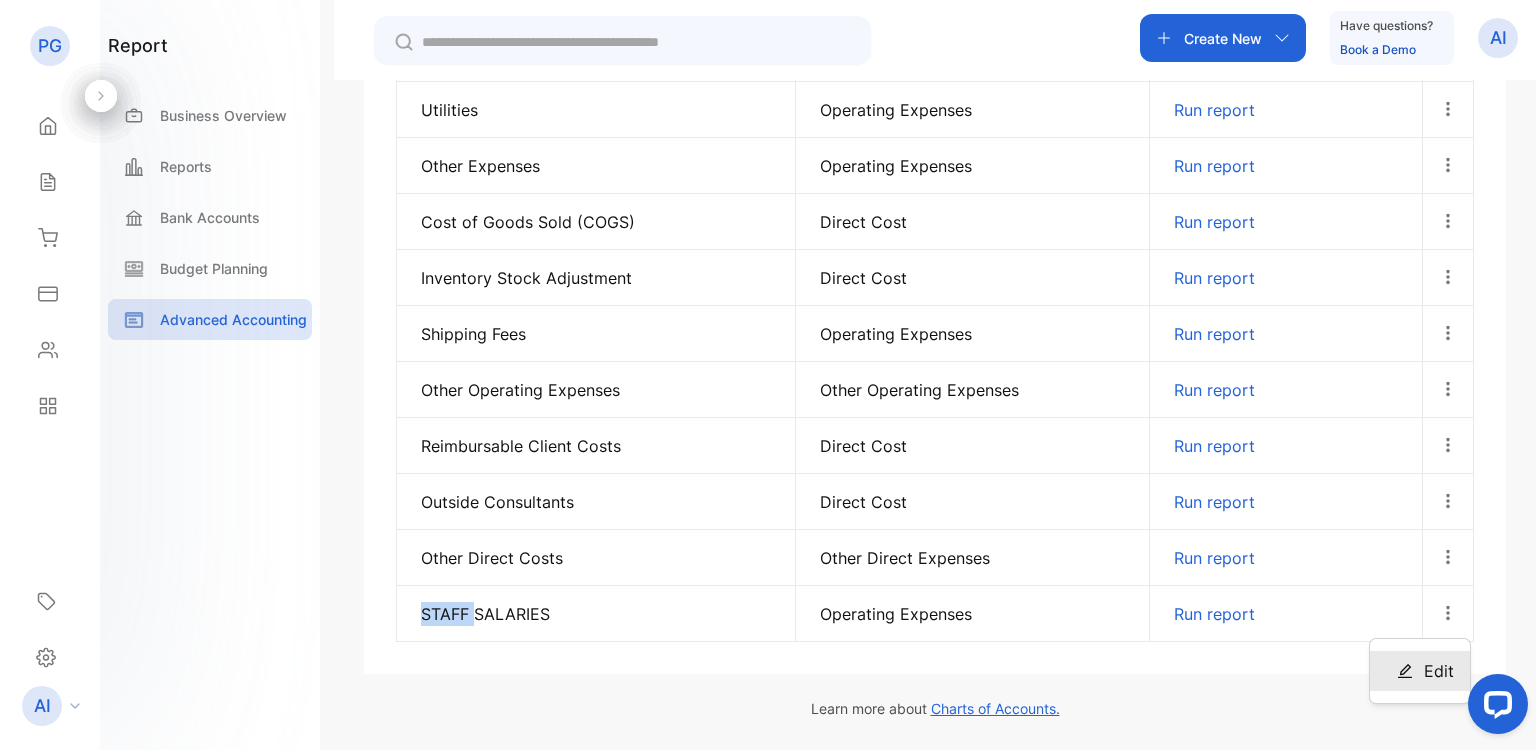 click 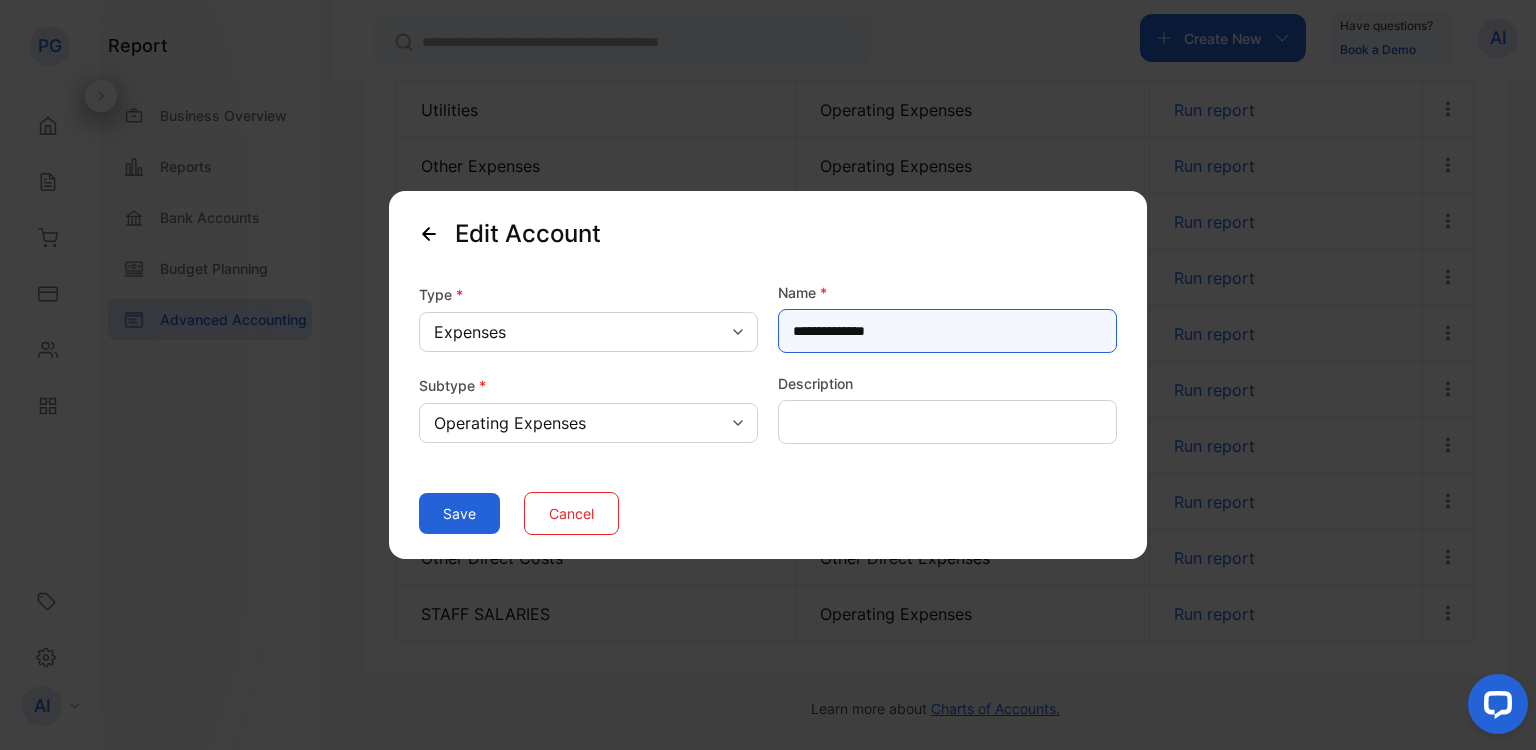 click on "**********" at bounding box center [947, 331] 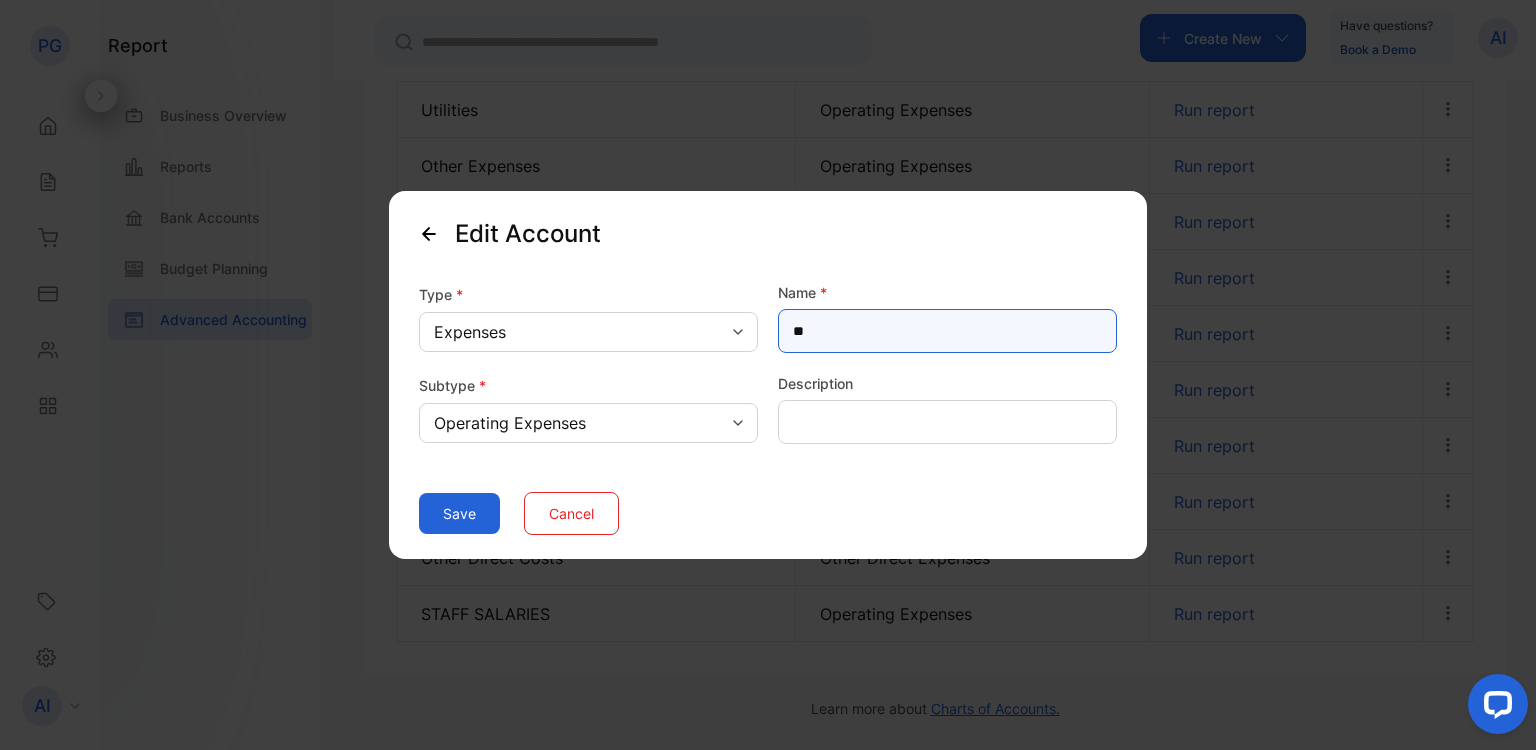 type on "*" 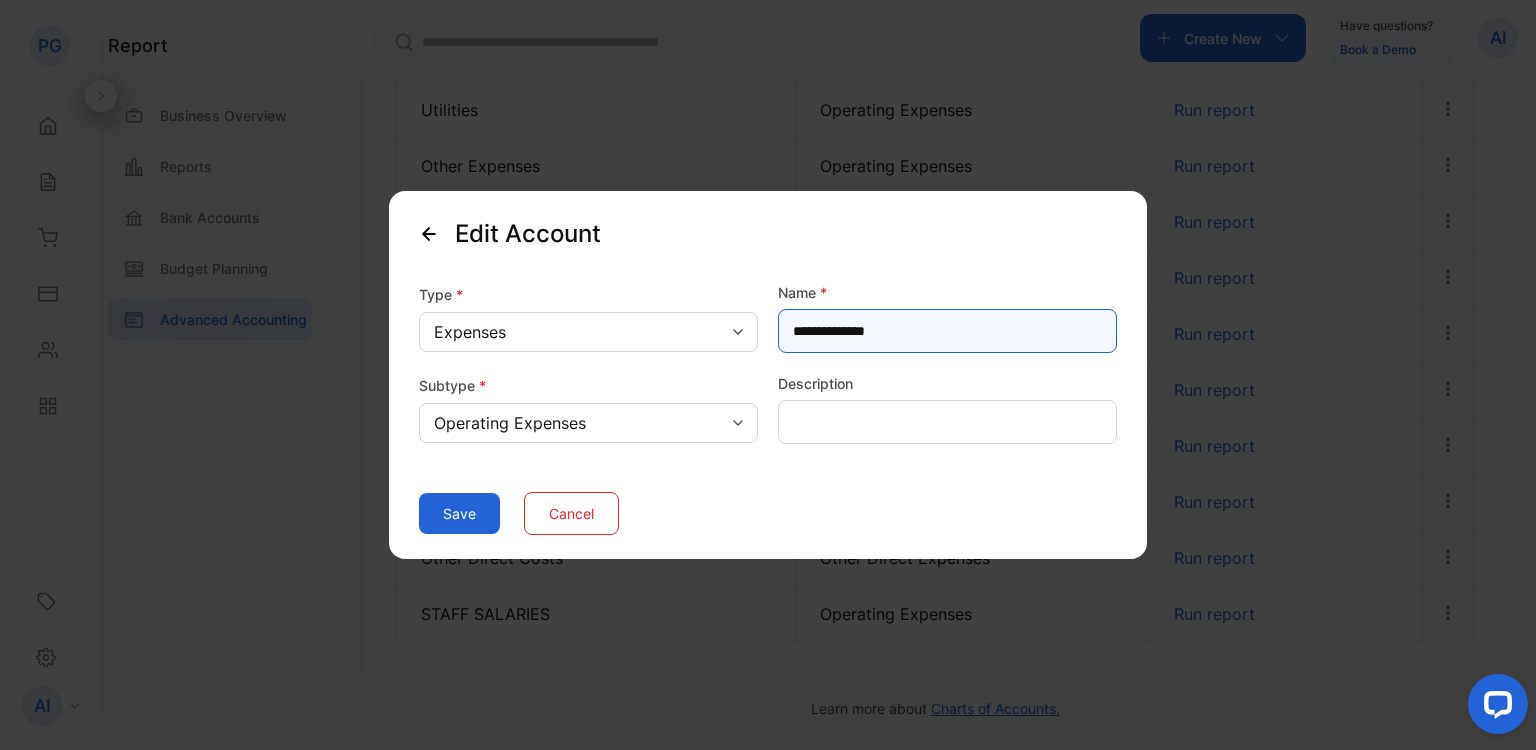 type on "**********" 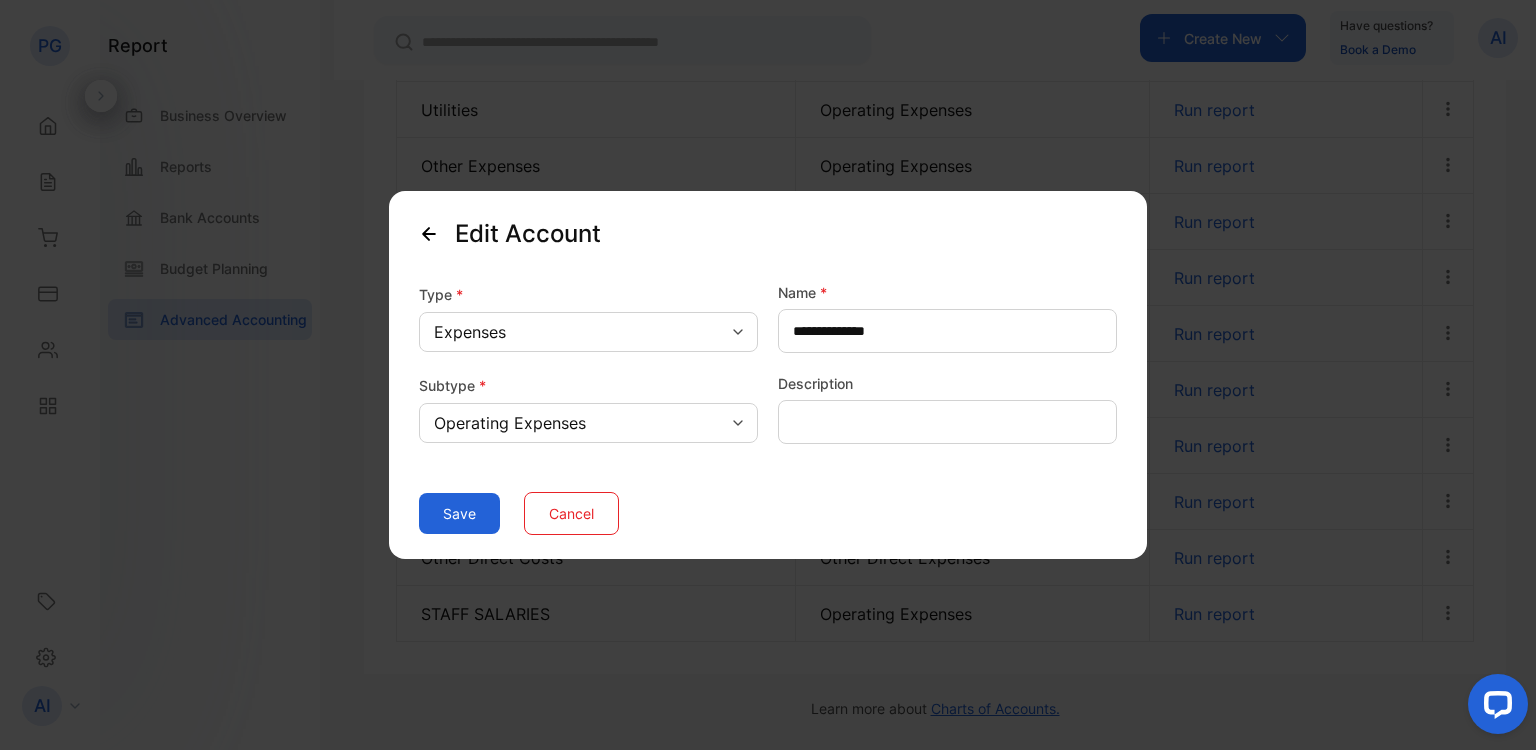 click on "Save" at bounding box center (459, 513) 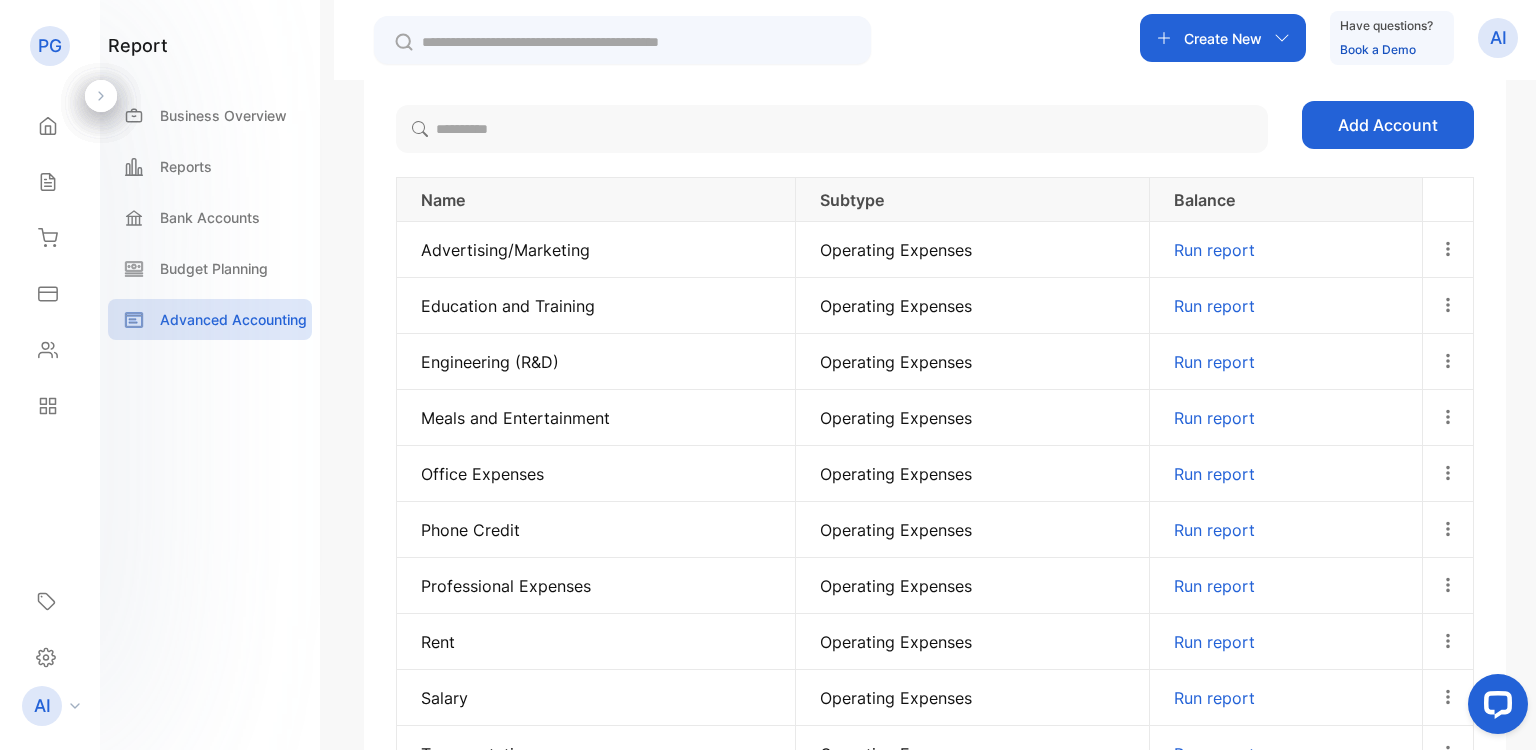 scroll, scrollTop: 0, scrollLeft: 0, axis: both 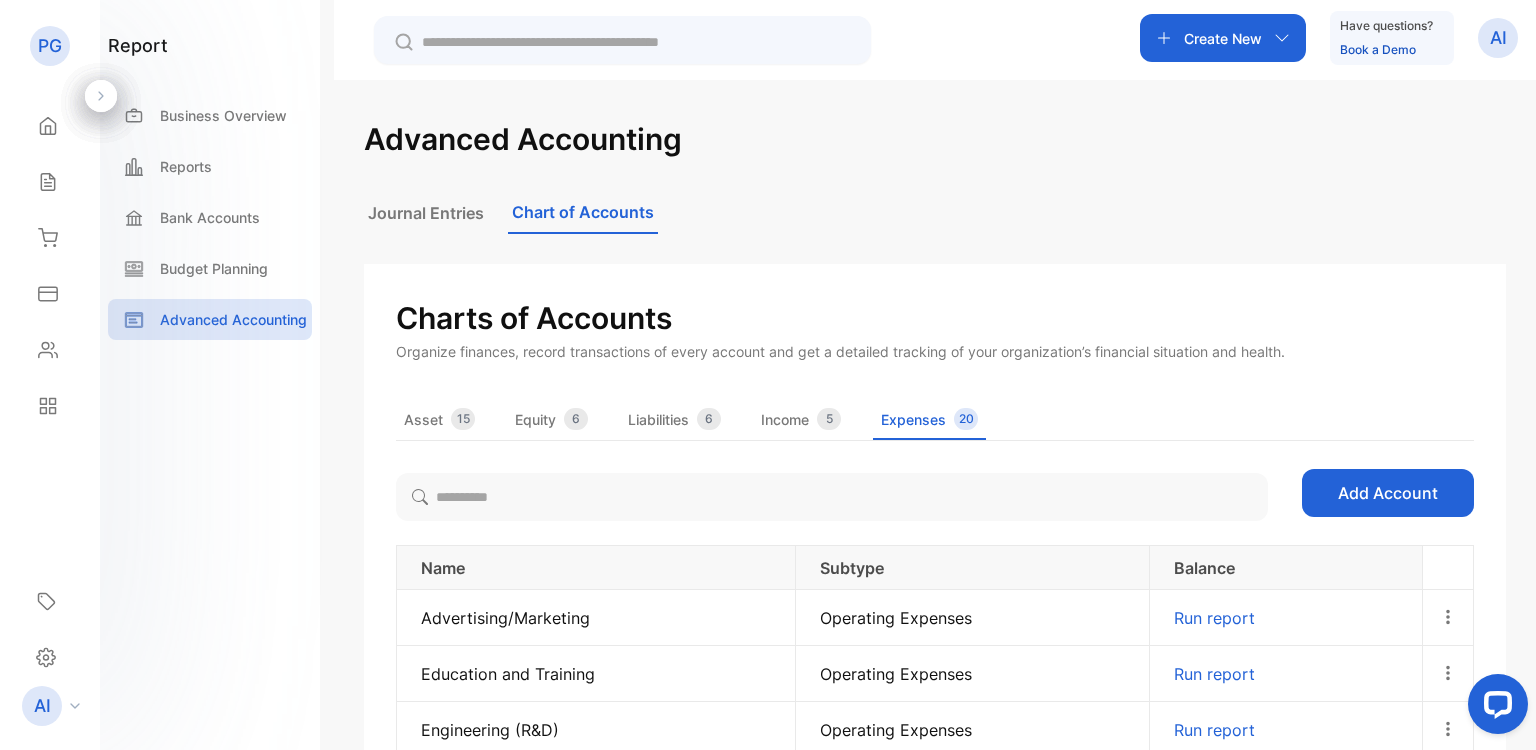 click on "Income" at bounding box center [785, 419] 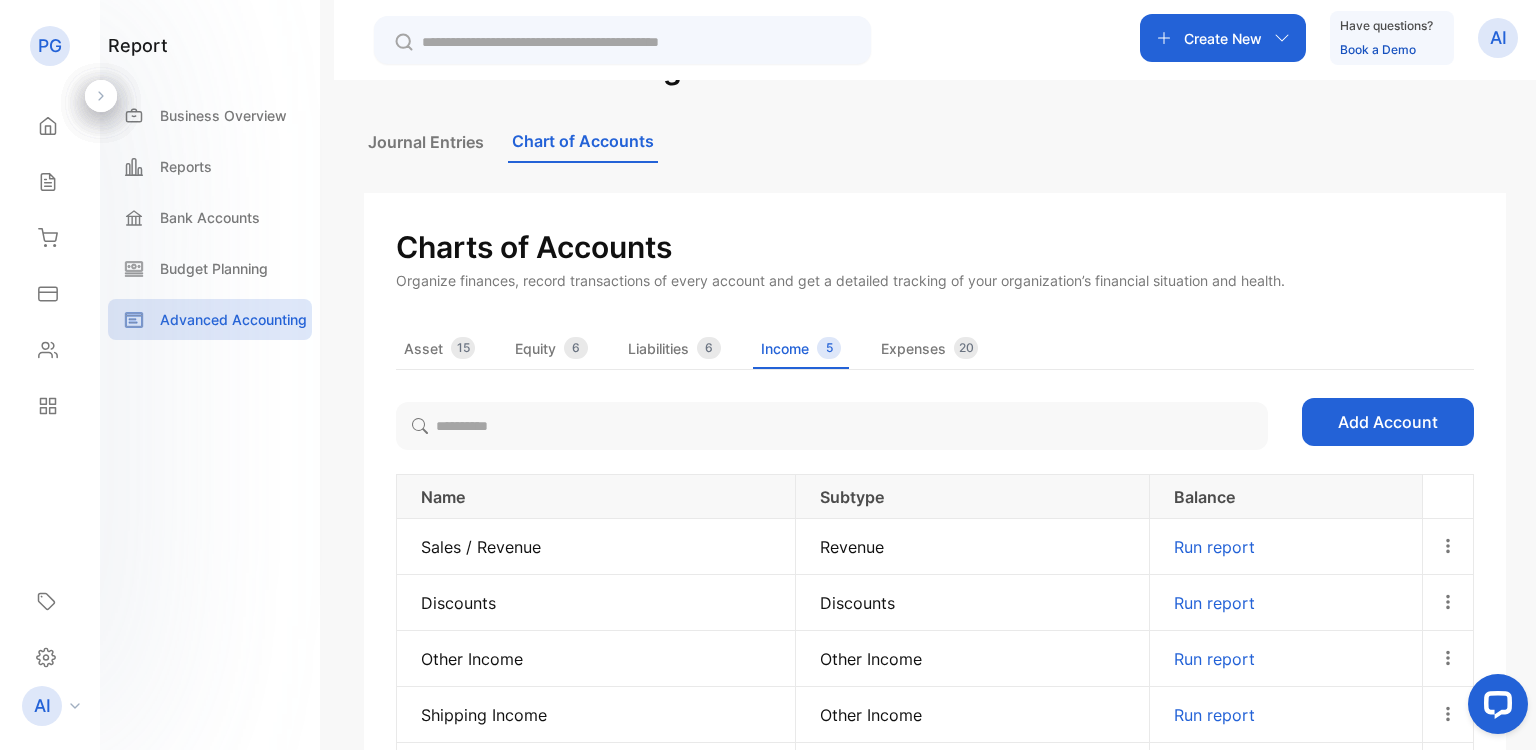 scroll, scrollTop: 228, scrollLeft: 0, axis: vertical 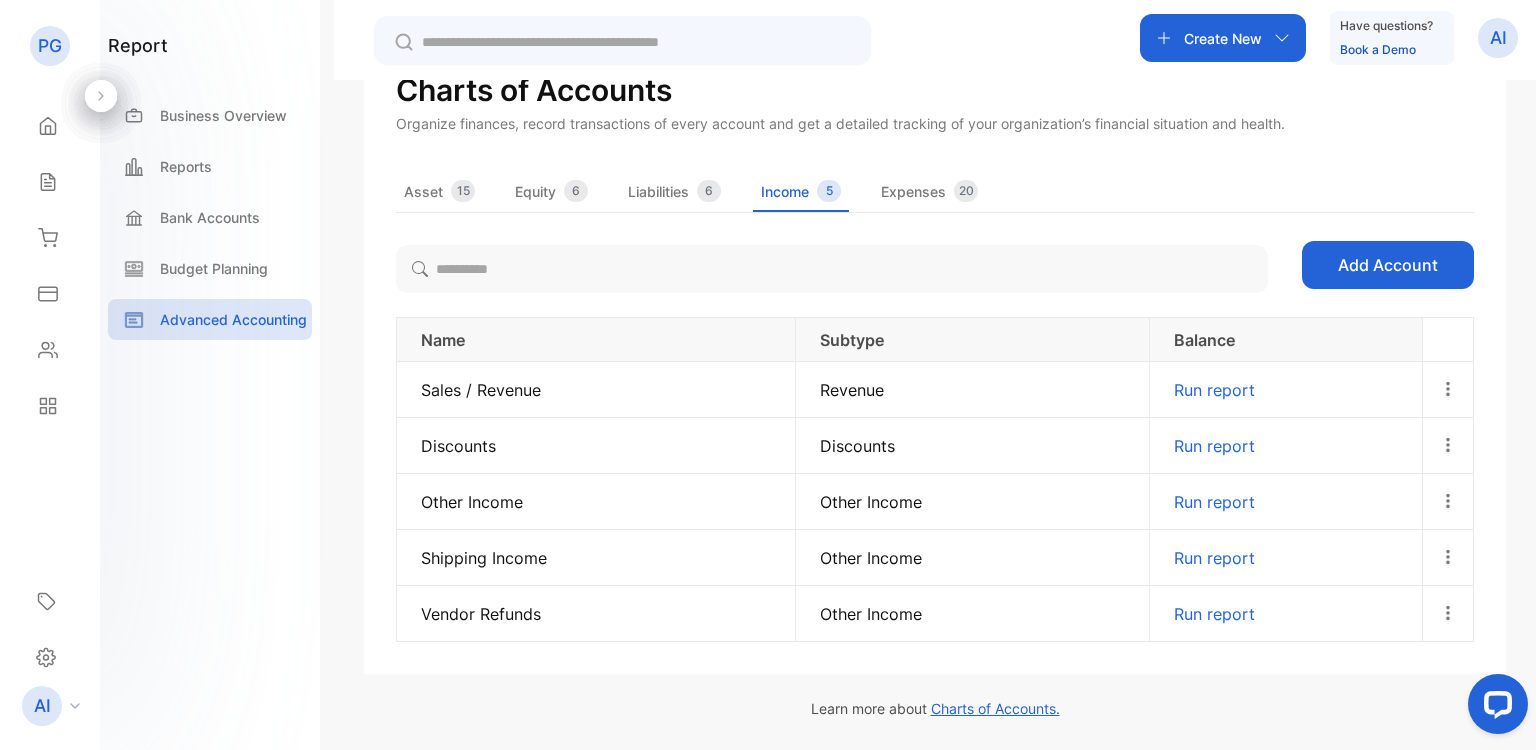 click on "Sales / Revenue" at bounding box center [596, 390] 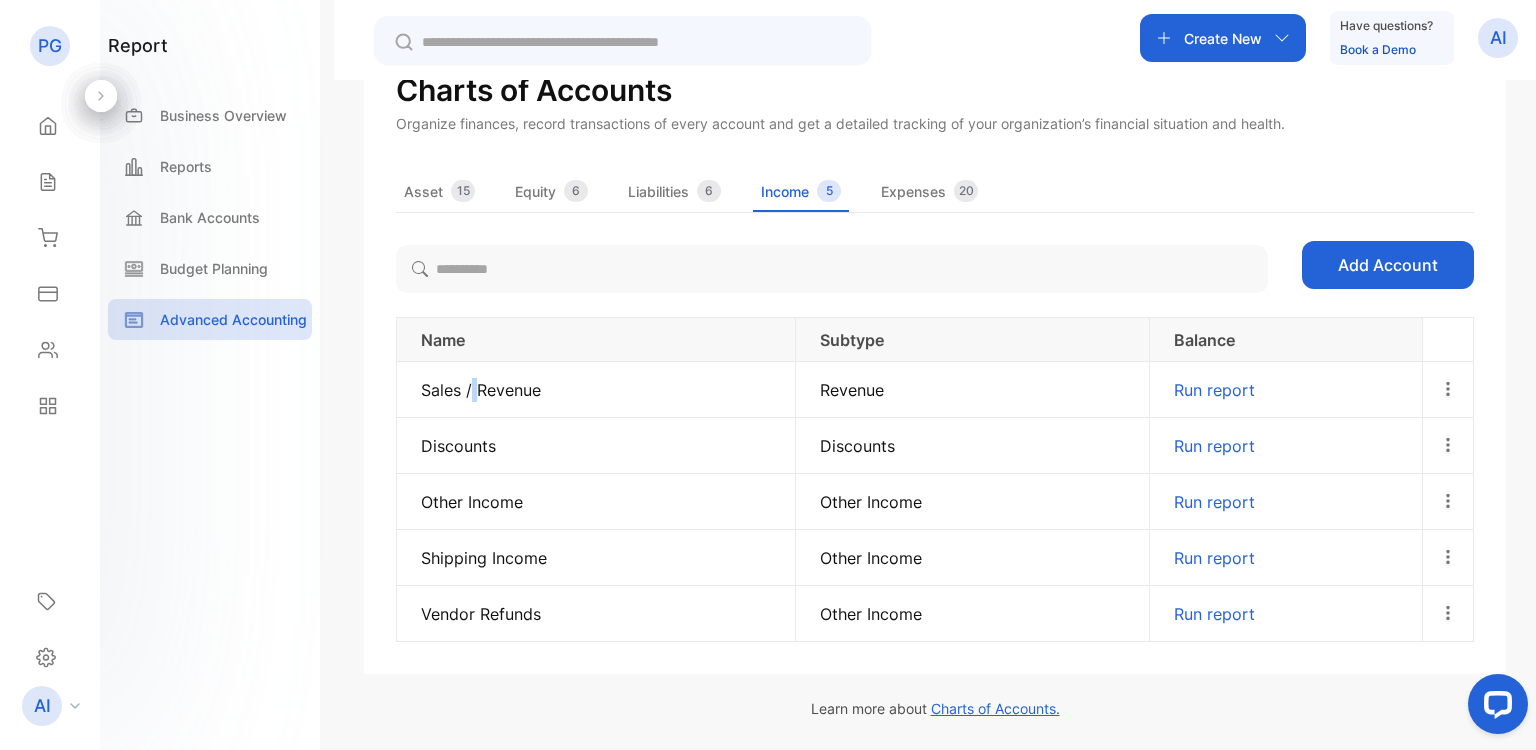 click on "Sales / Revenue" at bounding box center (596, 390) 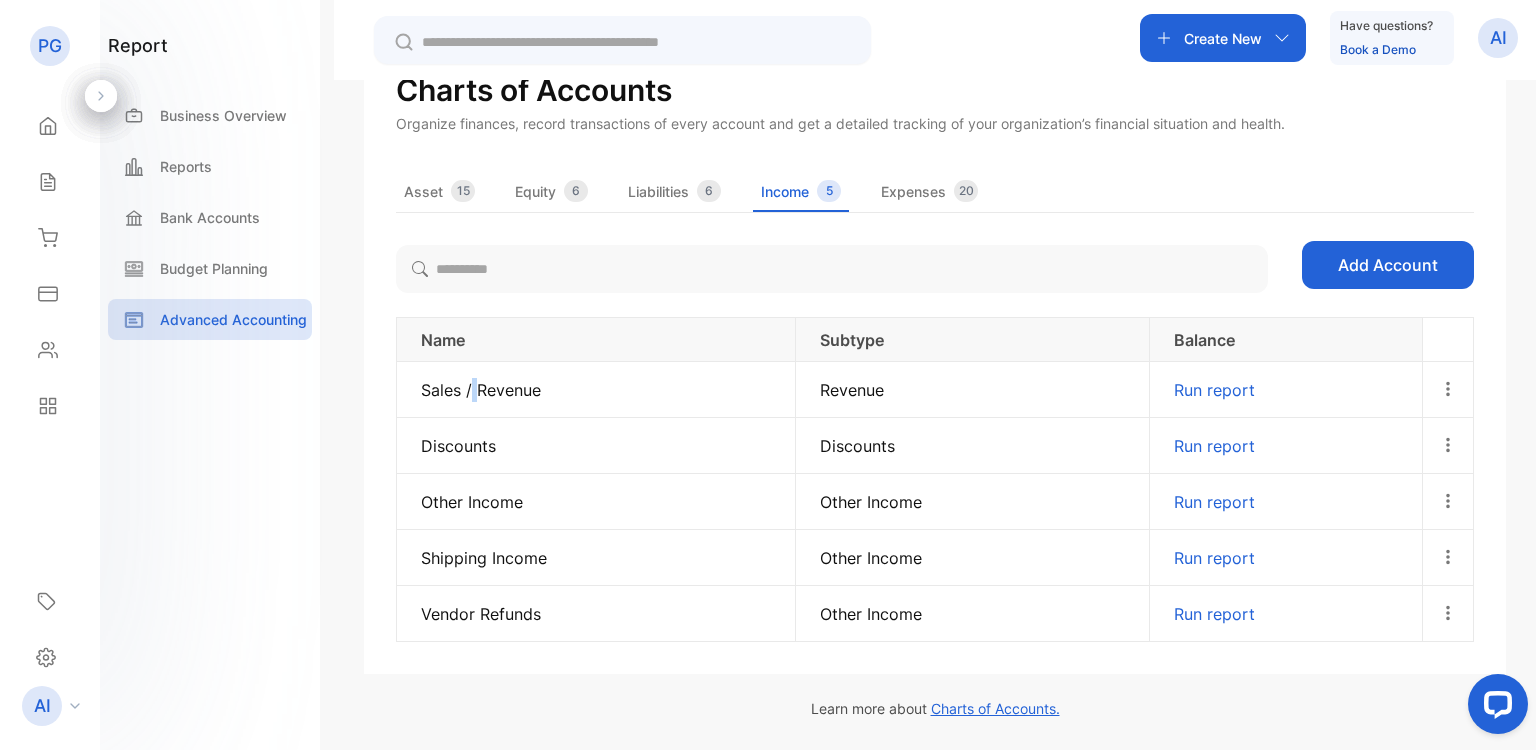 click on "Asset 15" at bounding box center (439, 195) 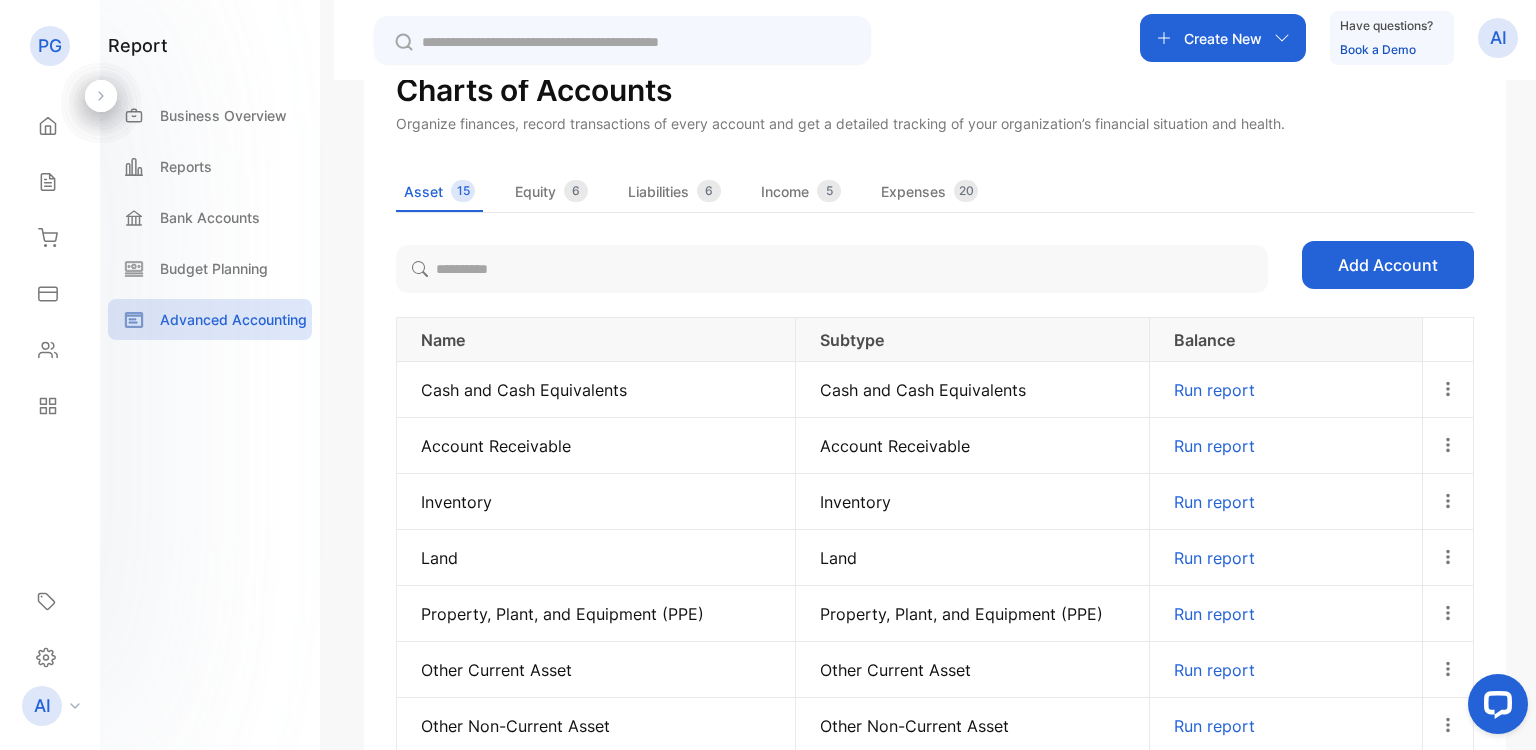 click on "Inventory" at bounding box center [596, 502] 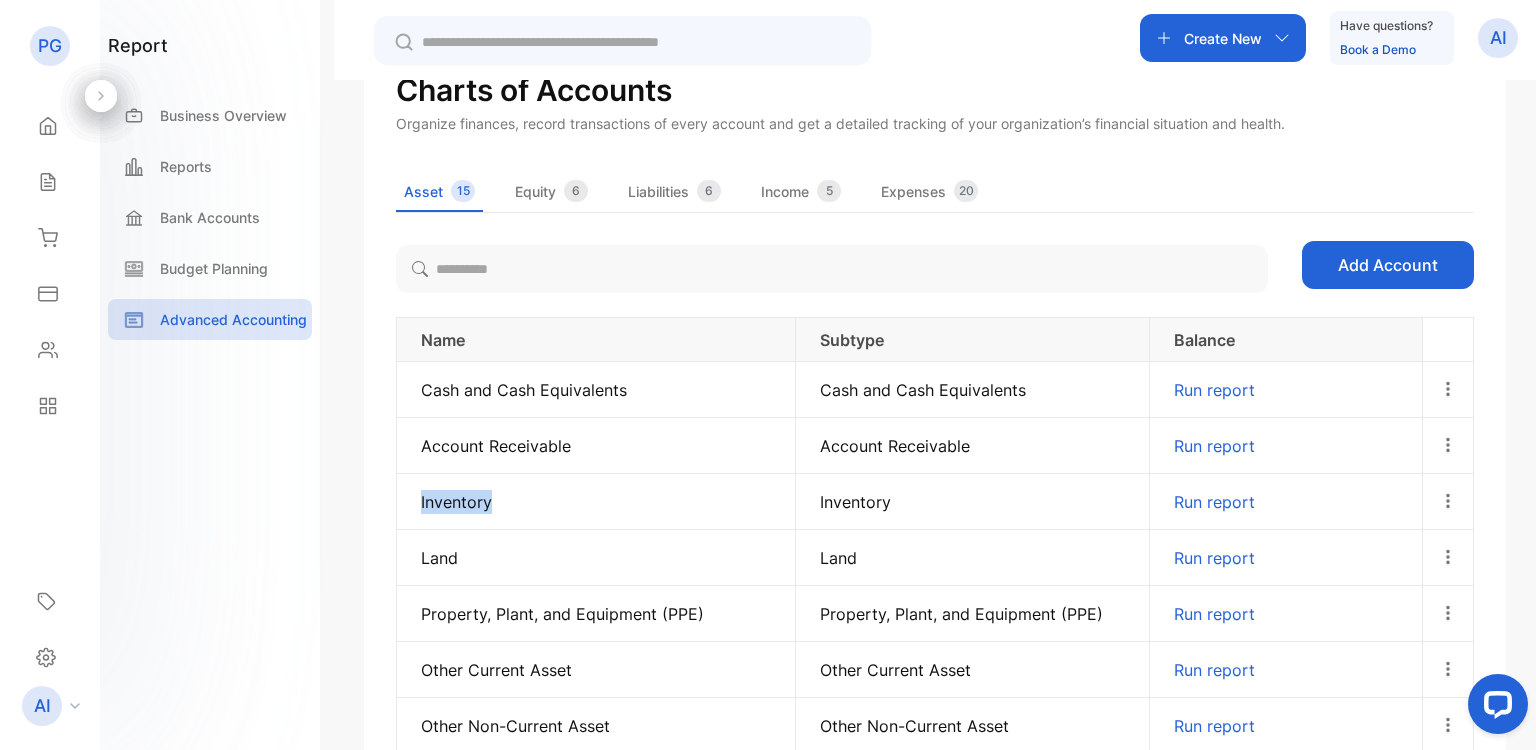 click on "Inventory" at bounding box center [596, 502] 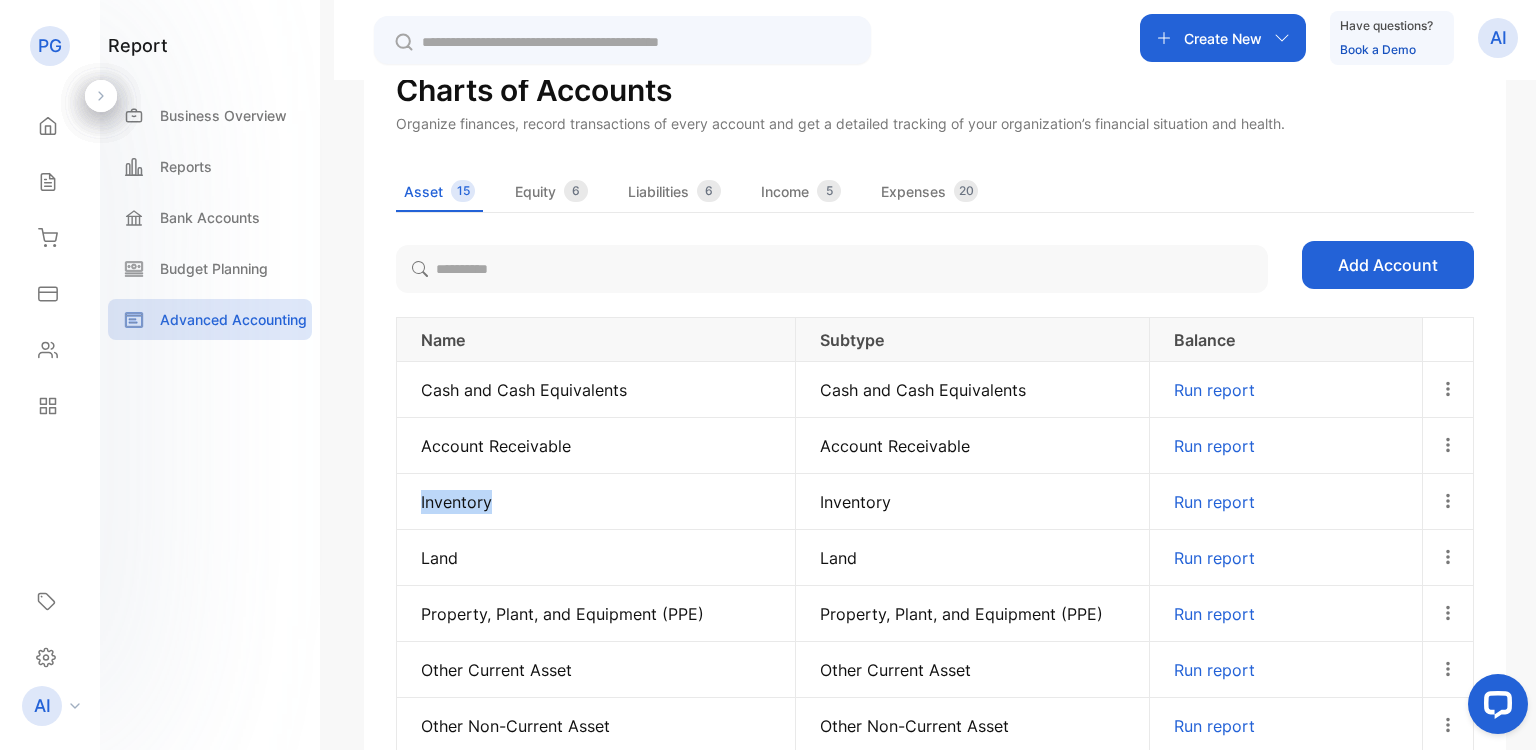 click 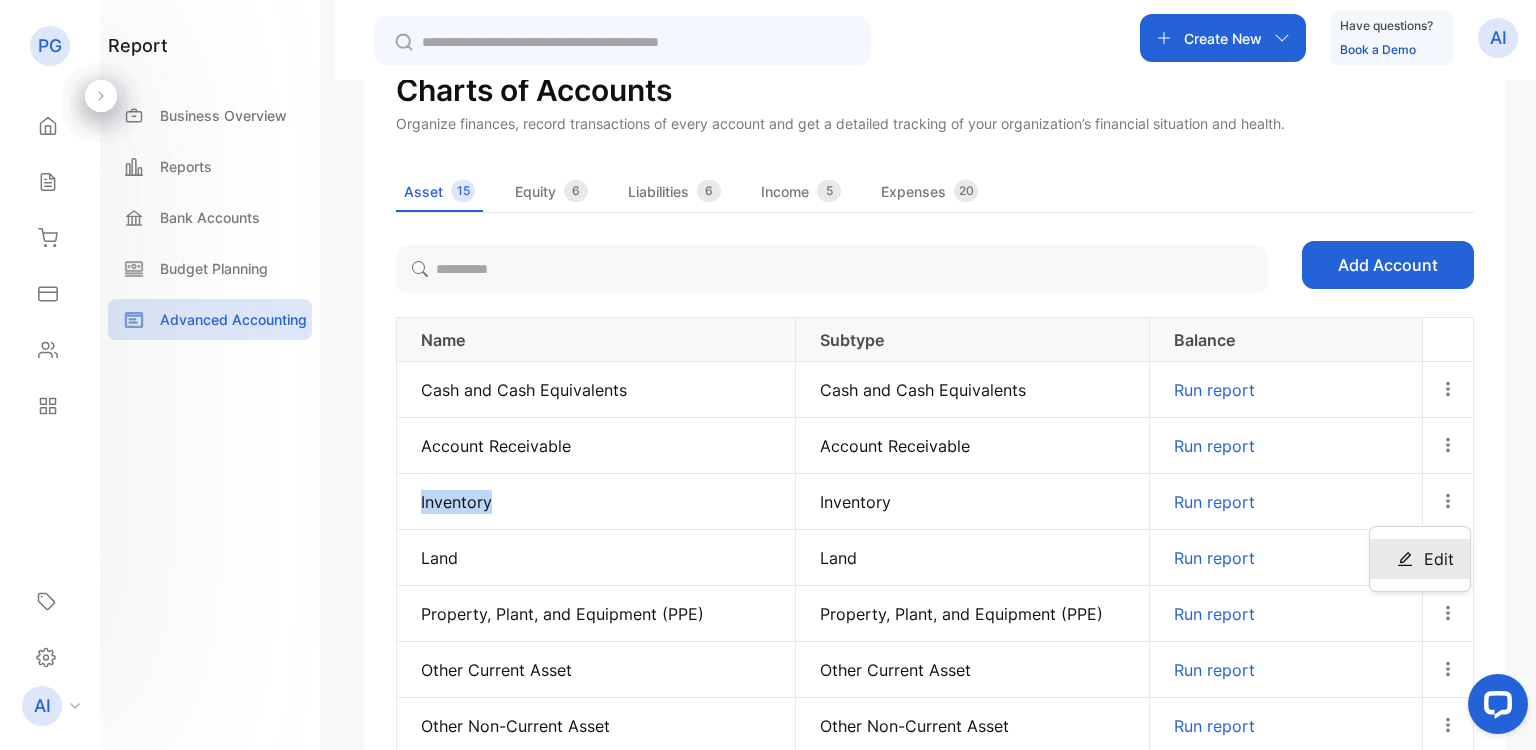 click 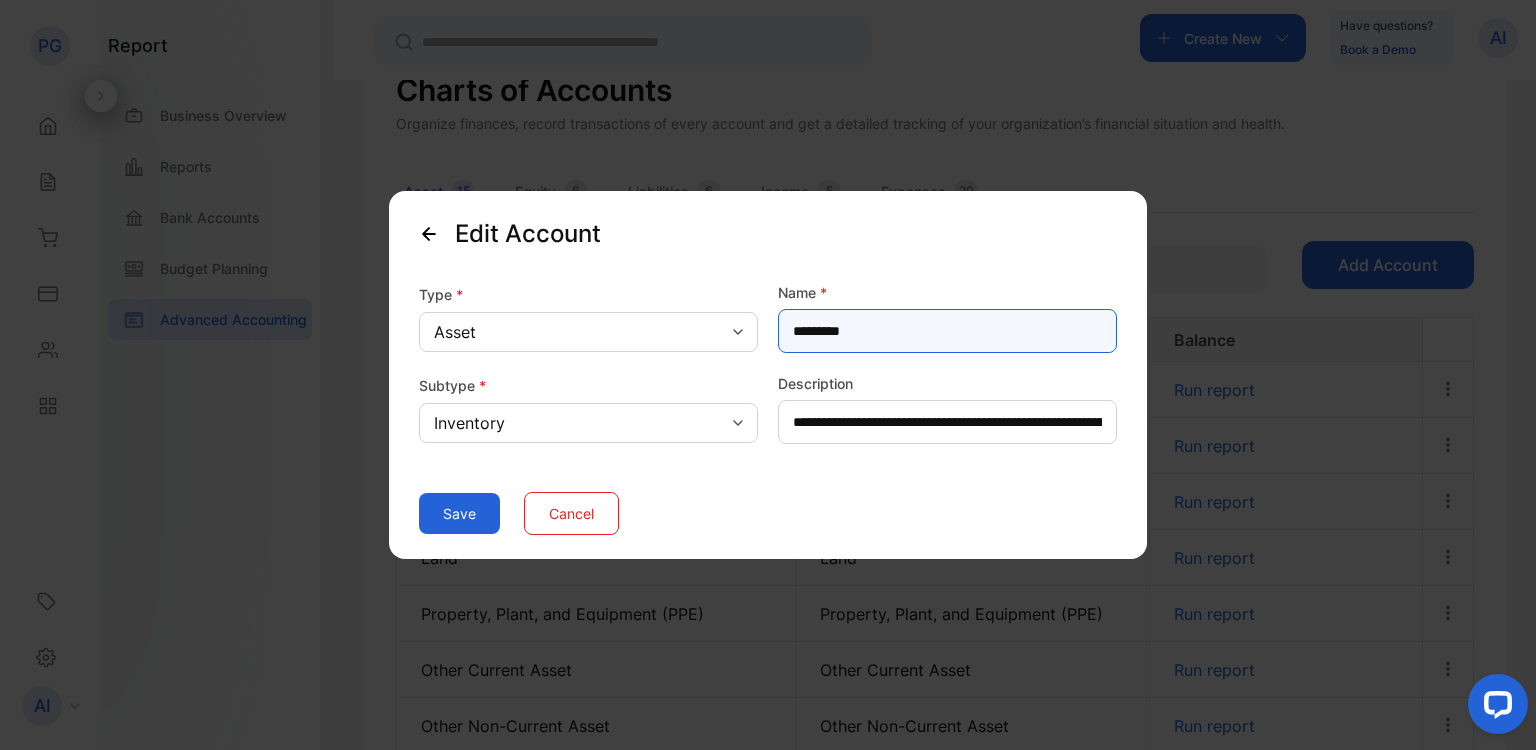 click on "*********" at bounding box center [947, 331] 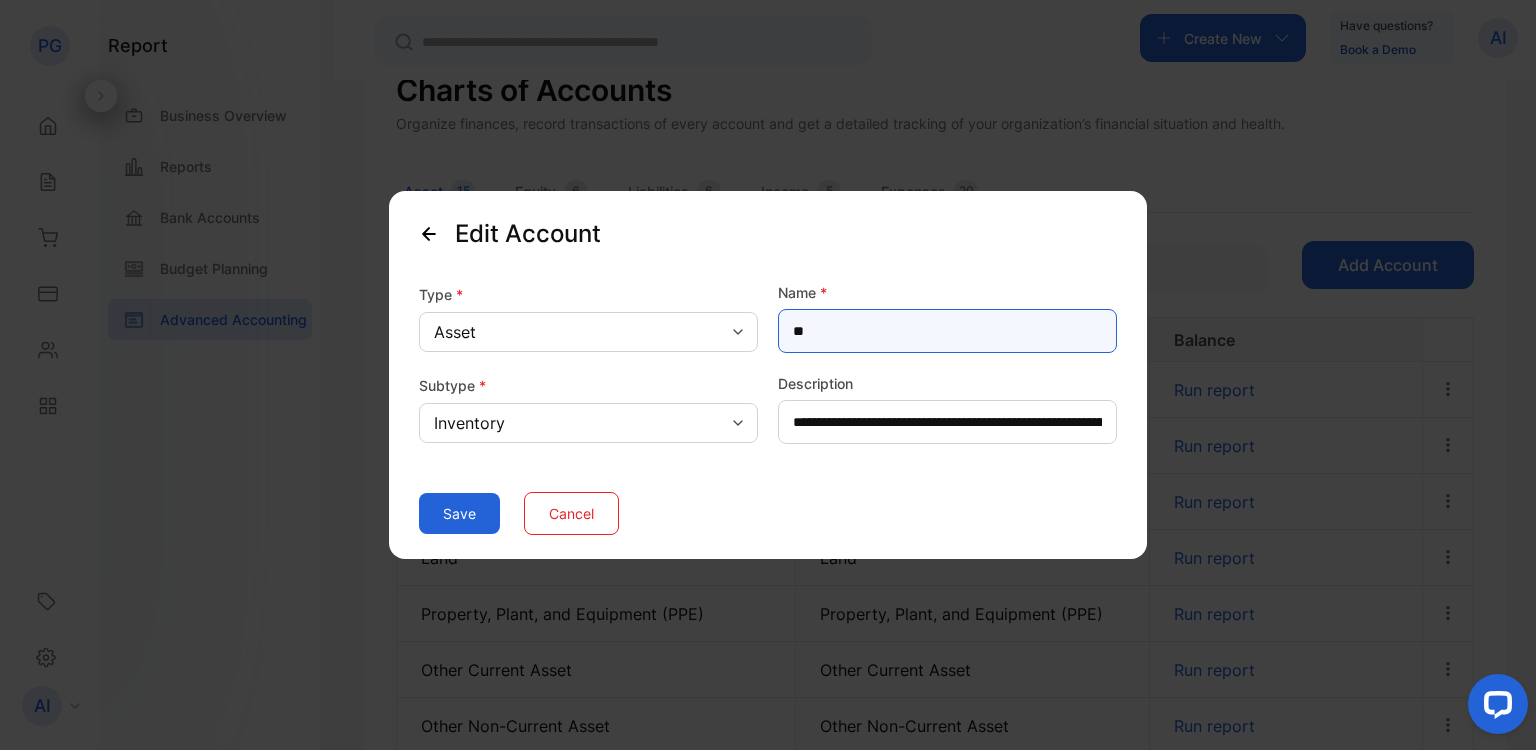 type on "*" 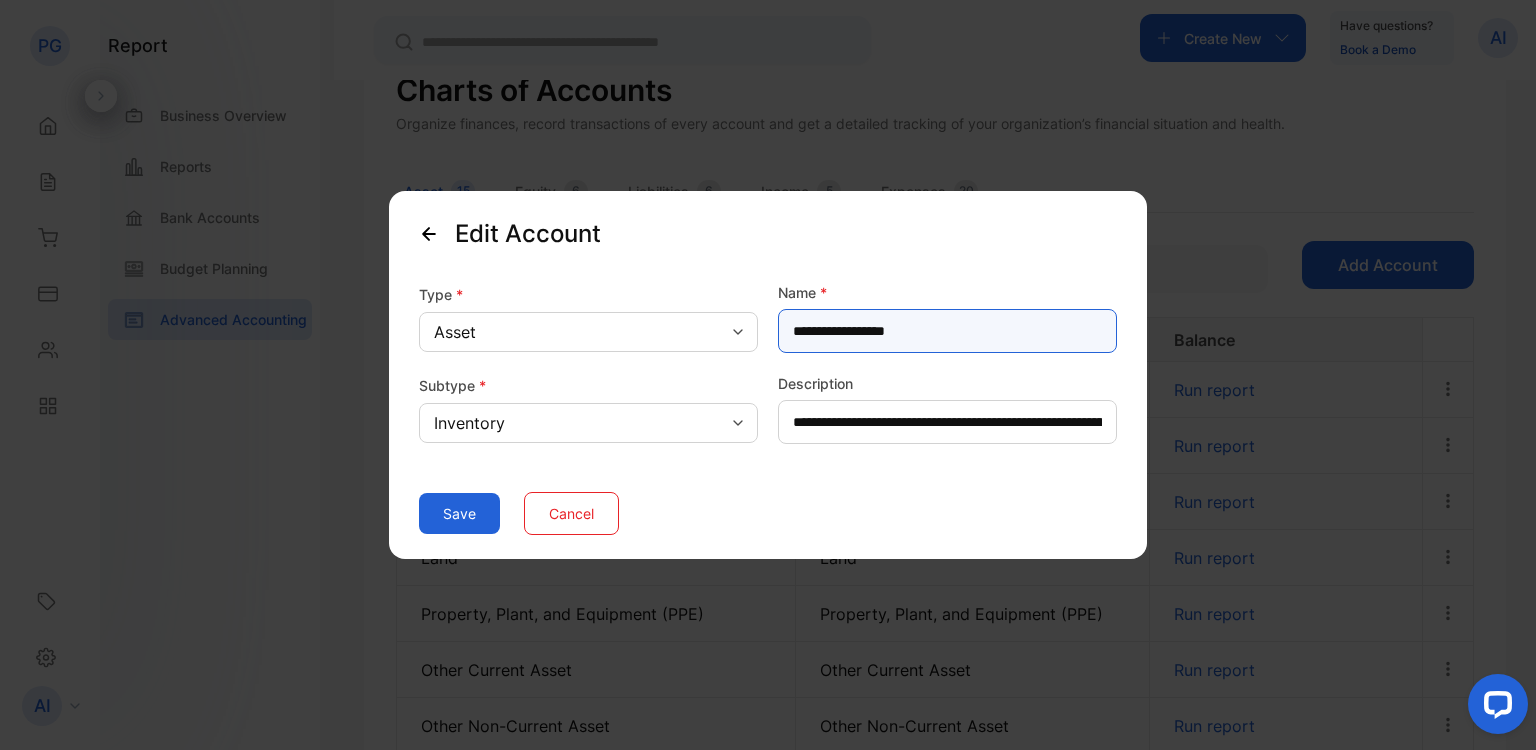 type on "**********" 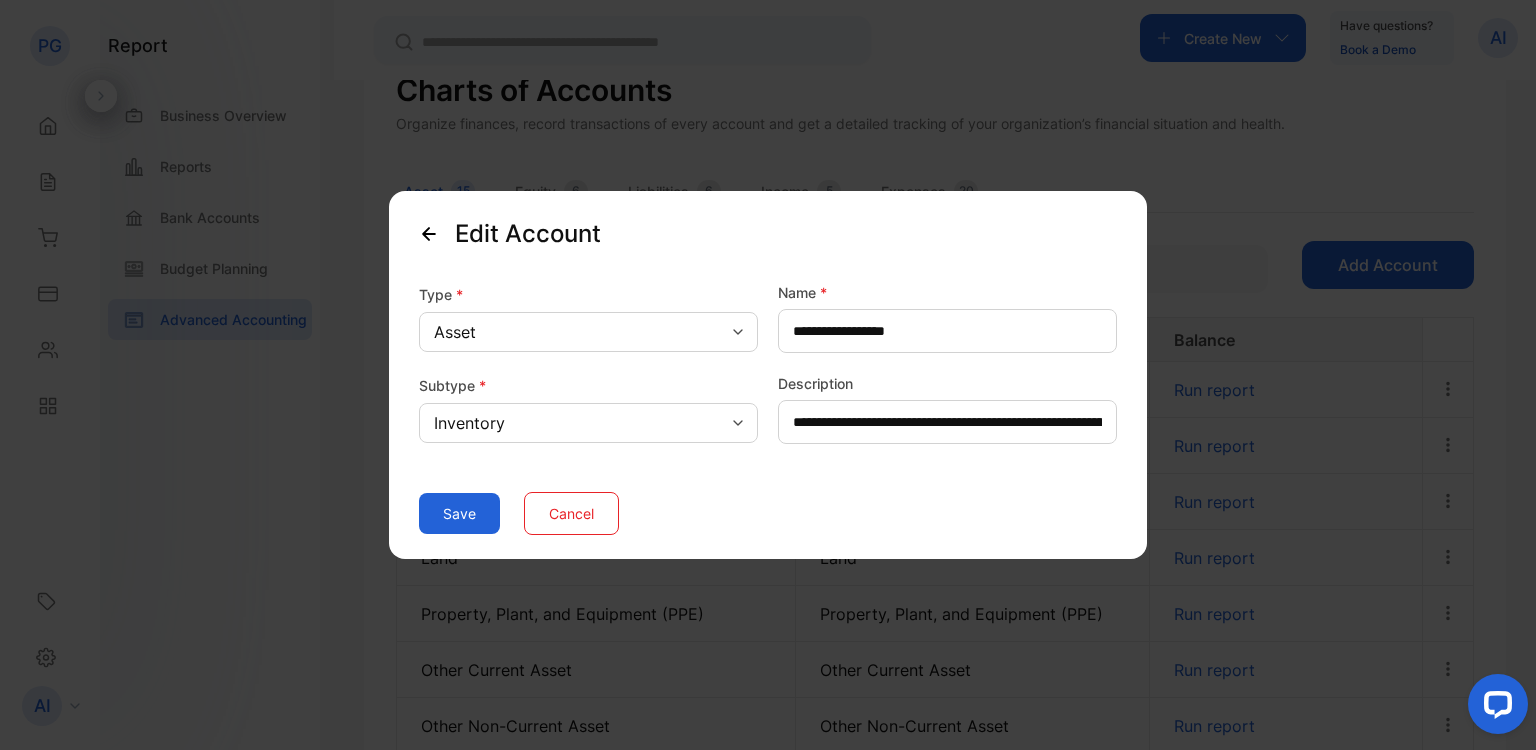 click on "Save" at bounding box center [459, 513] 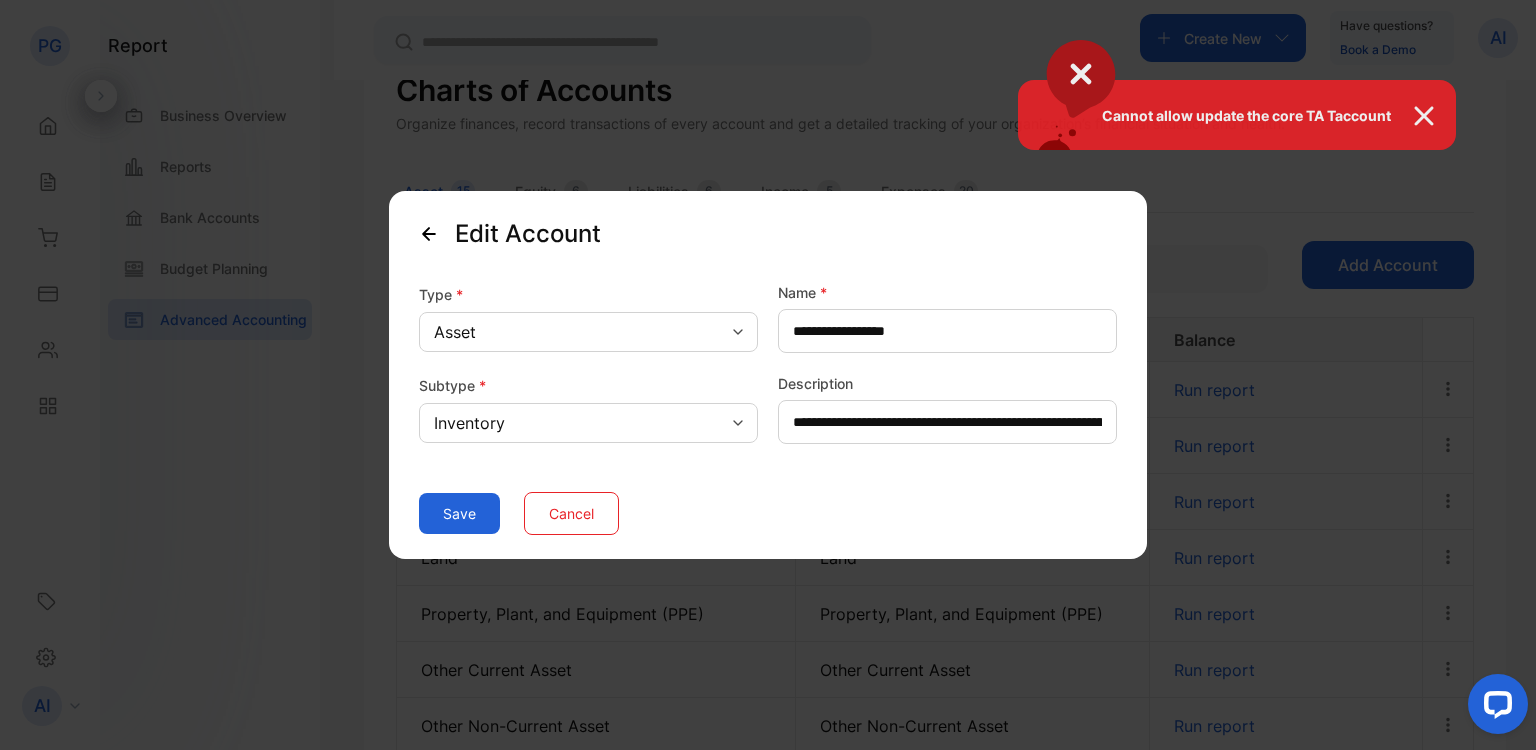 click on "Cannot allow update the core TA Taccount" at bounding box center (768, 375) 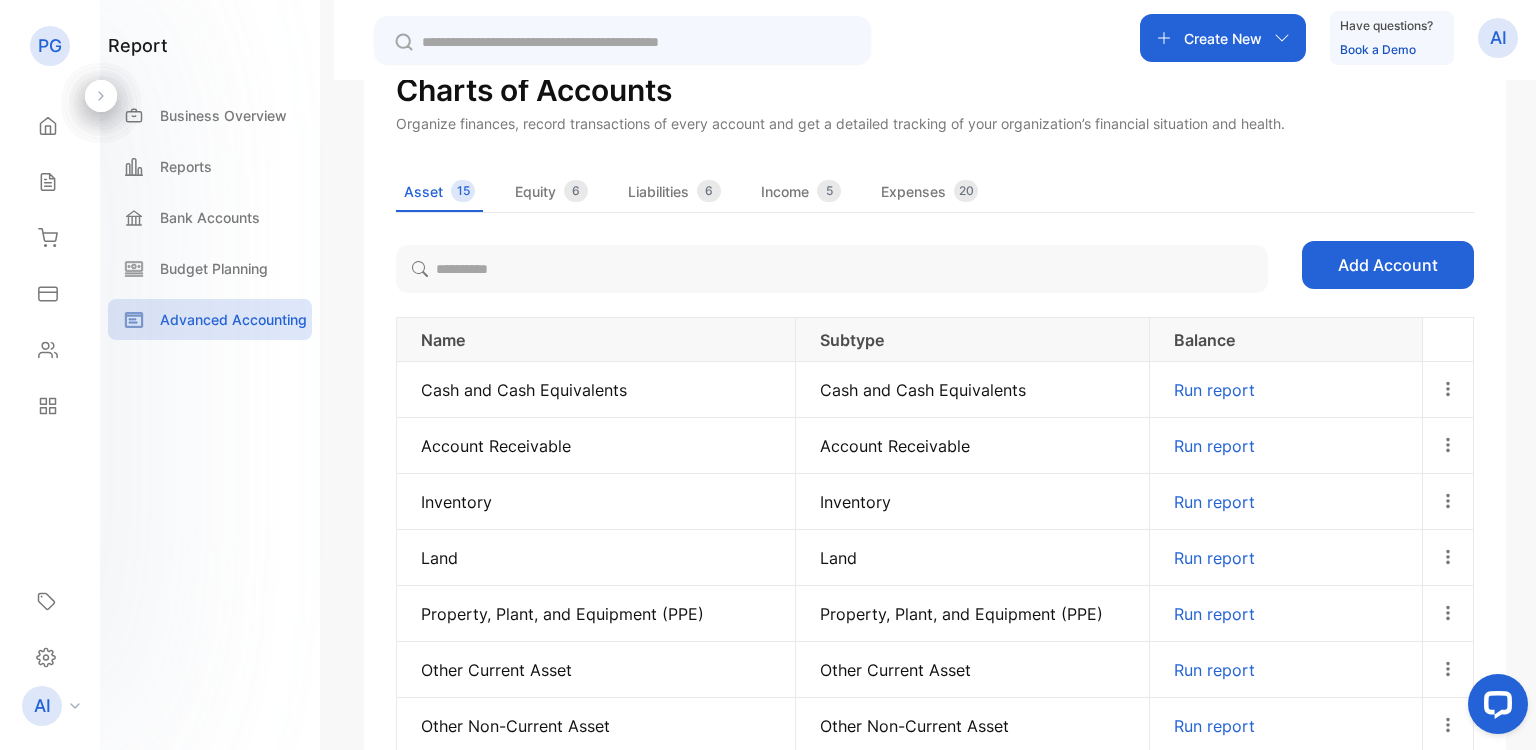 scroll, scrollTop: 128, scrollLeft: 0, axis: vertical 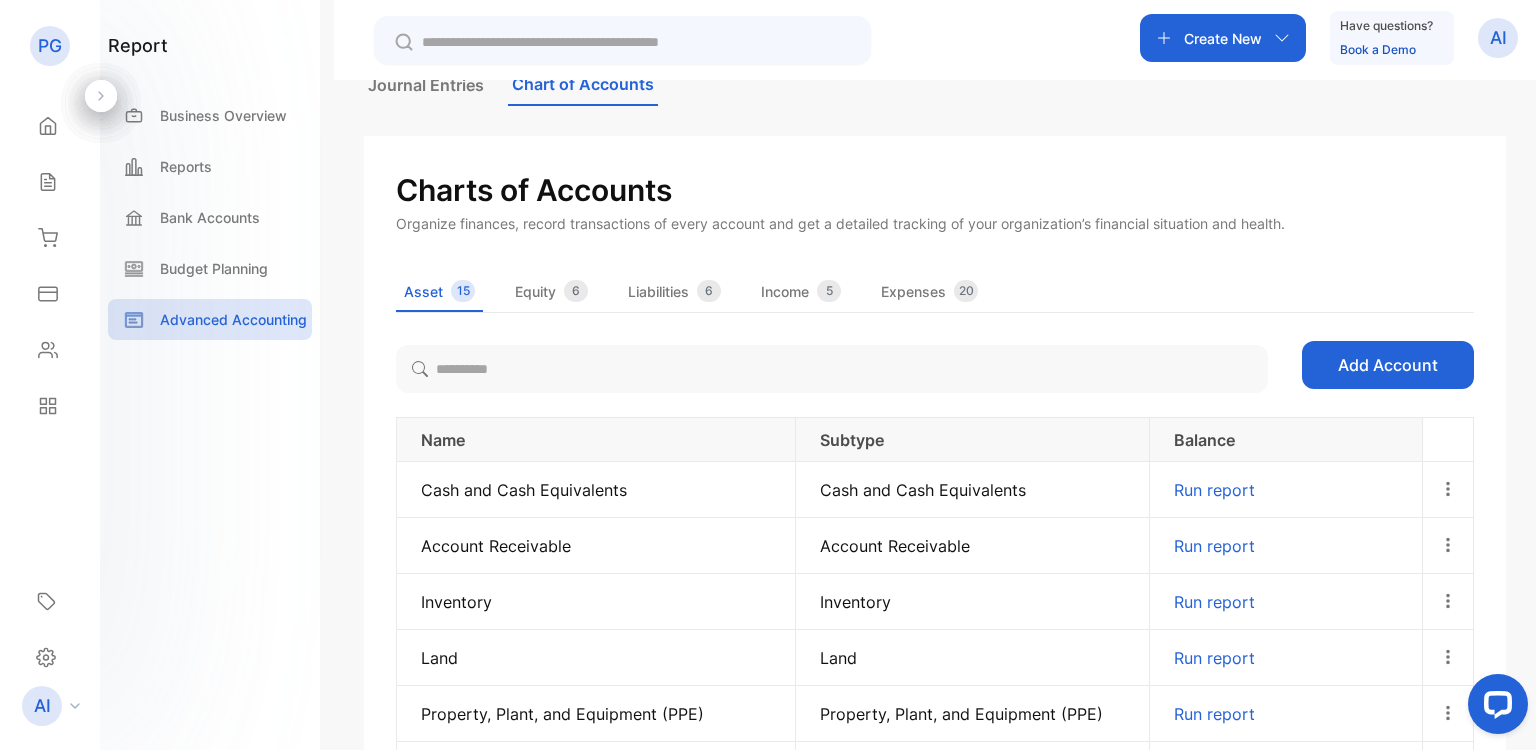 click on "Inventory" at bounding box center (973, 602) 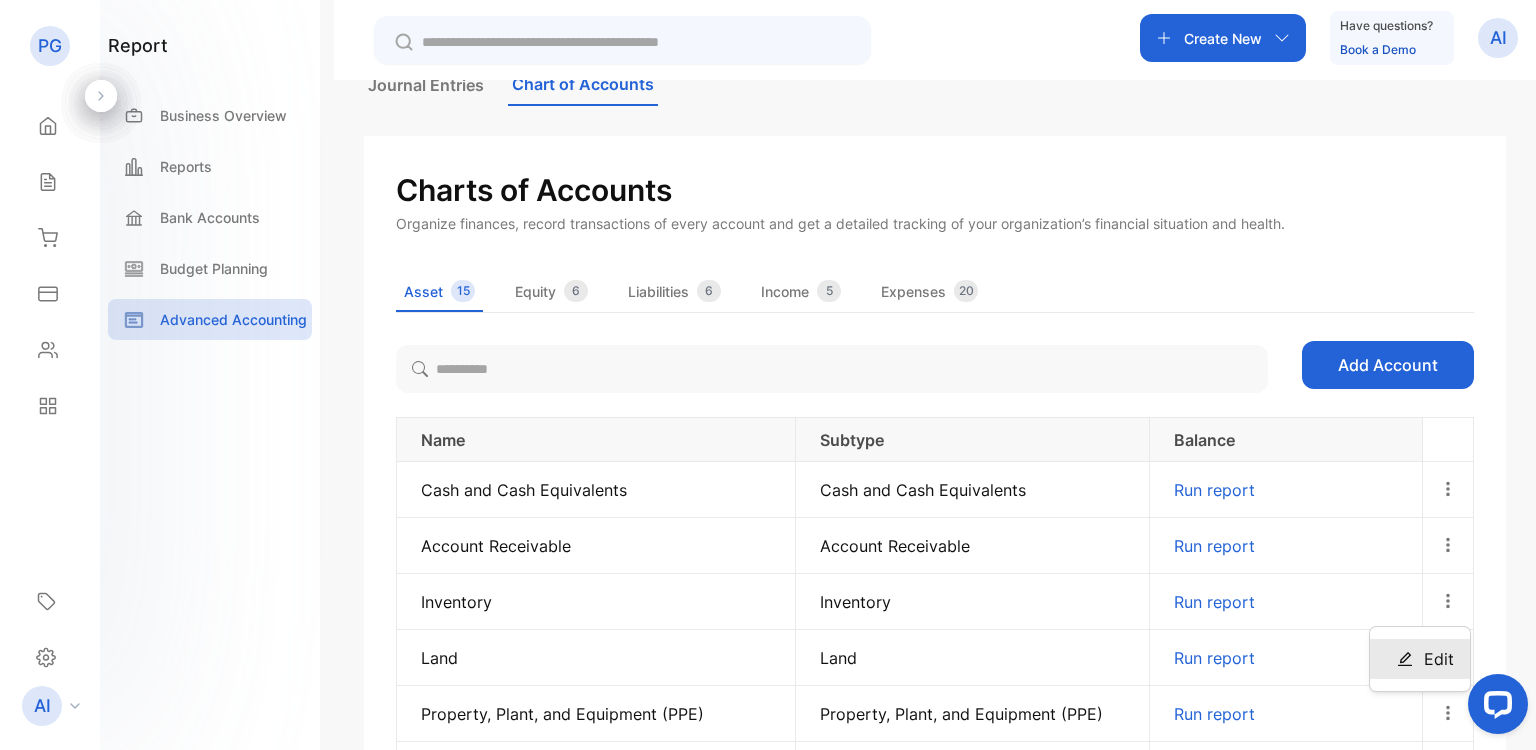 click on "Edit" at bounding box center (1439, 659) 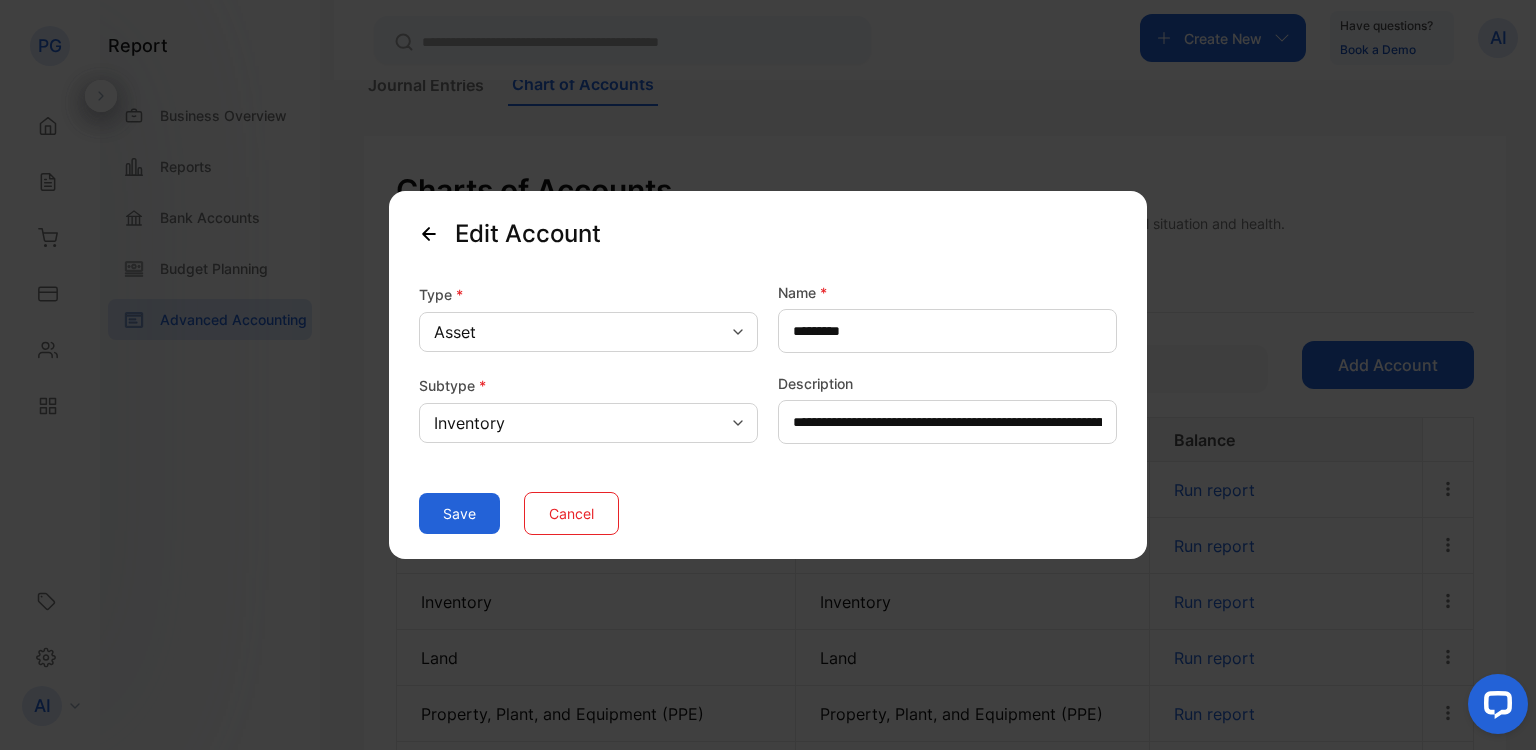 click on "Inventory" at bounding box center [588, 423] 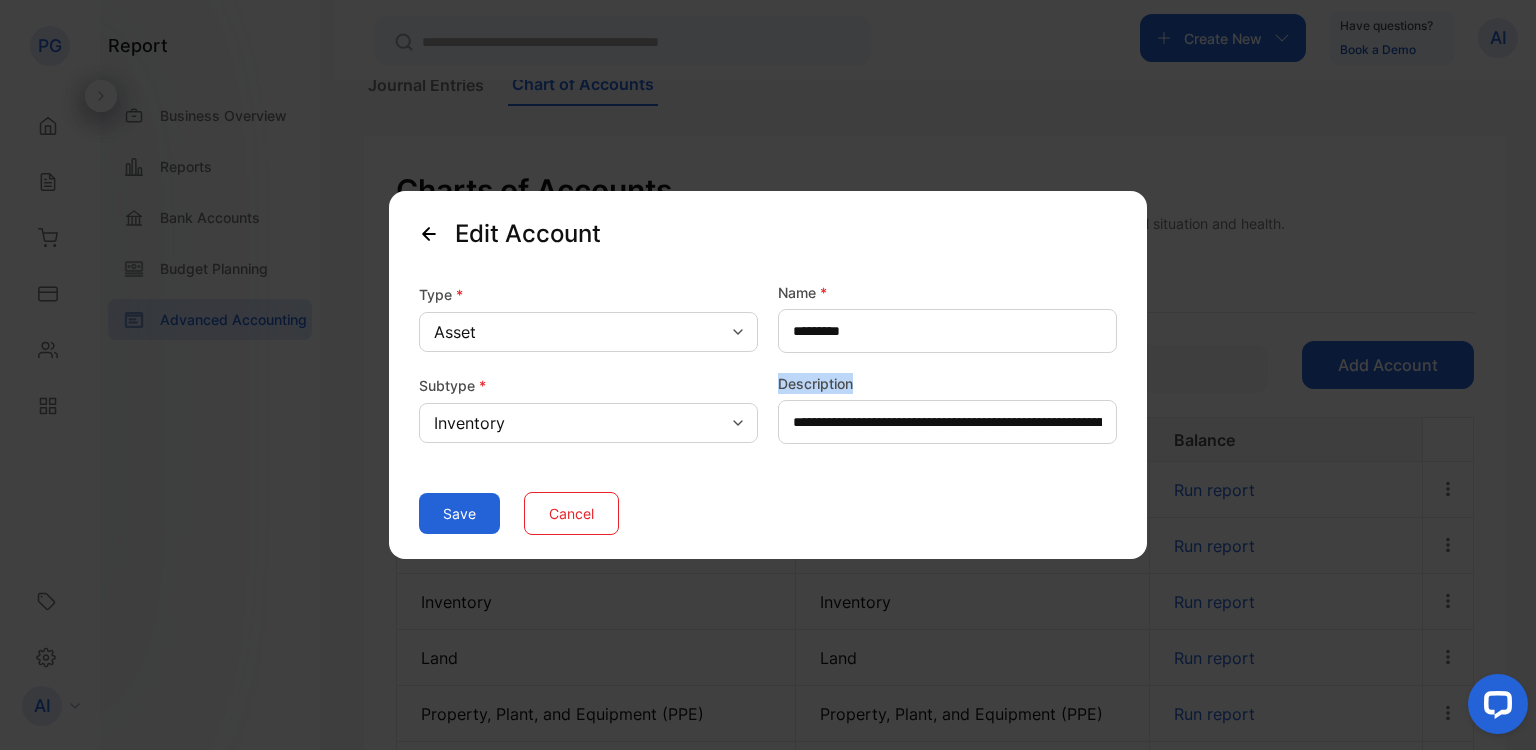 click on "Inventory" at bounding box center (588, 423) 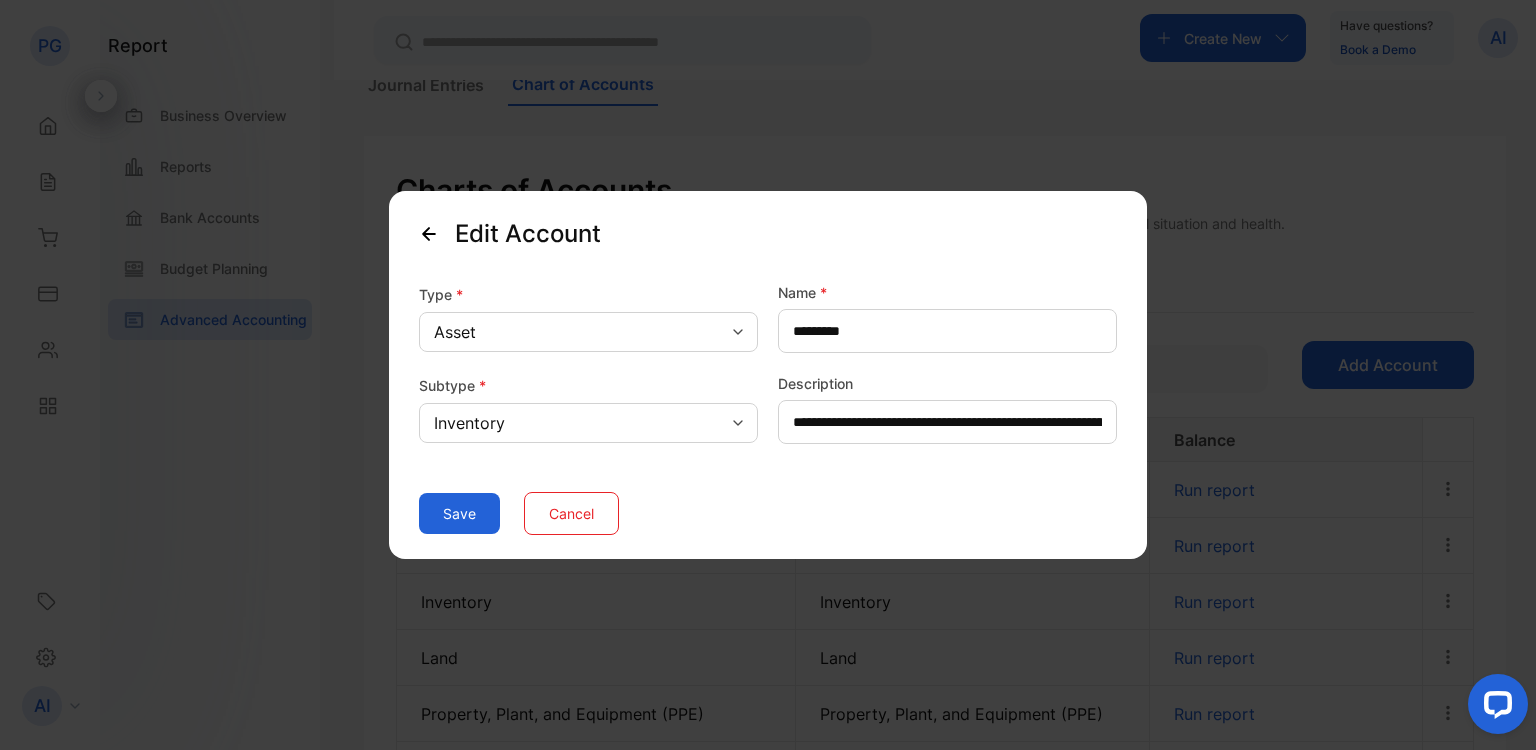 click on "Inventory" at bounding box center (588, 423) 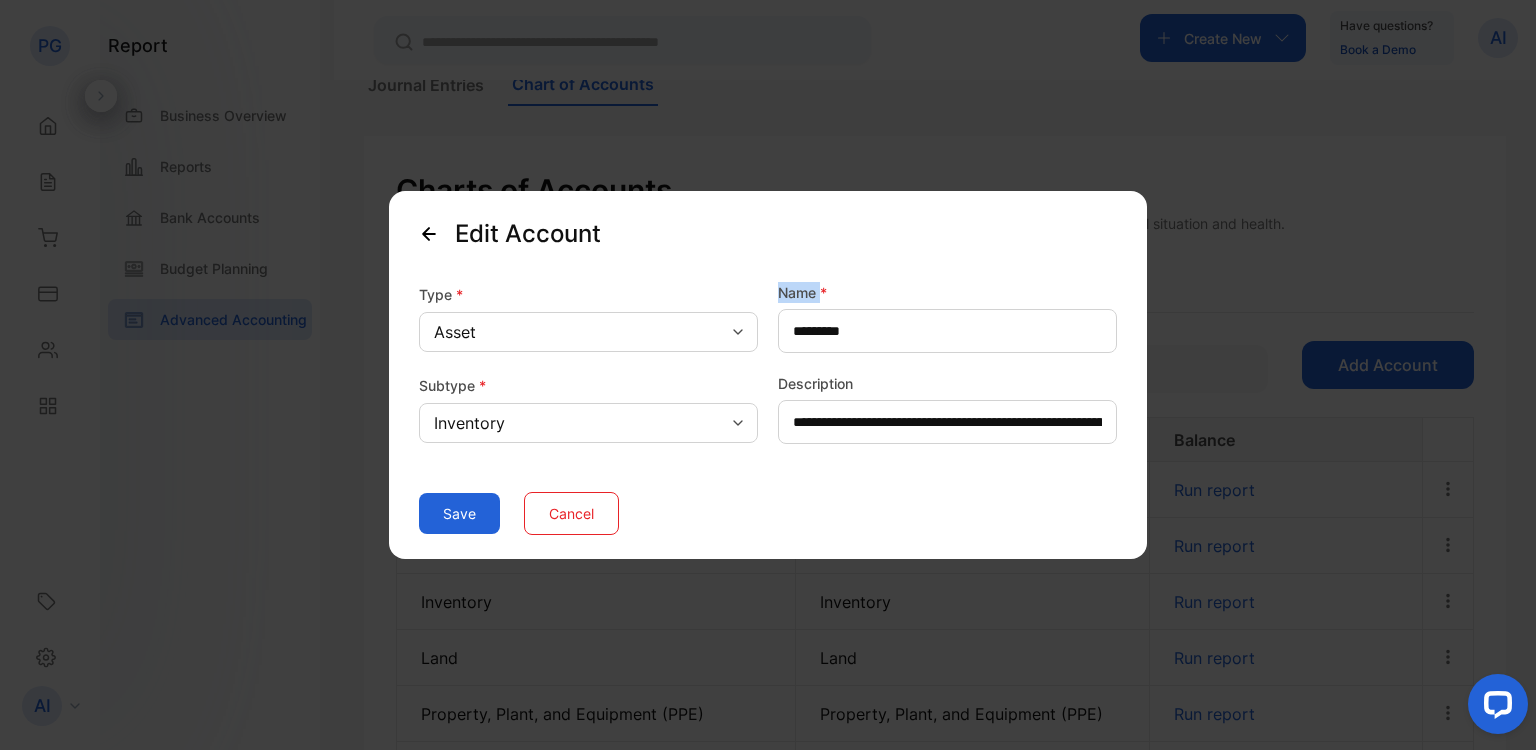 click on "Asset" at bounding box center (588, 332) 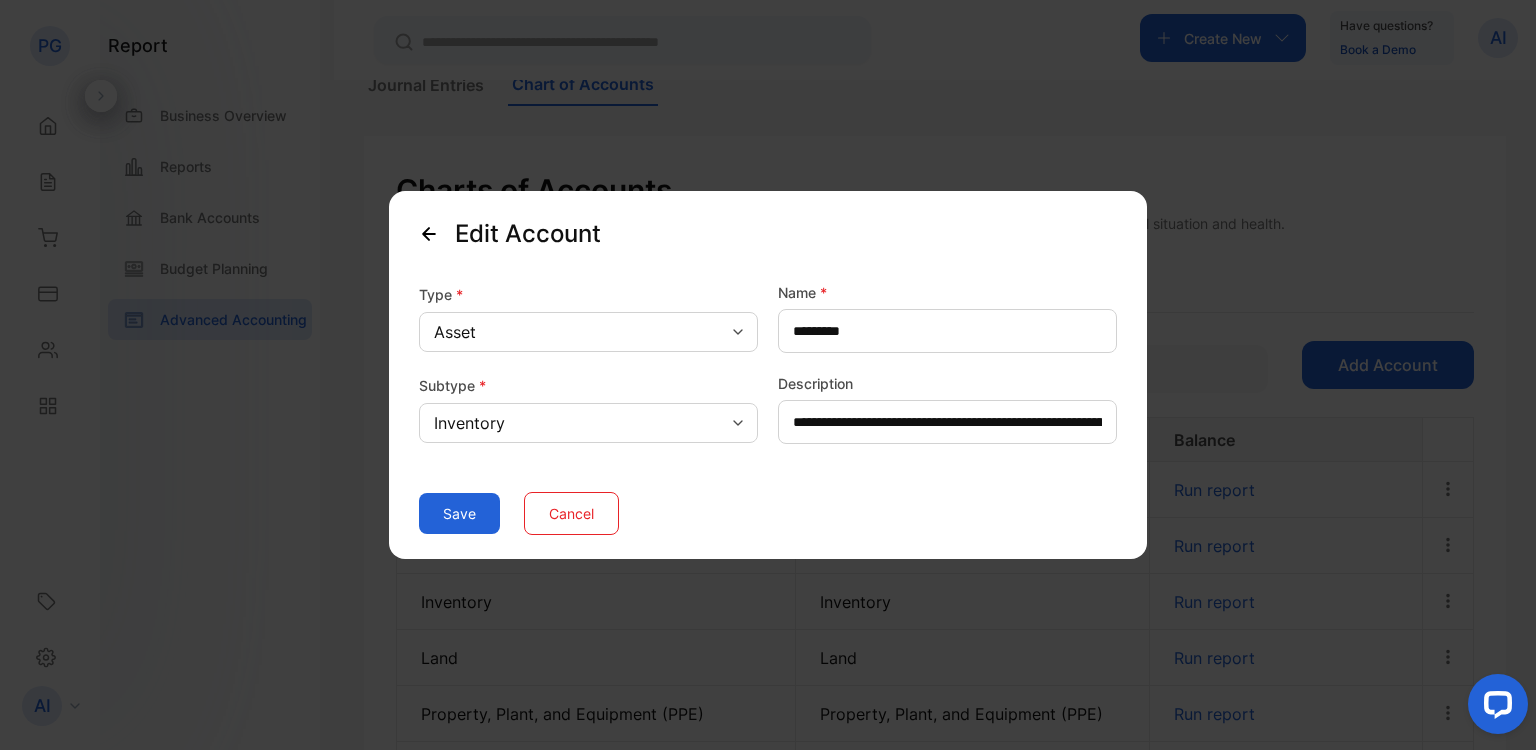 drag, startPoint x: 584, startPoint y: 325, endPoint x: 745, endPoint y: 327, distance: 161.01242 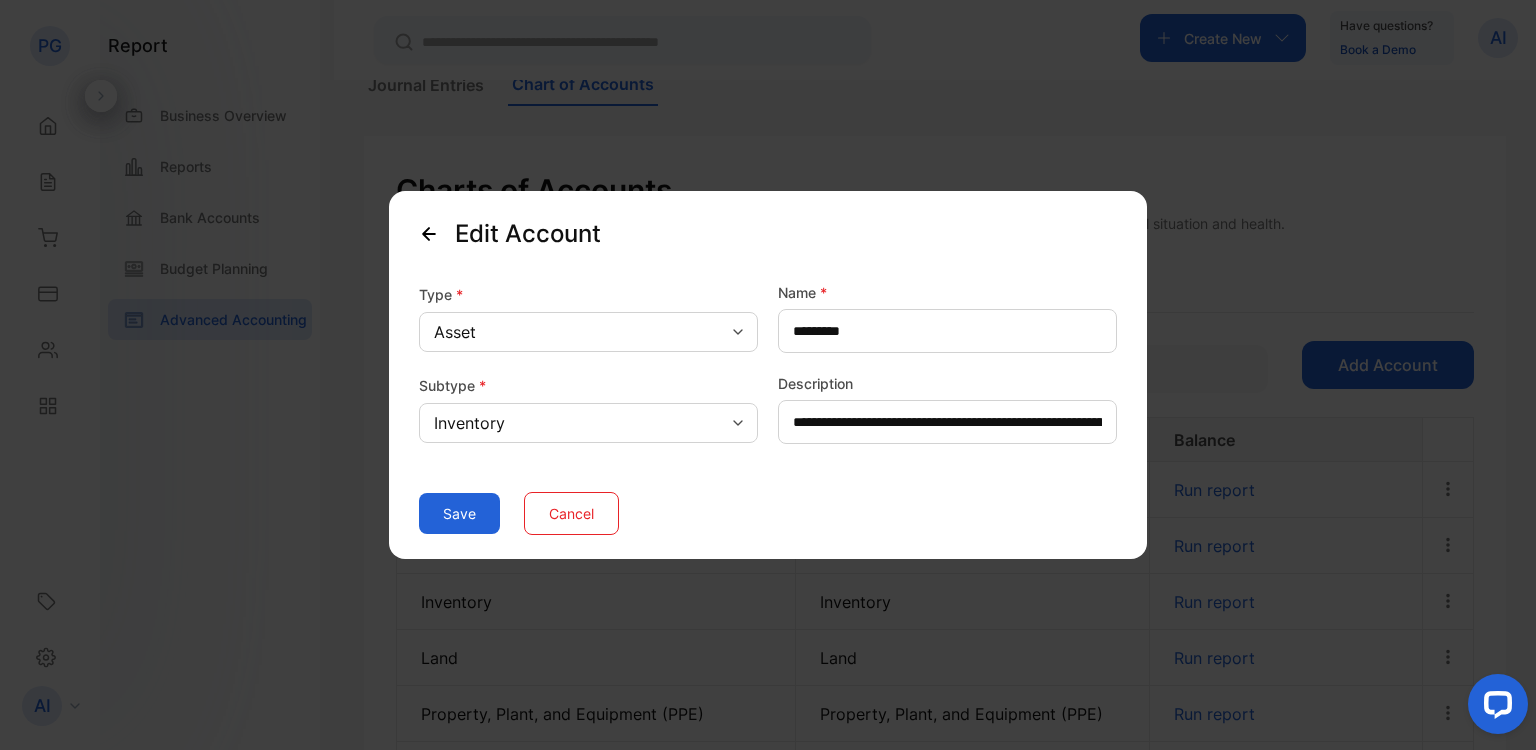 click on "Asset" at bounding box center [588, 332] 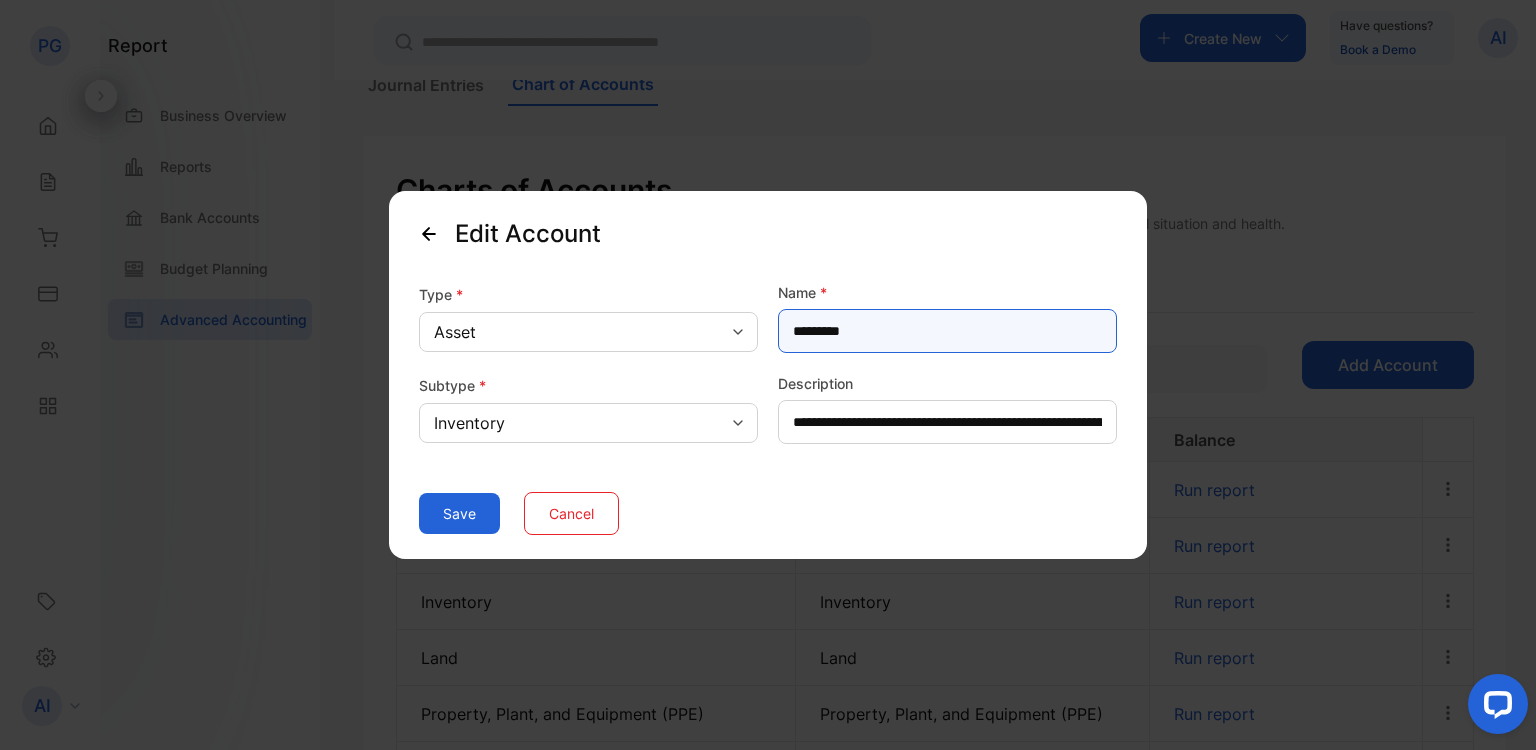 click on "*********" at bounding box center (947, 331) 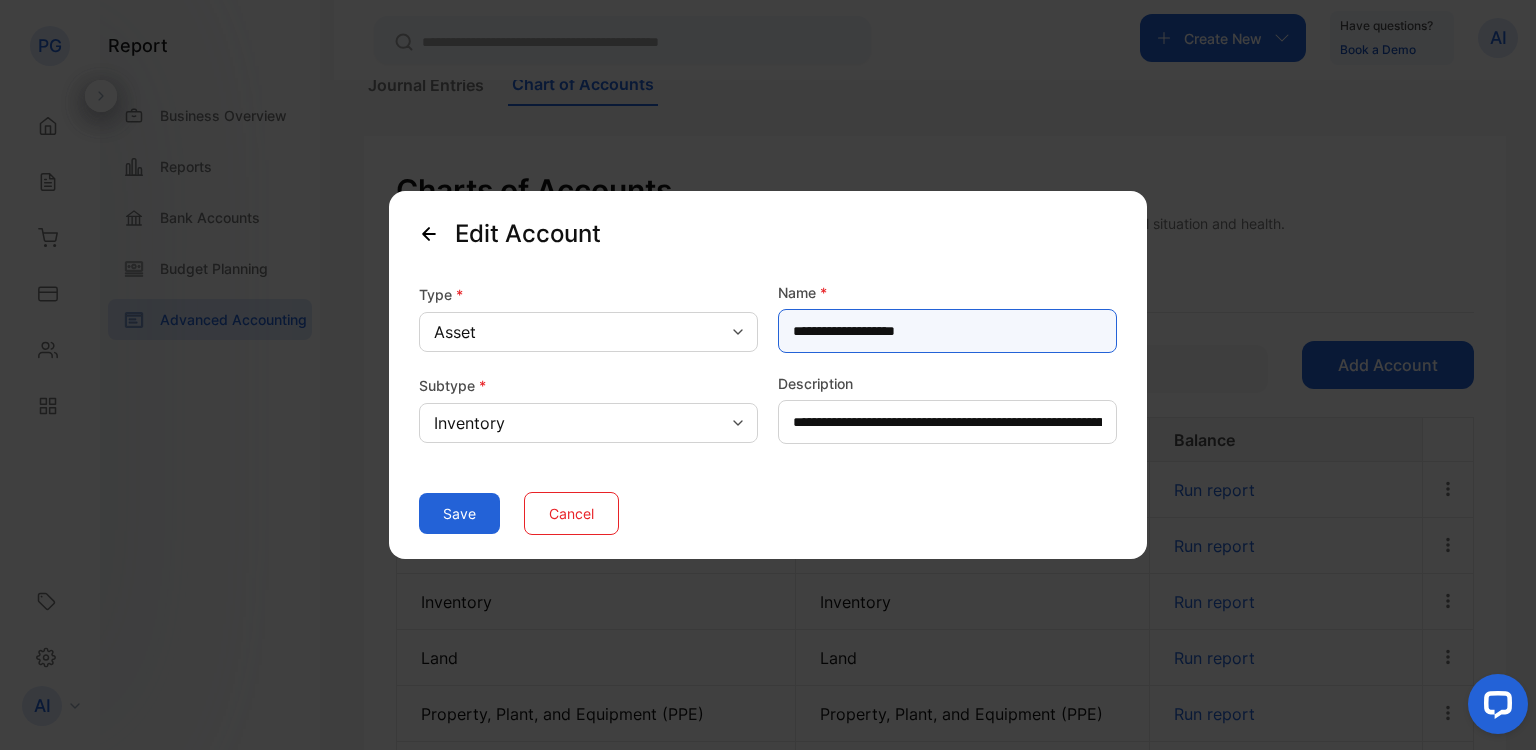 type on "**********" 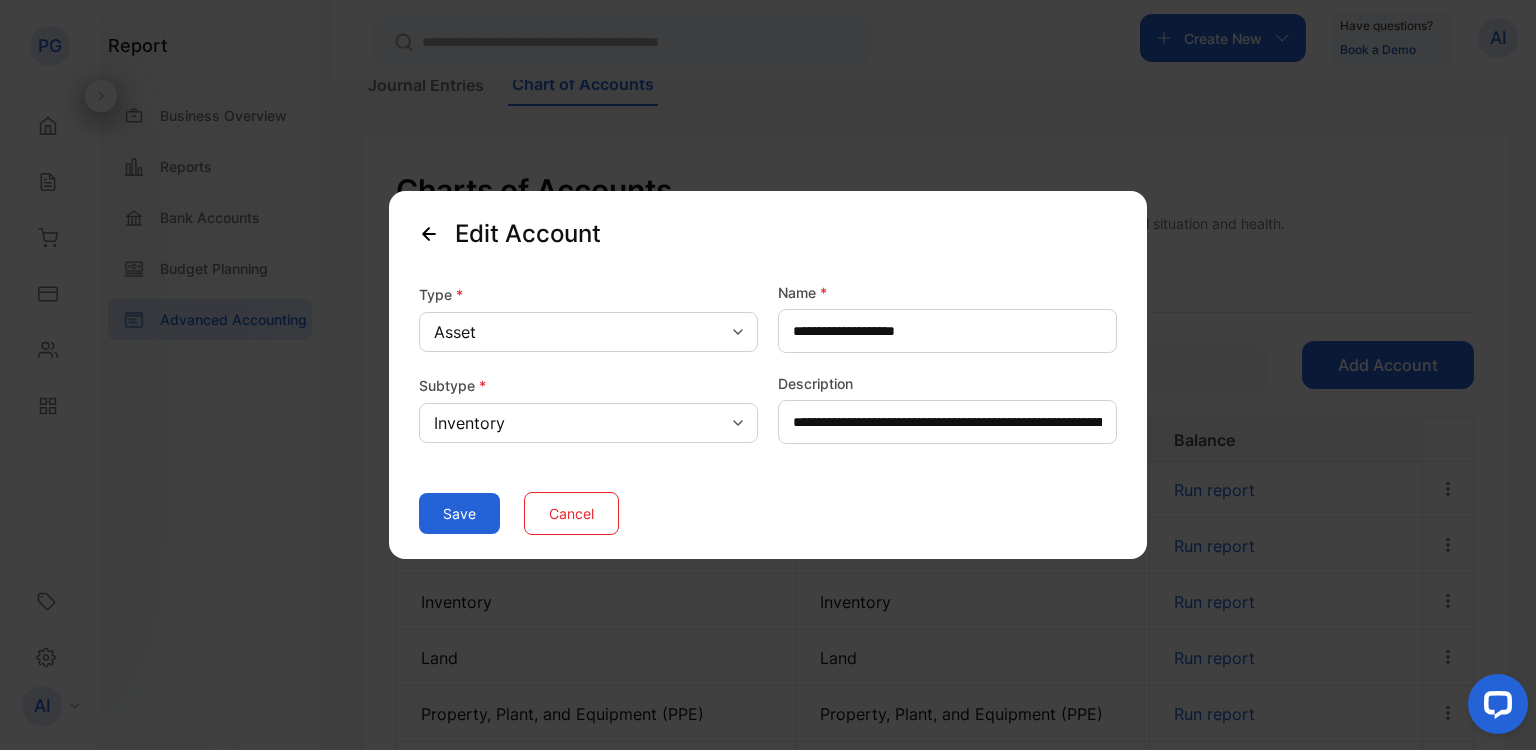 click on "Save" at bounding box center (459, 513) 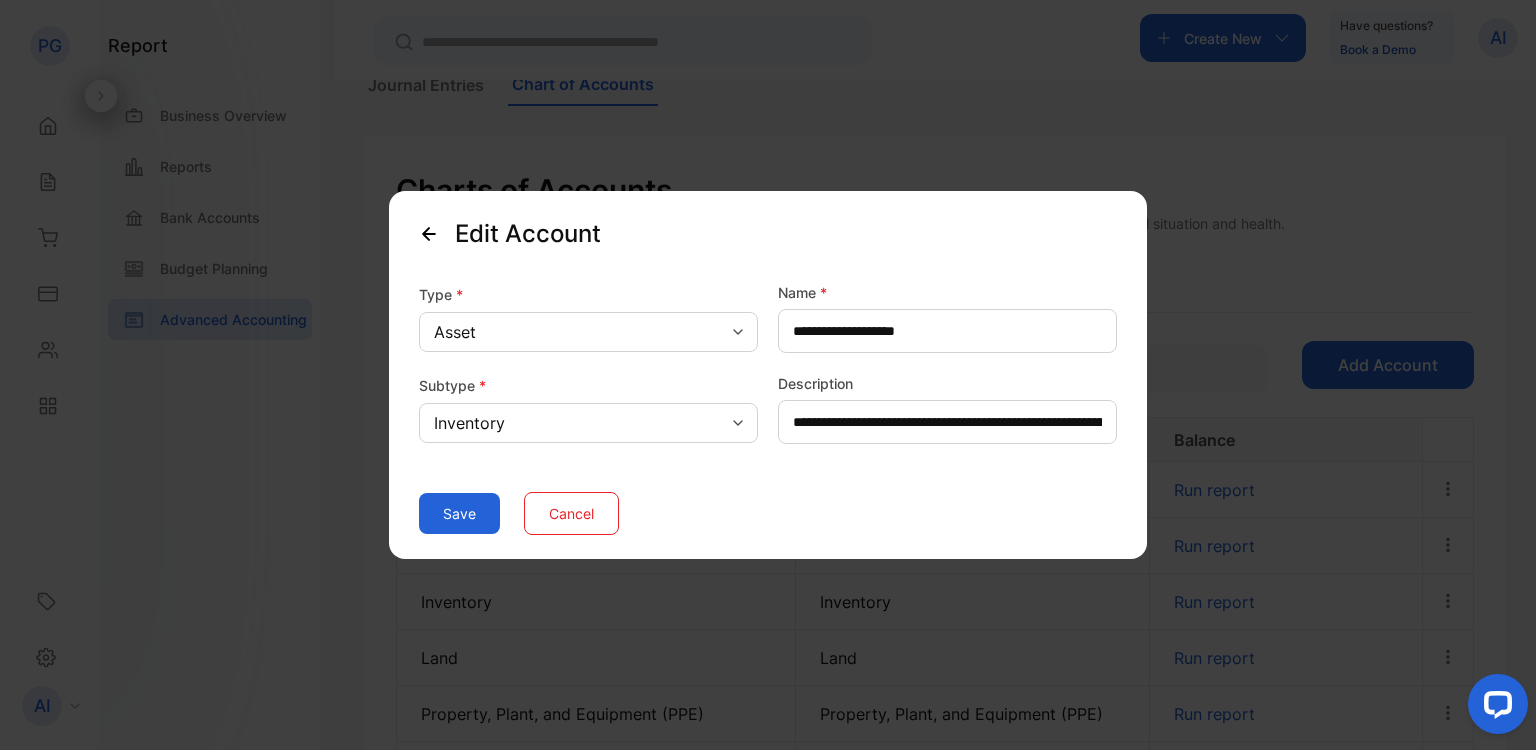 click on "Cancel" at bounding box center [571, 513] 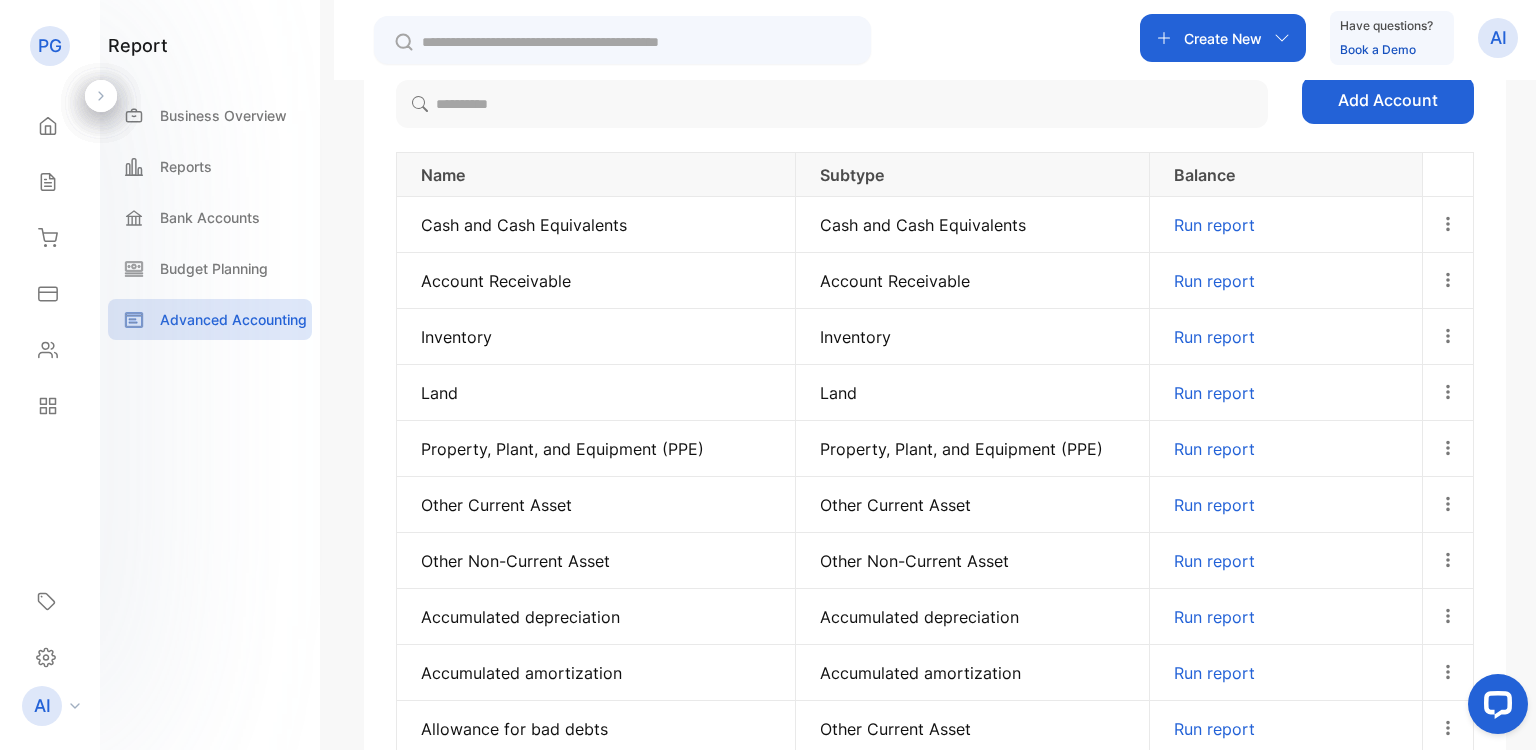 scroll, scrollTop: 428, scrollLeft: 0, axis: vertical 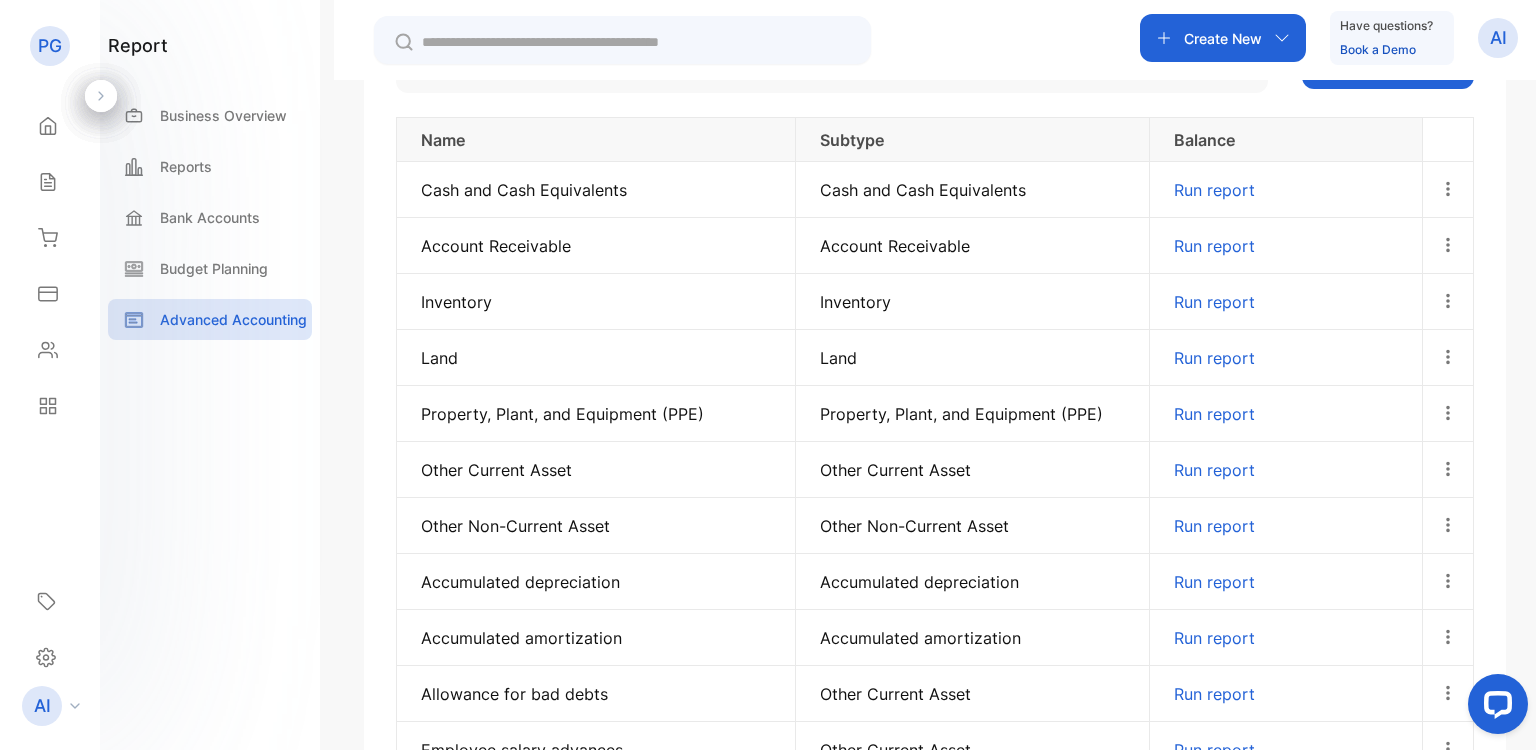 click on "Inventory" at bounding box center [596, 302] 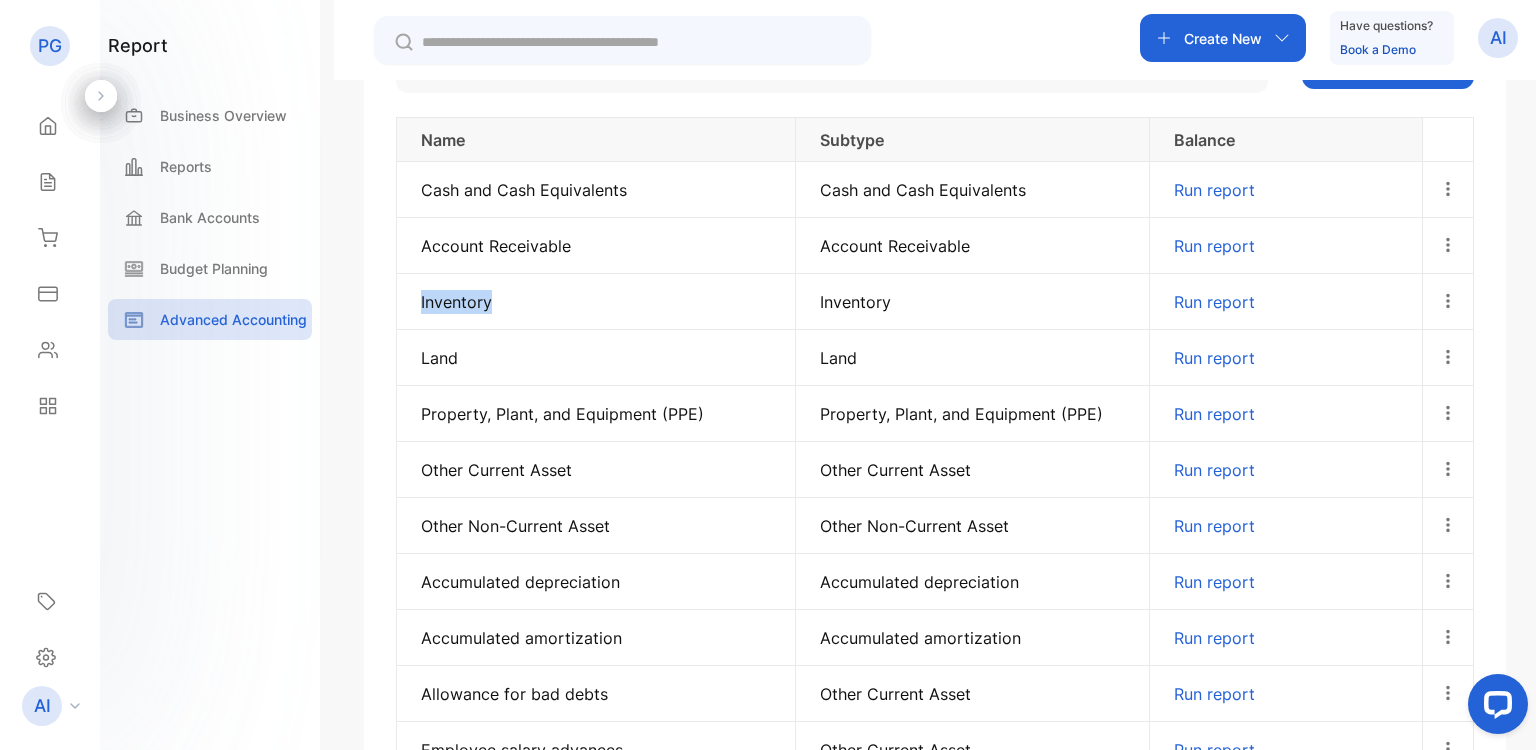 click on "Inventory" at bounding box center [596, 302] 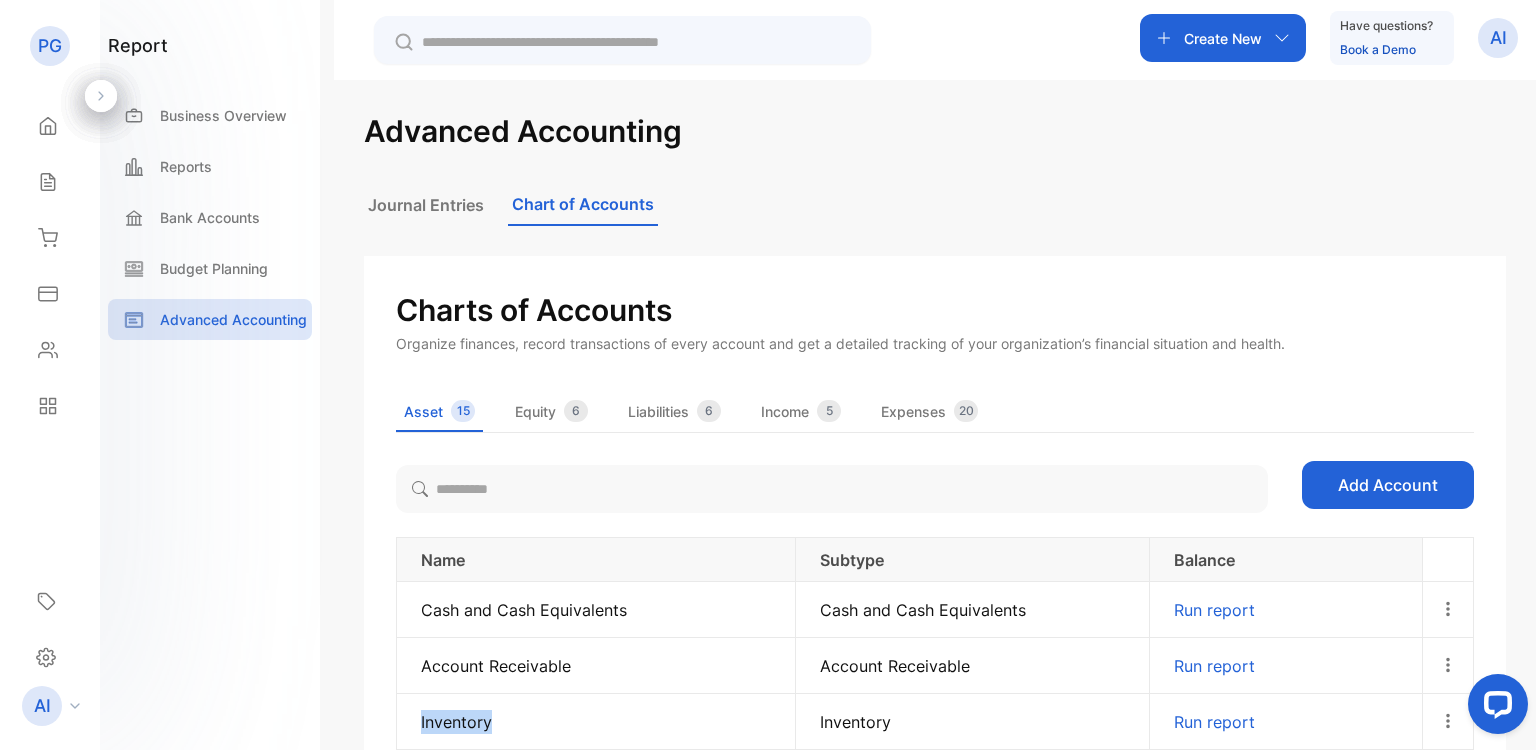 scroll, scrollTop: 0, scrollLeft: 0, axis: both 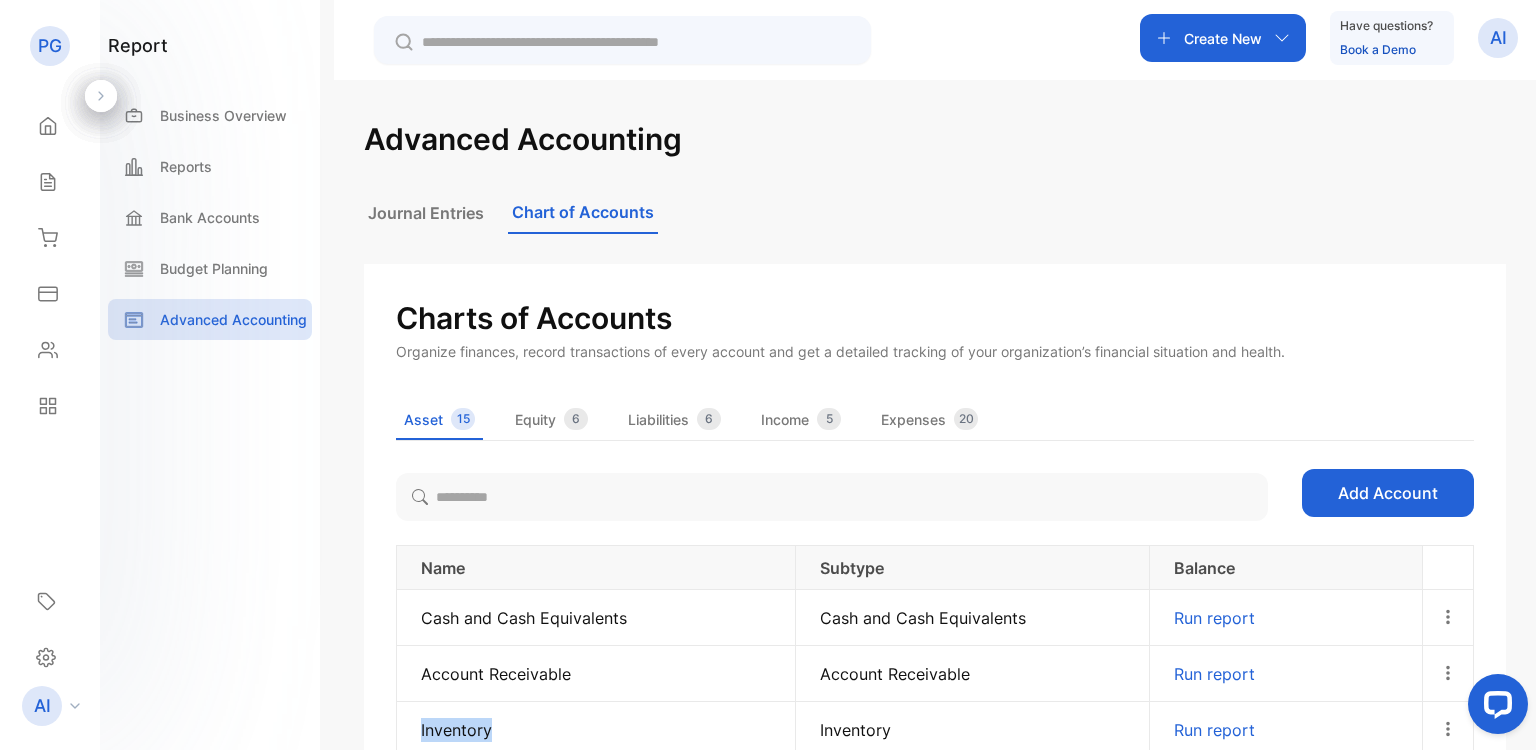 click on "Liabilities" at bounding box center [658, 419] 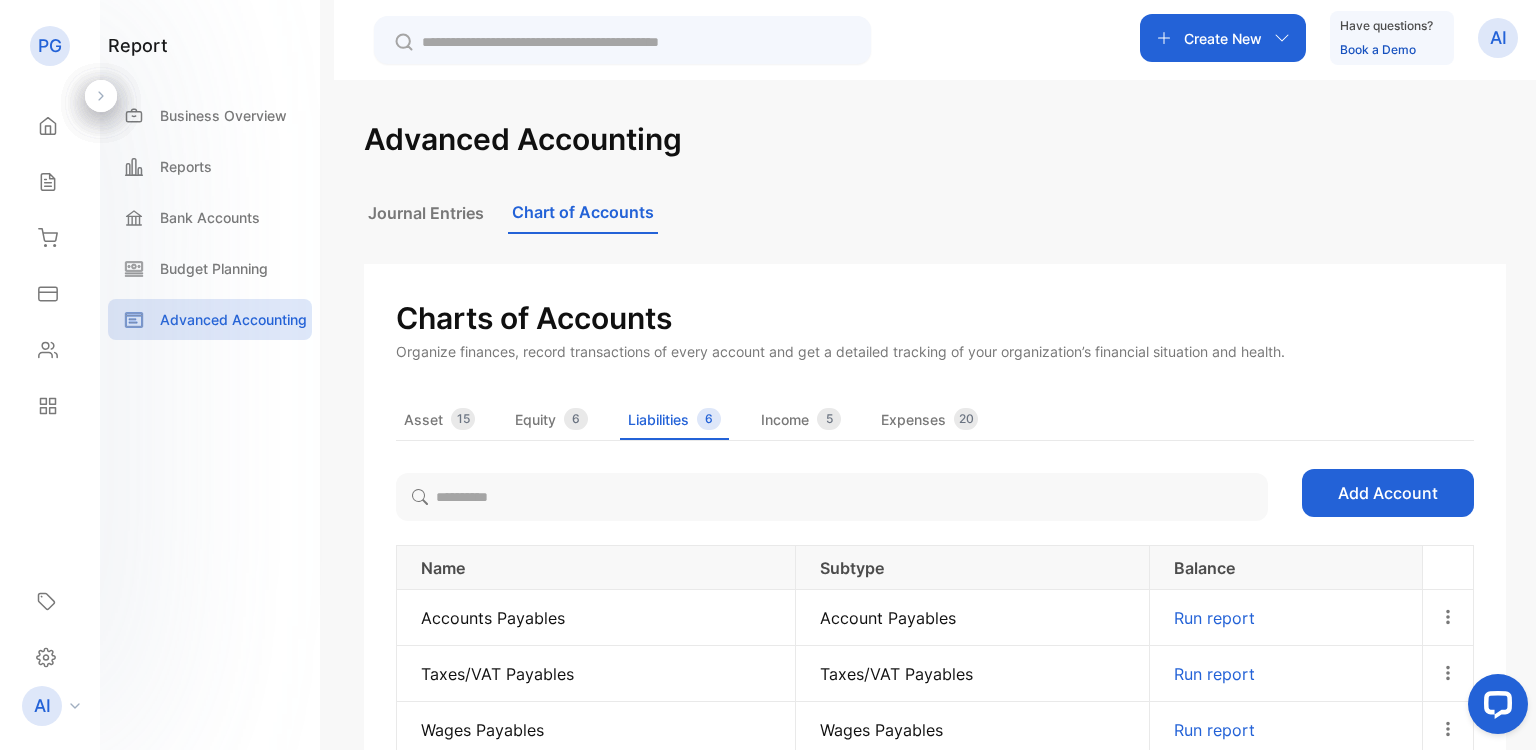 scroll, scrollTop: 284, scrollLeft: 0, axis: vertical 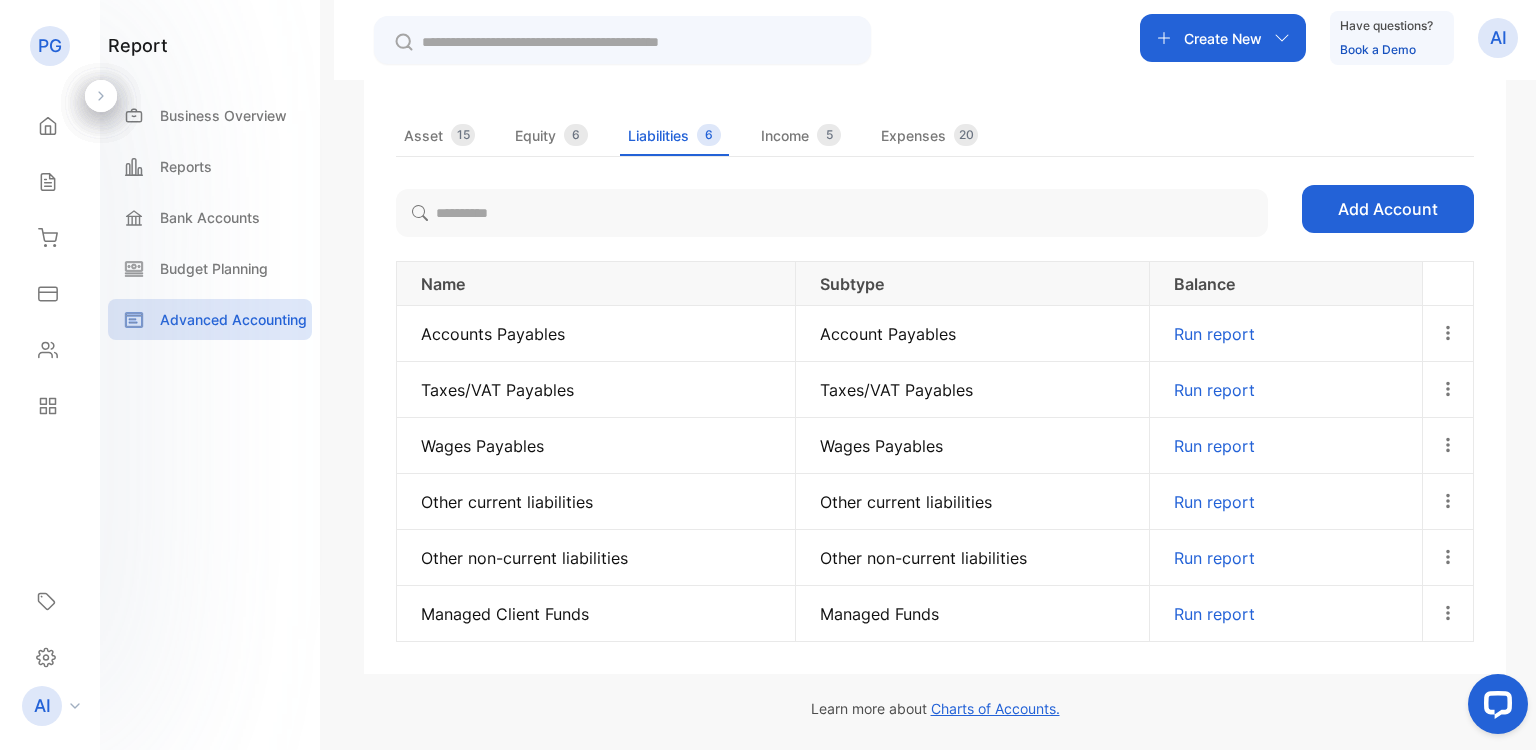 click on "Asset 15 Equity 6 Liabilities 6 Income 5 Expenses 20" at bounding box center (935, 132) 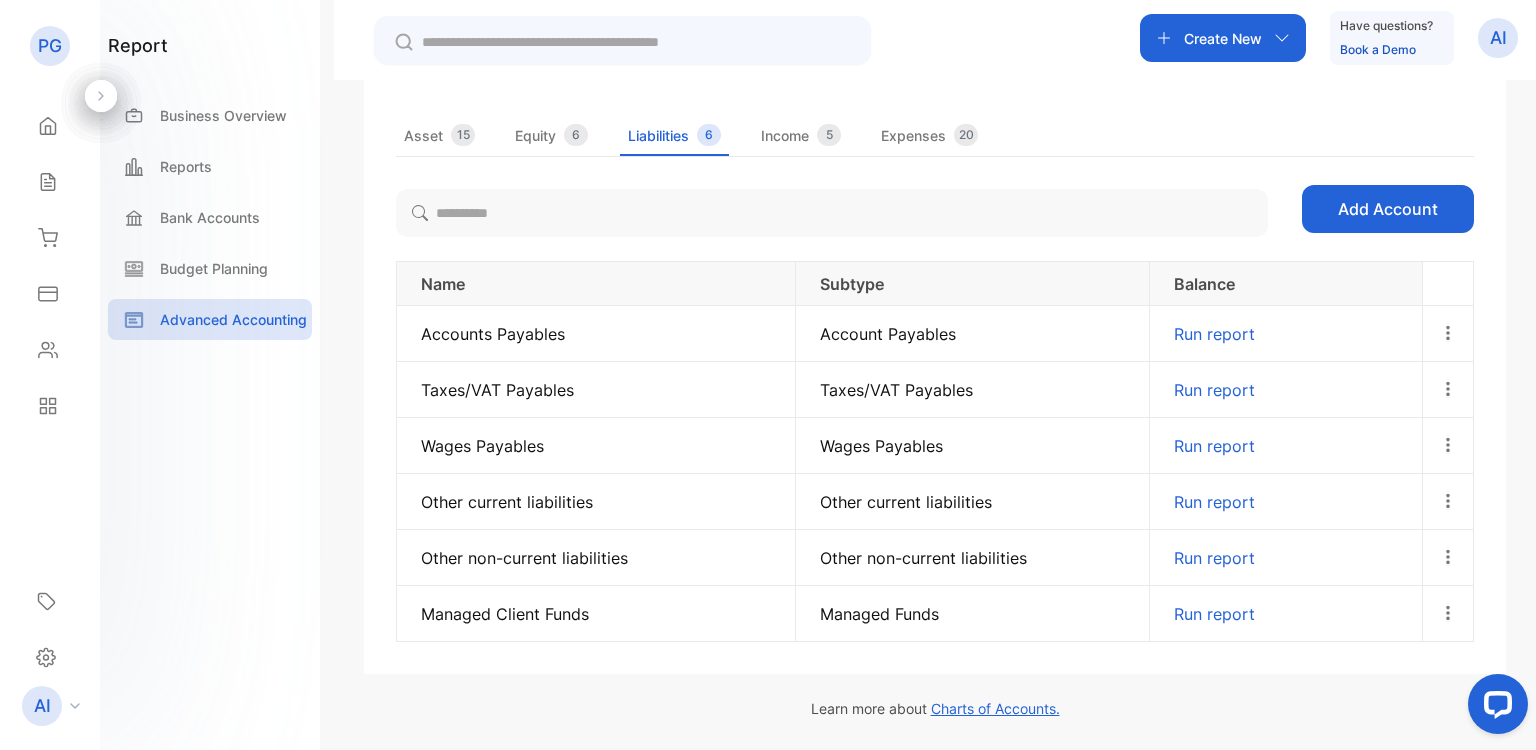 click on "Income" at bounding box center (785, 135) 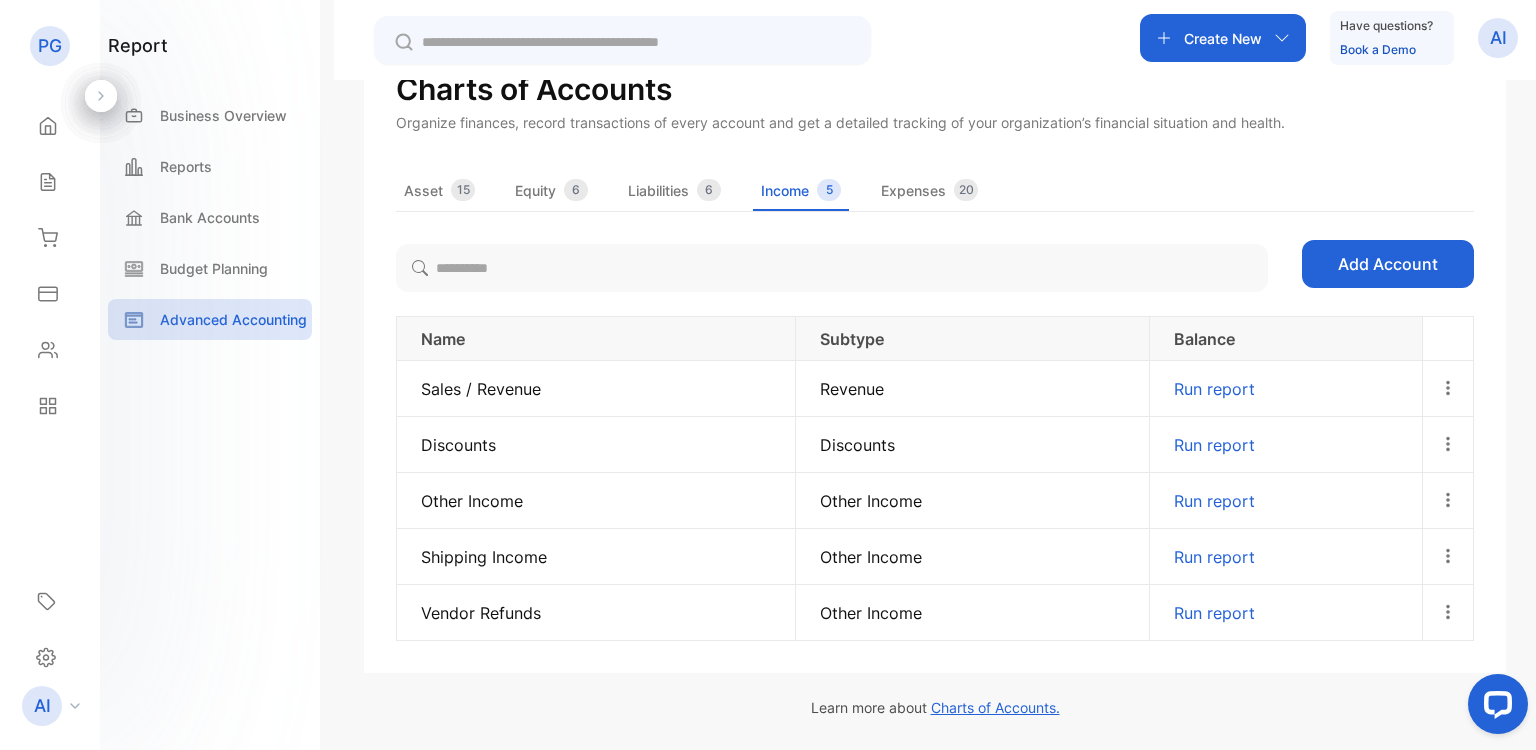scroll, scrollTop: 228, scrollLeft: 0, axis: vertical 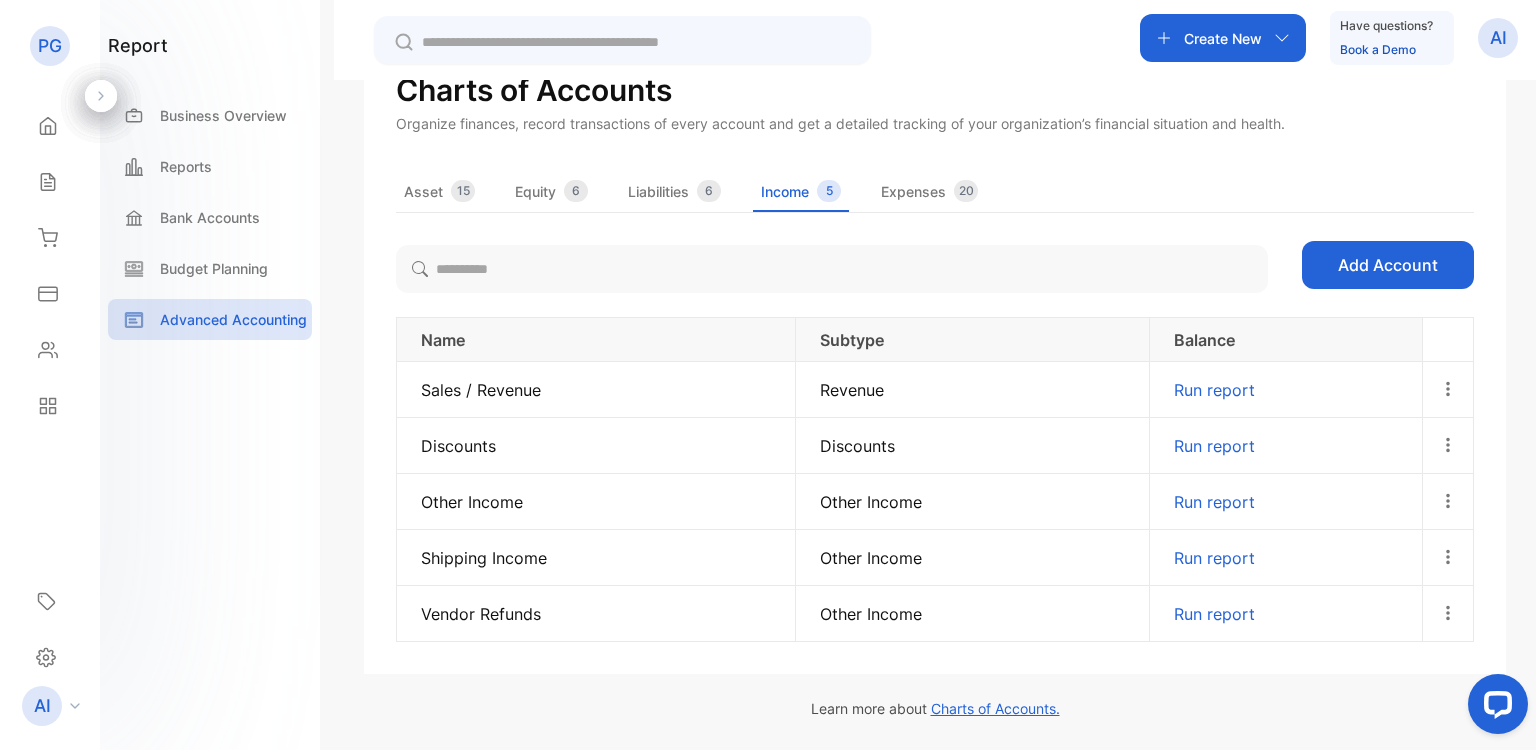 click on "Add Account" at bounding box center (1388, 265) 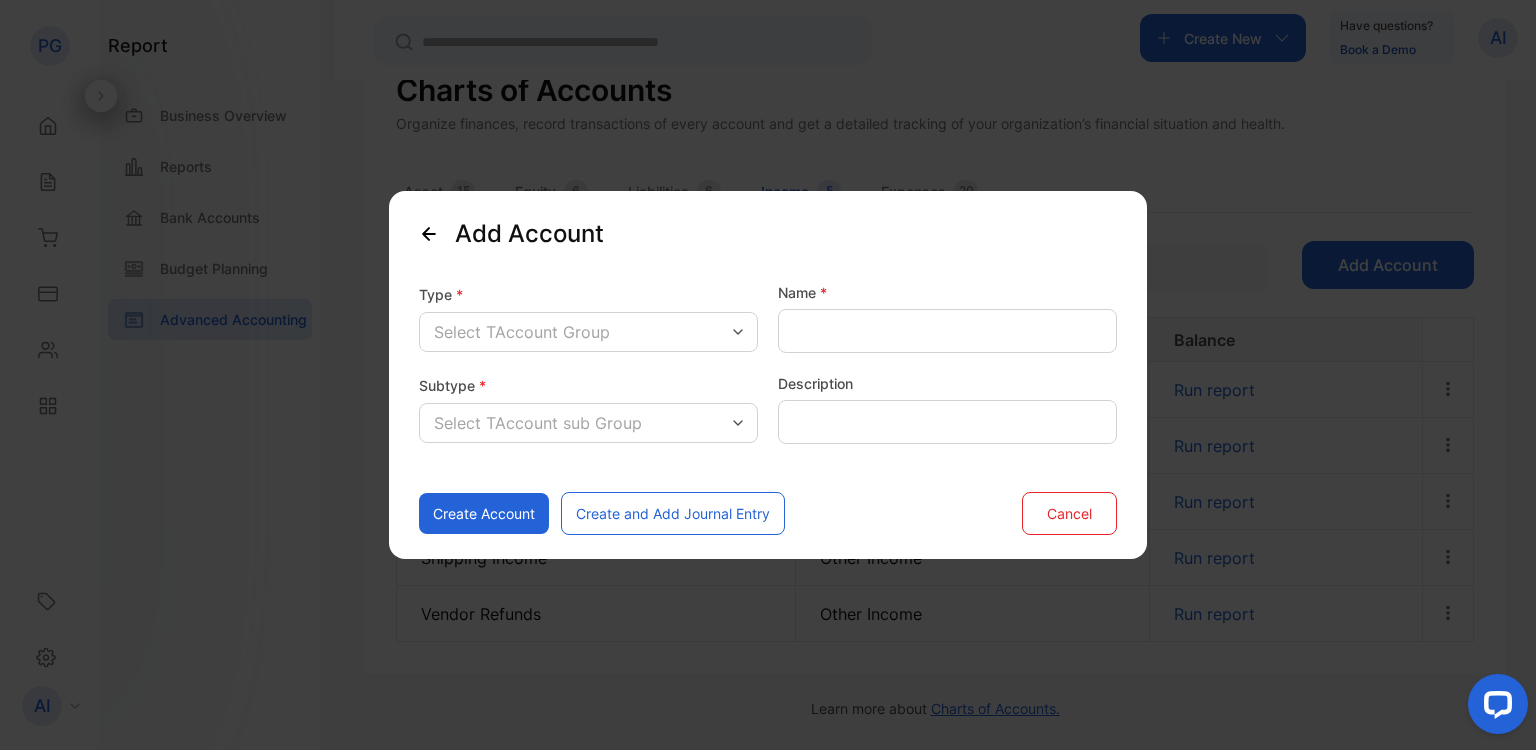 click on "Select TAccount sub Group" at bounding box center (538, 423) 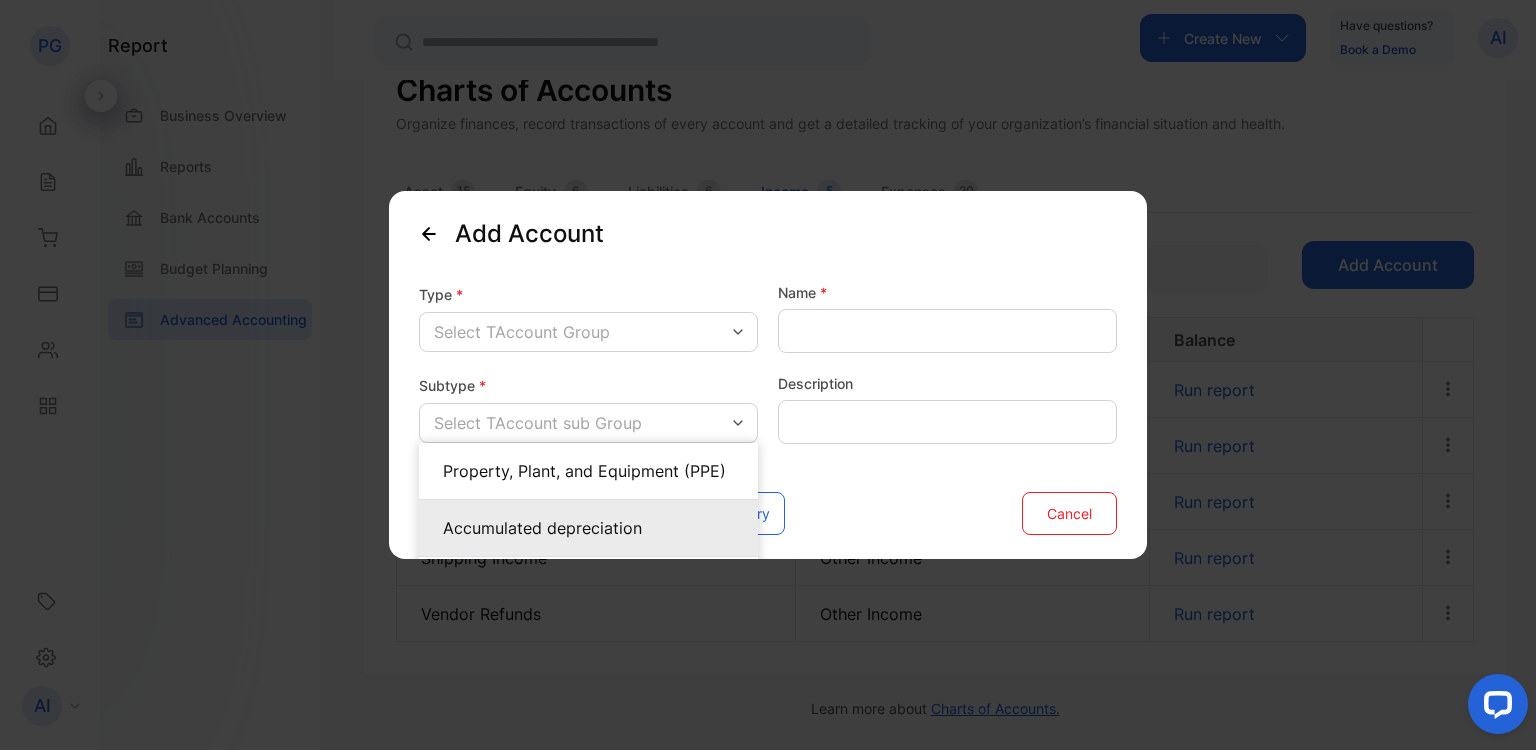 scroll, scrollTop: 233, scrollLeft: 0, axis: vertical 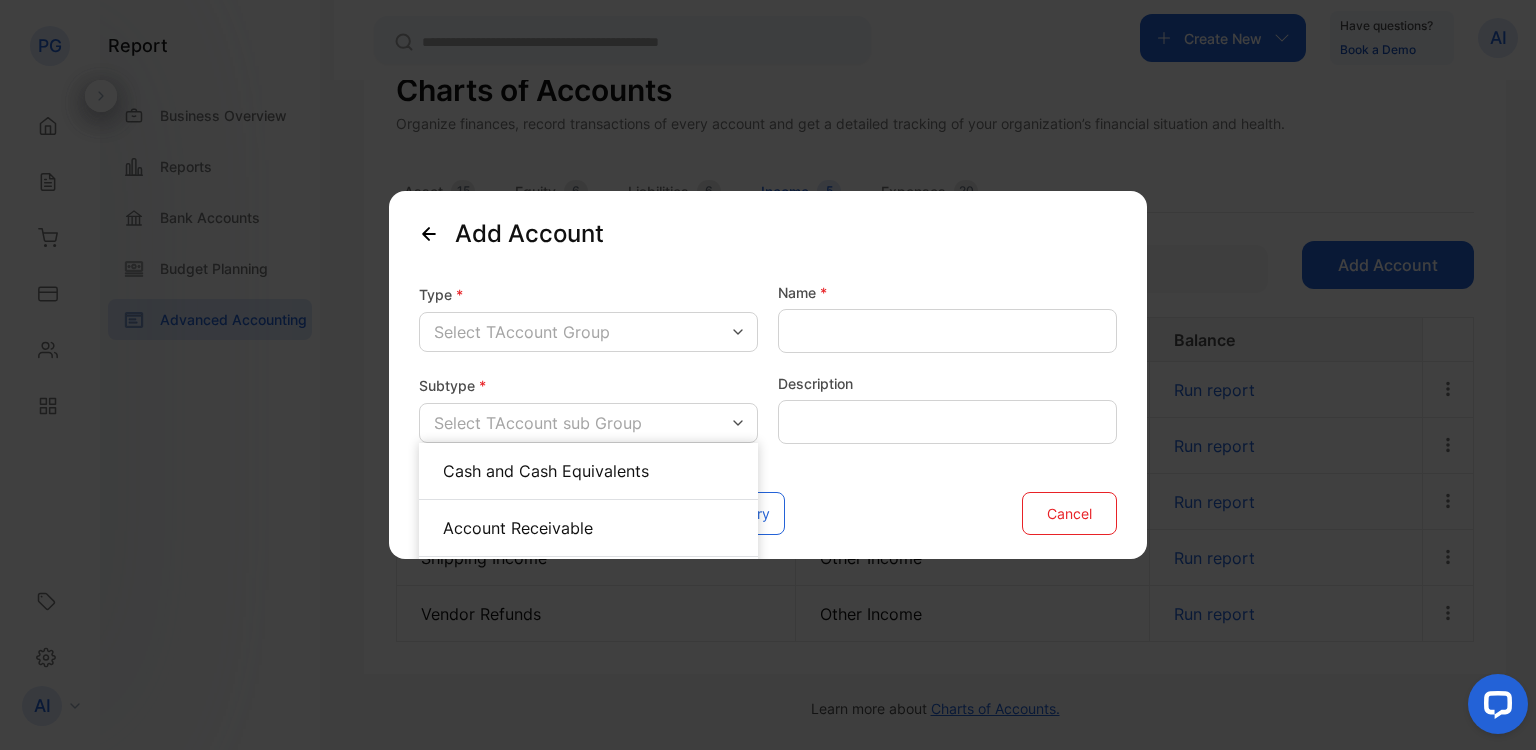 click on "Select TAccount Group" at bounding box center (588, 332) 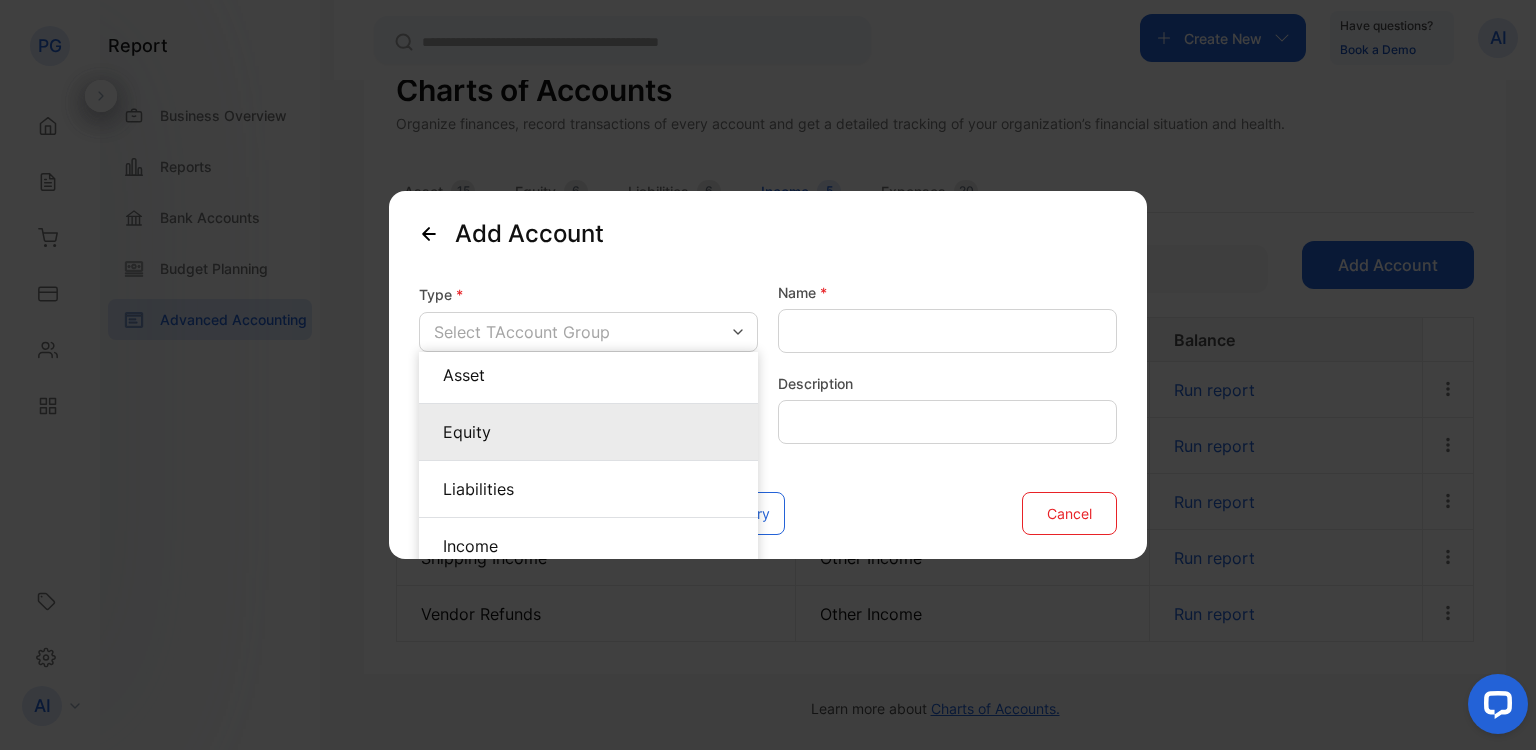 scroll, scrollTop: 6, scrollLeft: 0, axis: vertical 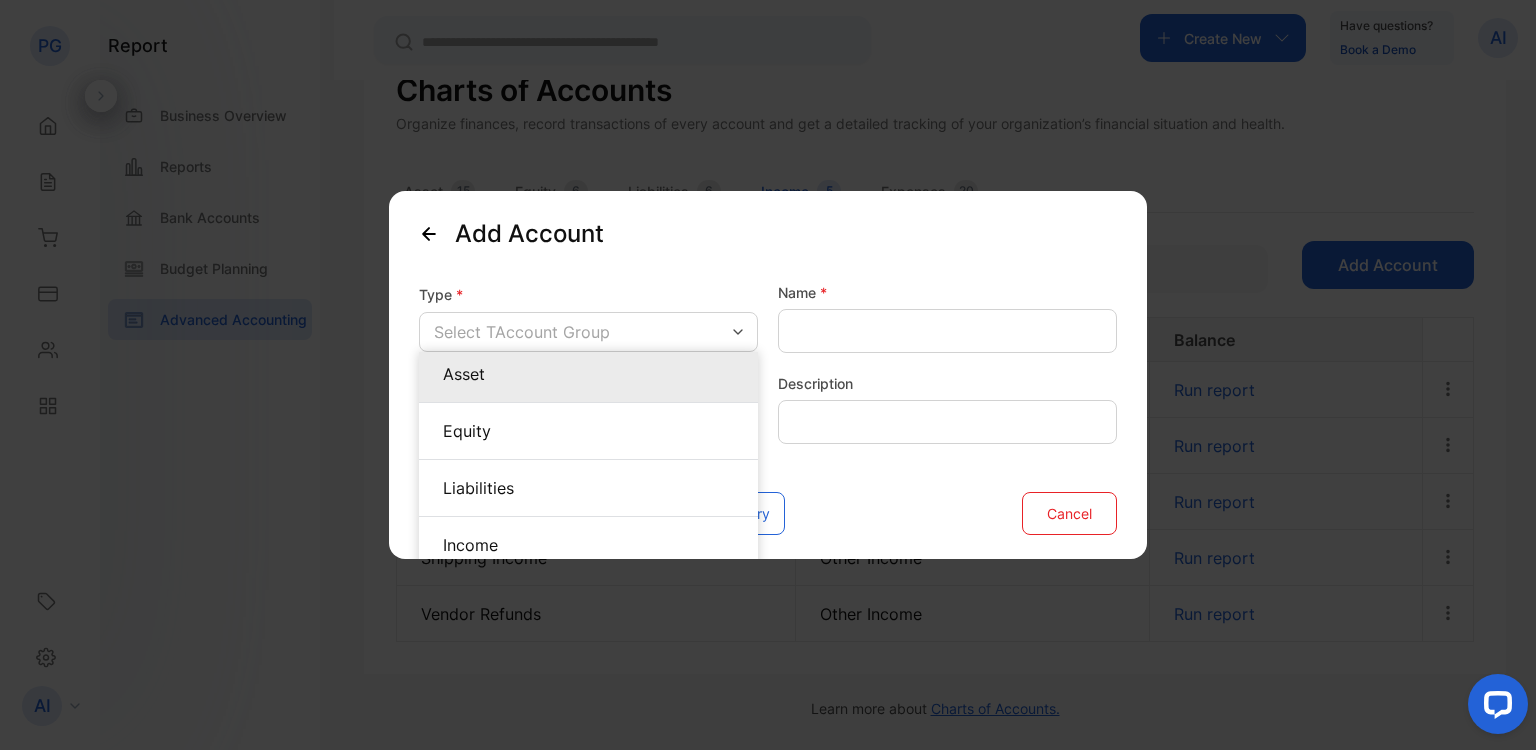 click on "Asset" at bounding box center (588, 374) 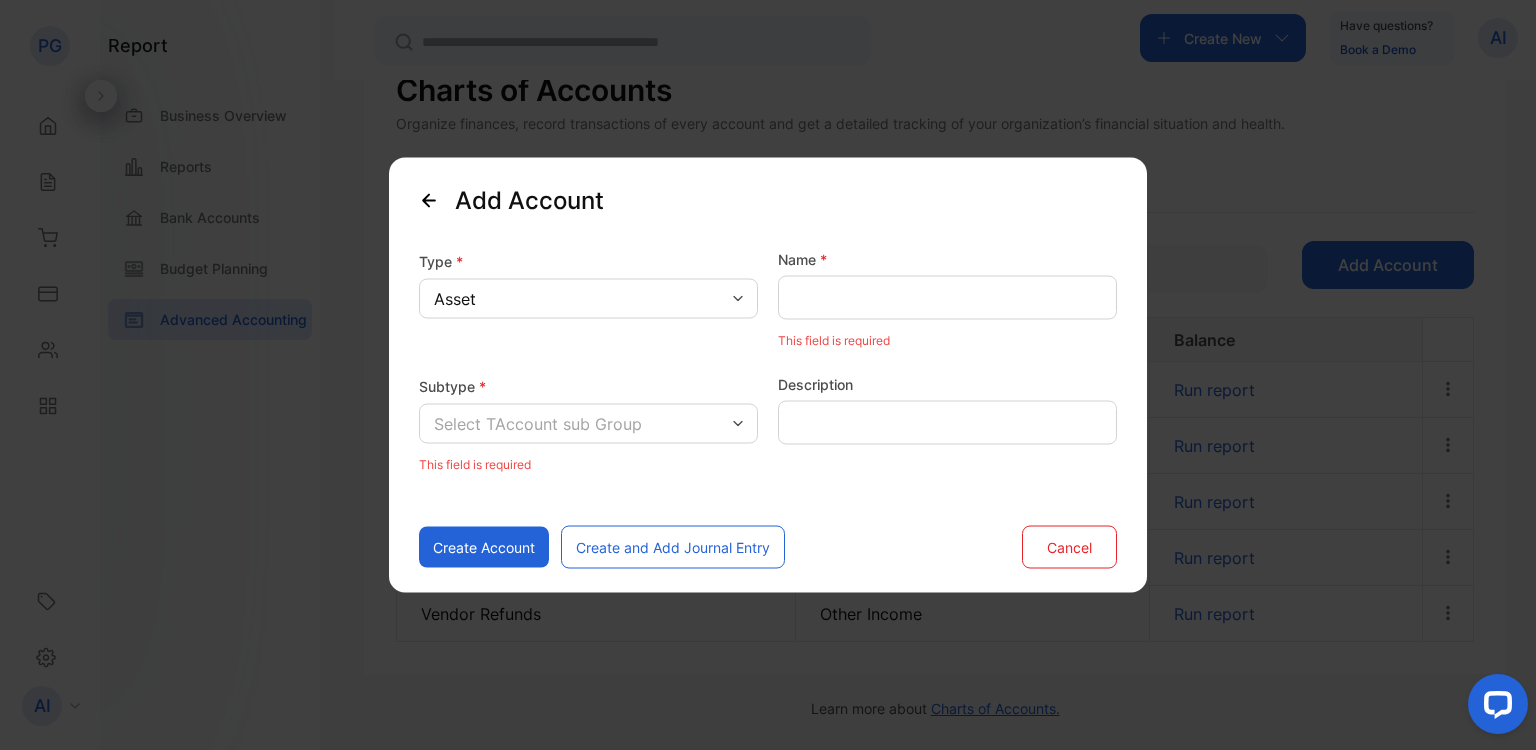click on "Select TAccount sub Group" at bounding box center [538, 424] 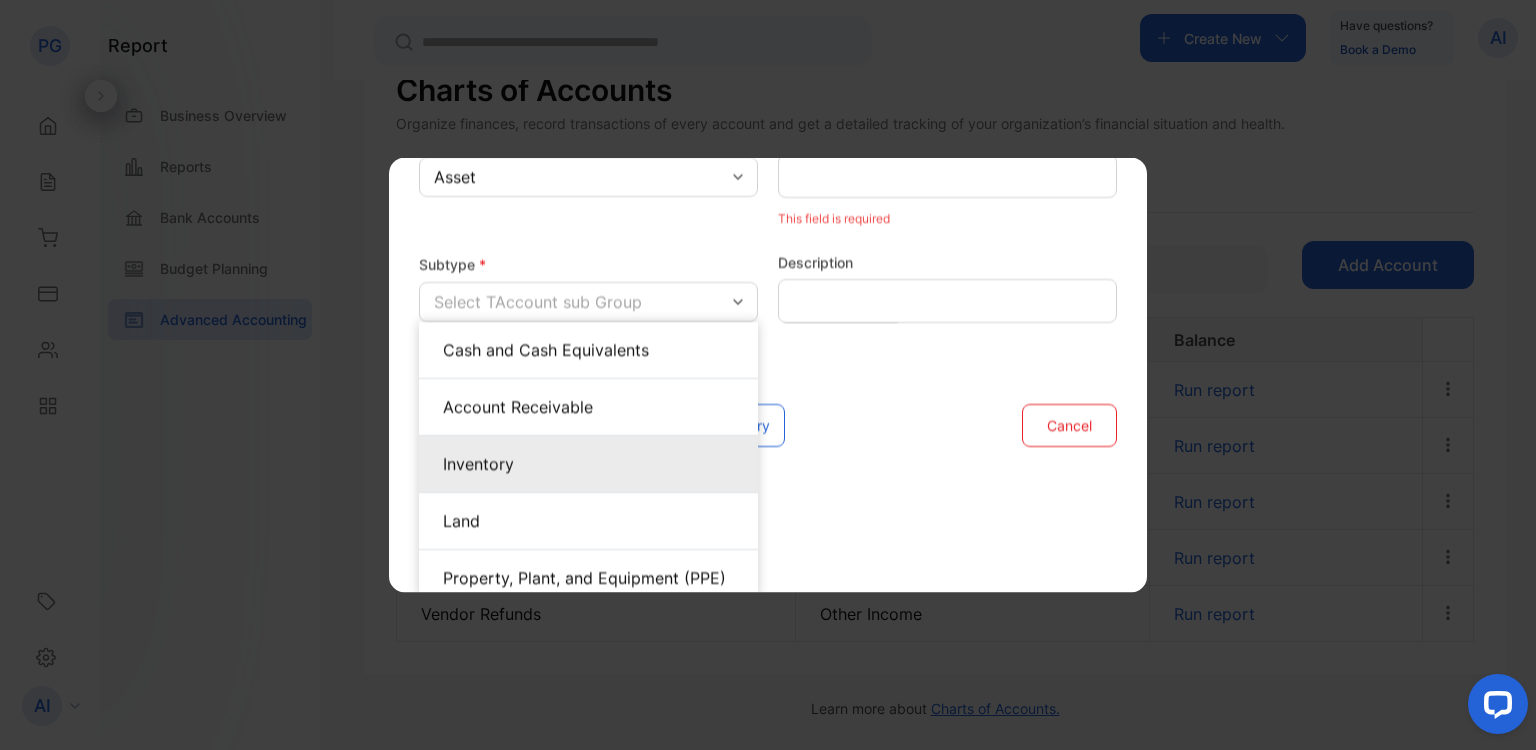 scroll, scrollTop: 128, scrollLeft: 0, axis: vertical 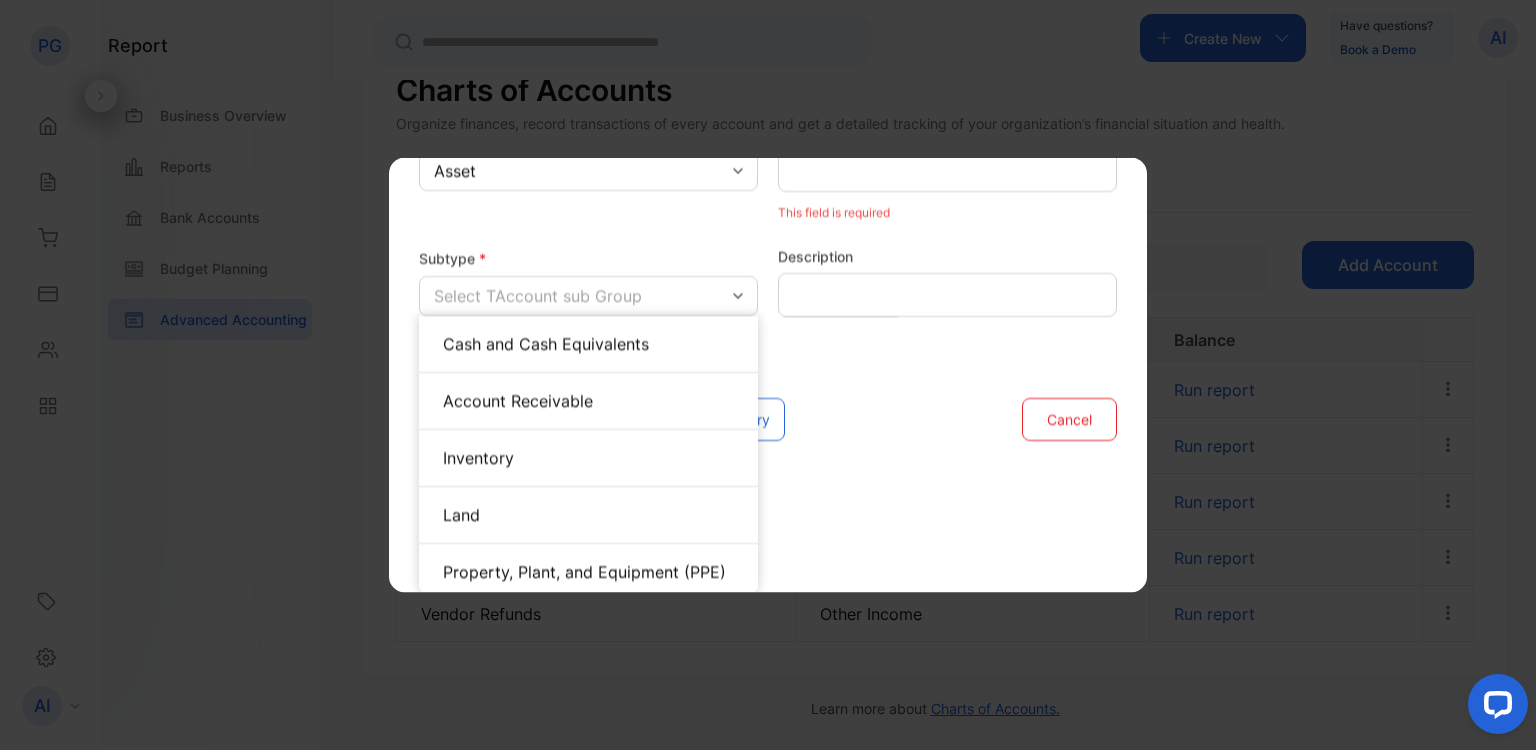 click on "Inventory" at bounding box center (588, 458) 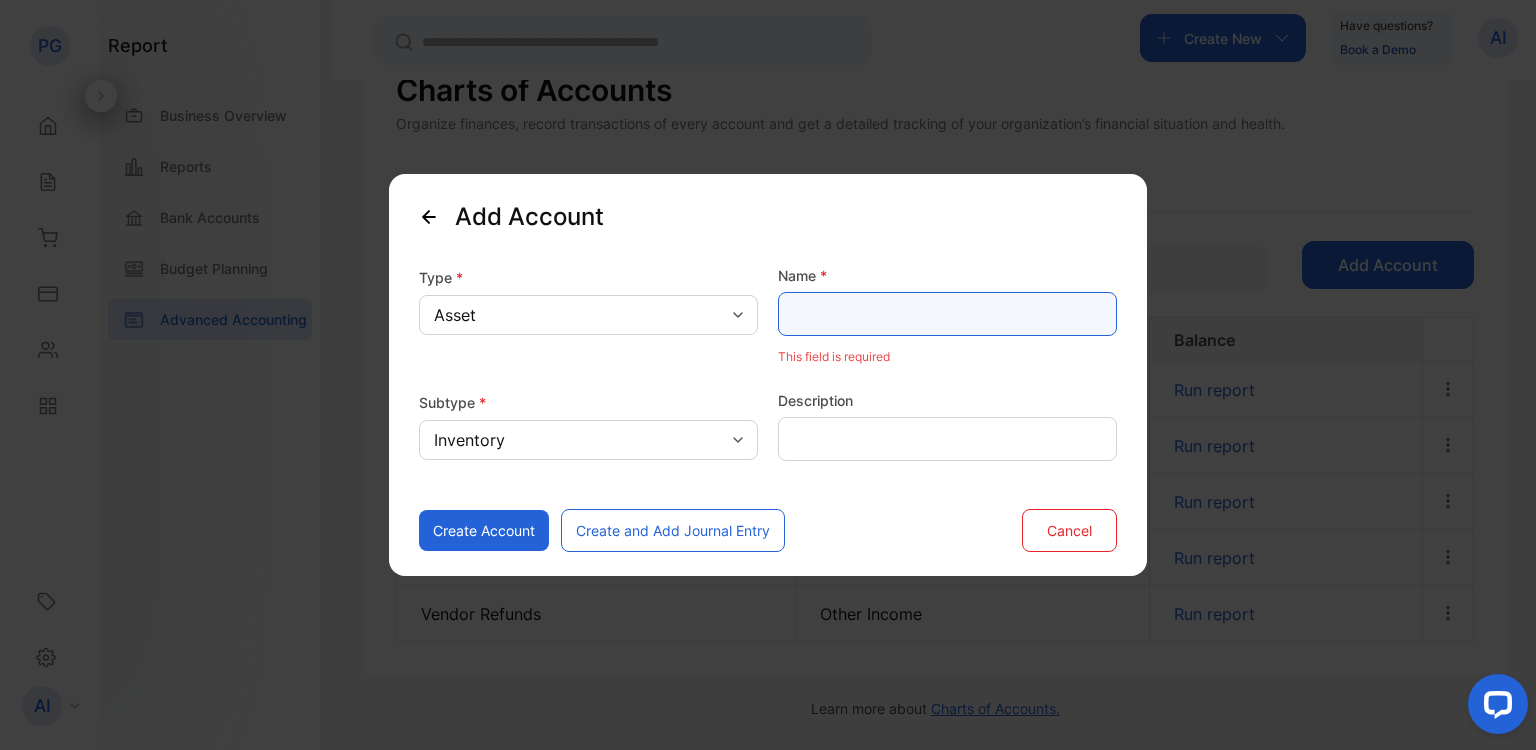 click at bounding box center (947, 314) 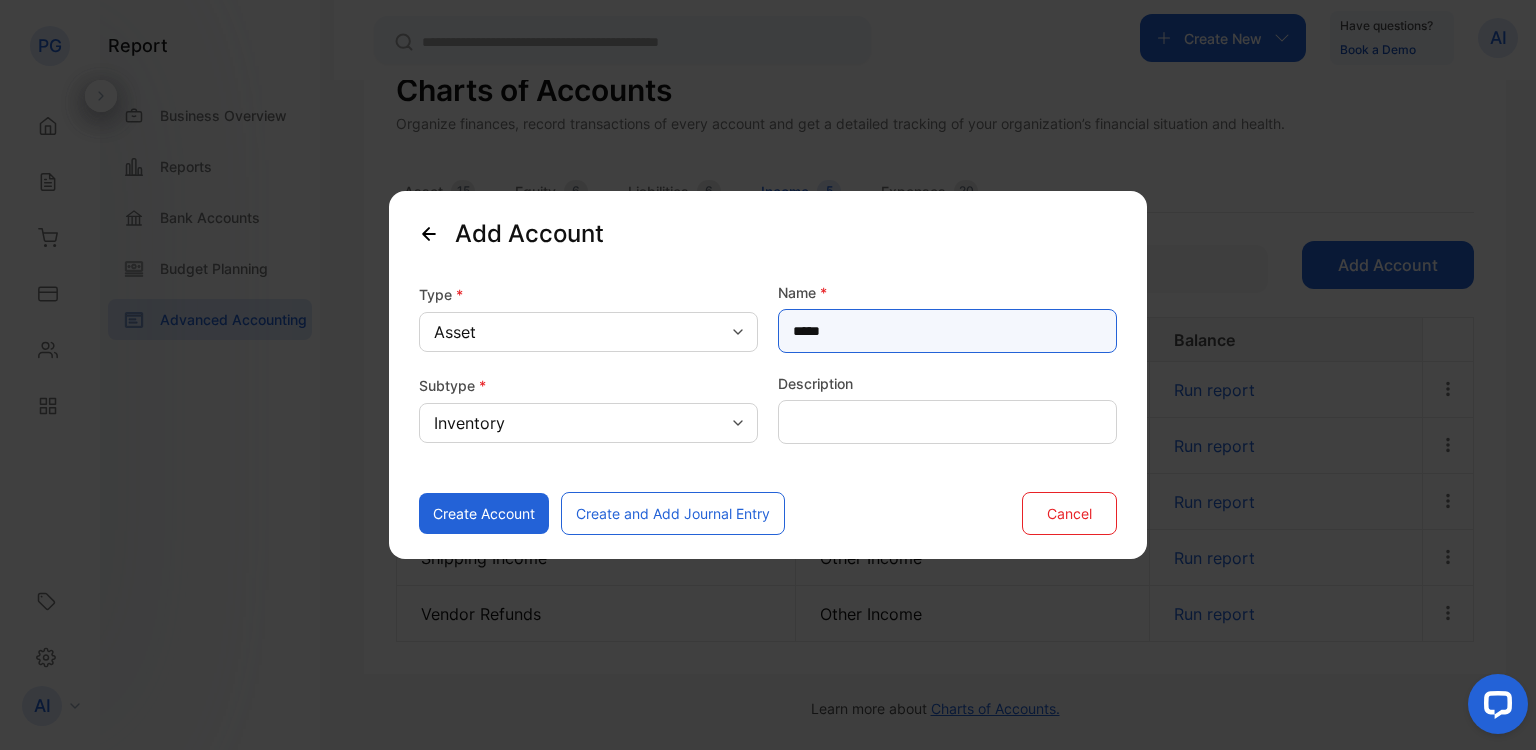 type on "*****" 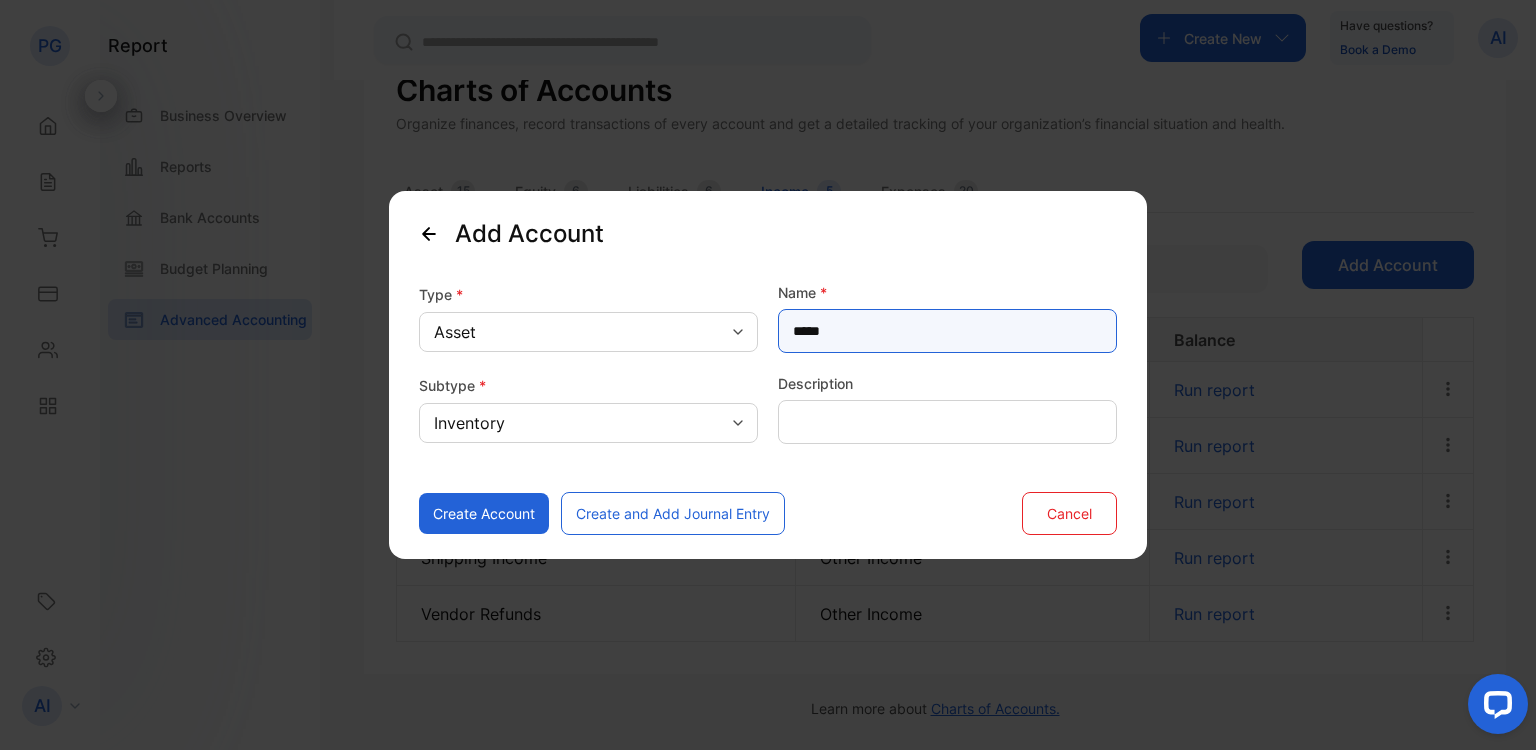 click on "Create Account" at bounding box center [484, 513] 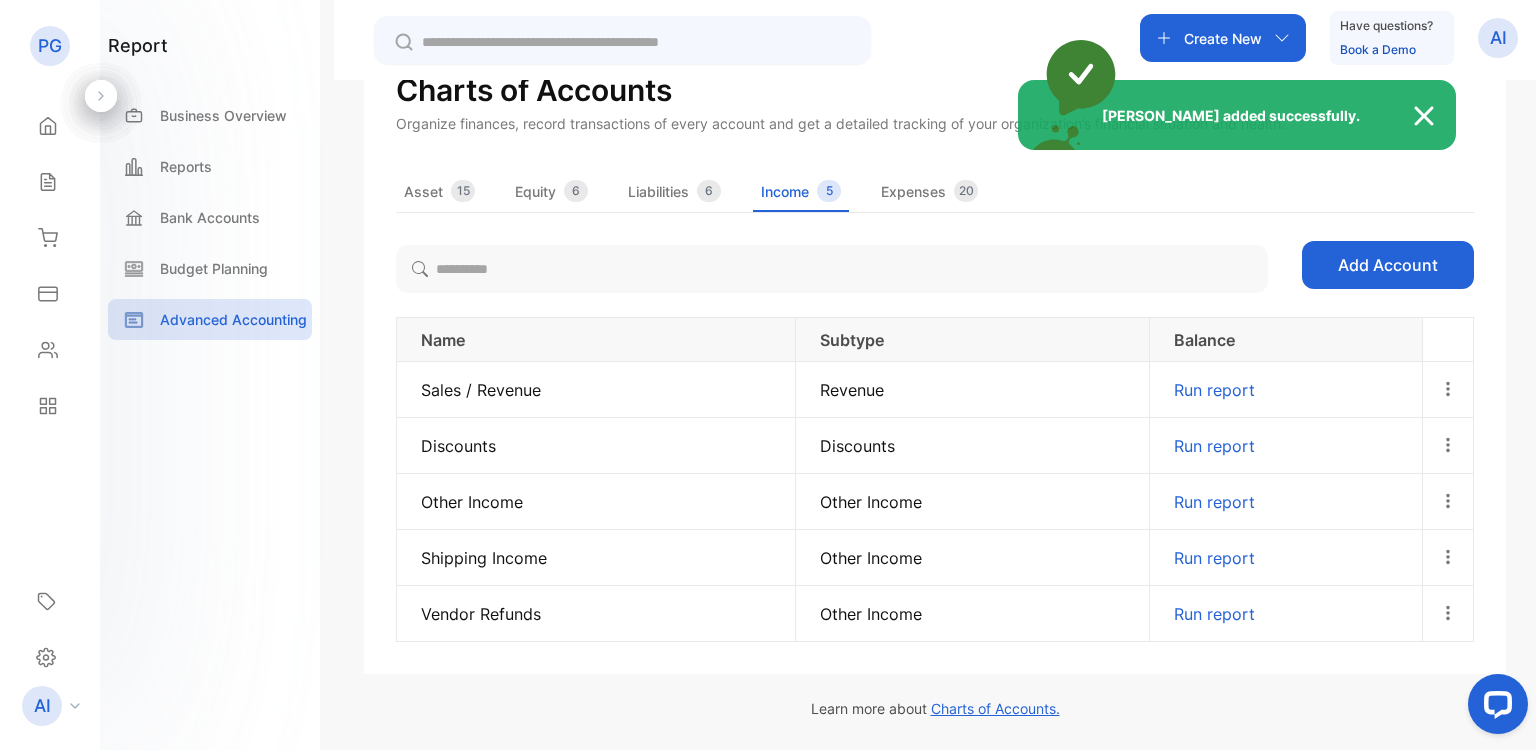 click on "TAccount added successfully." at bounding box center [768, 375] 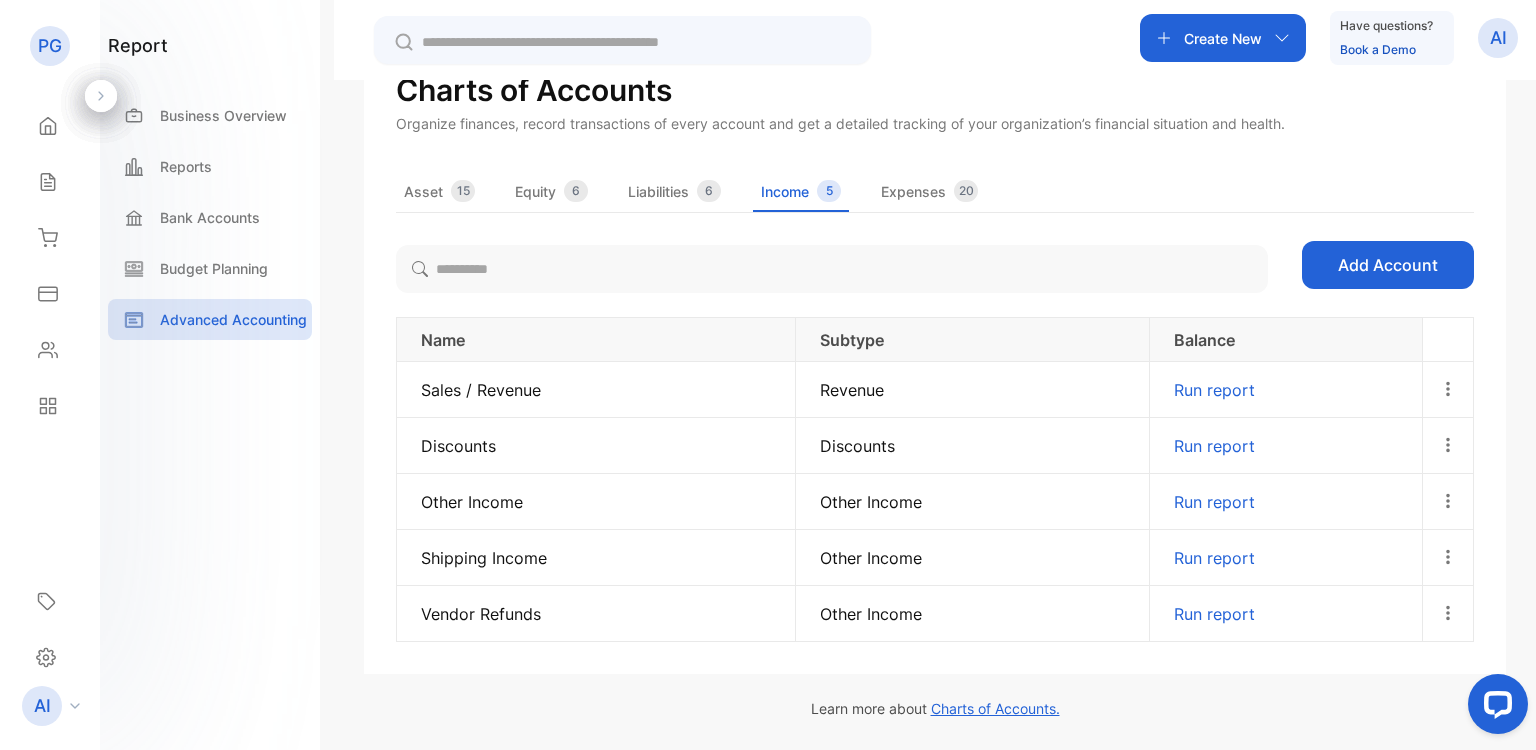 click on "Asset" at bounding box center (423, 191) 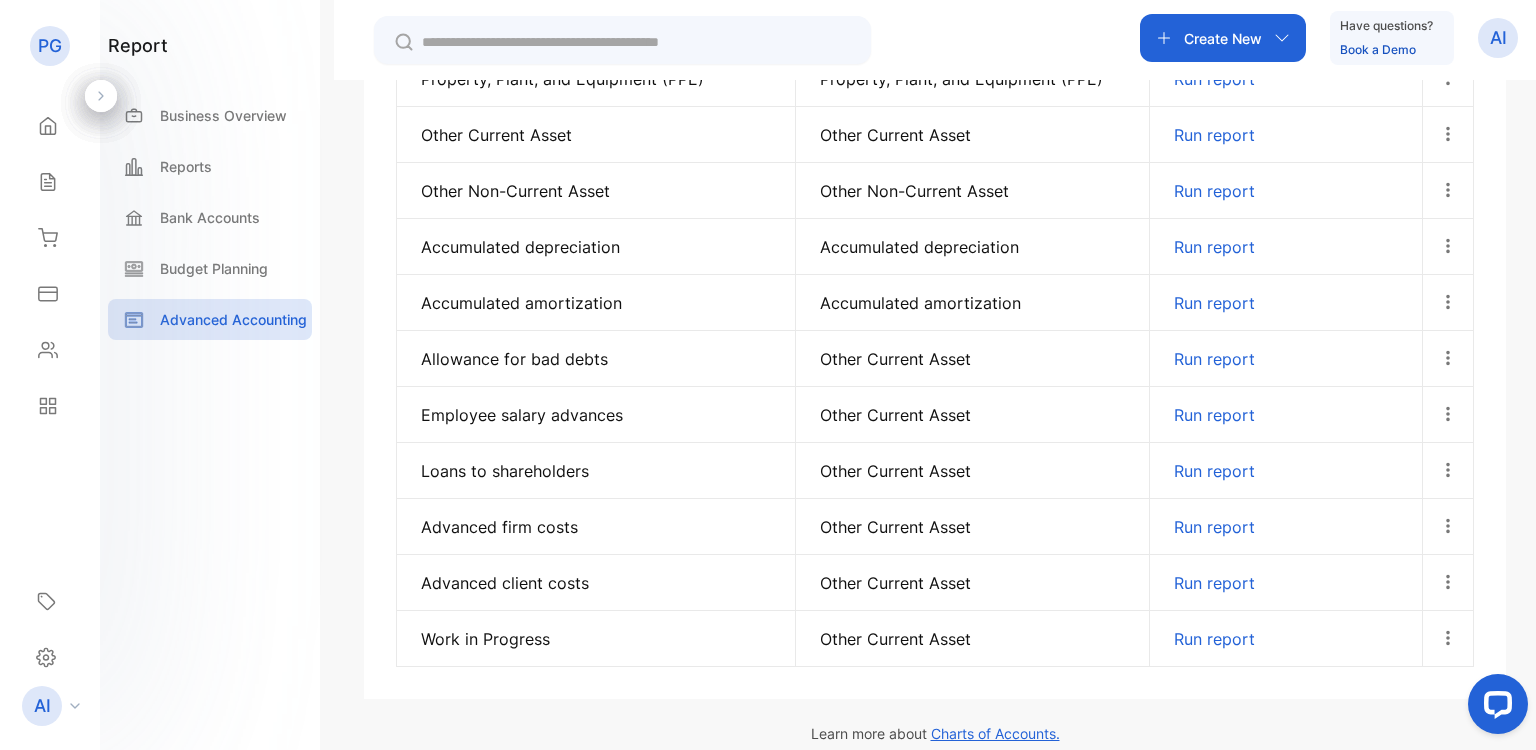 scroll, scrollTop: 788, scrollLeft: 0, axis: vertical 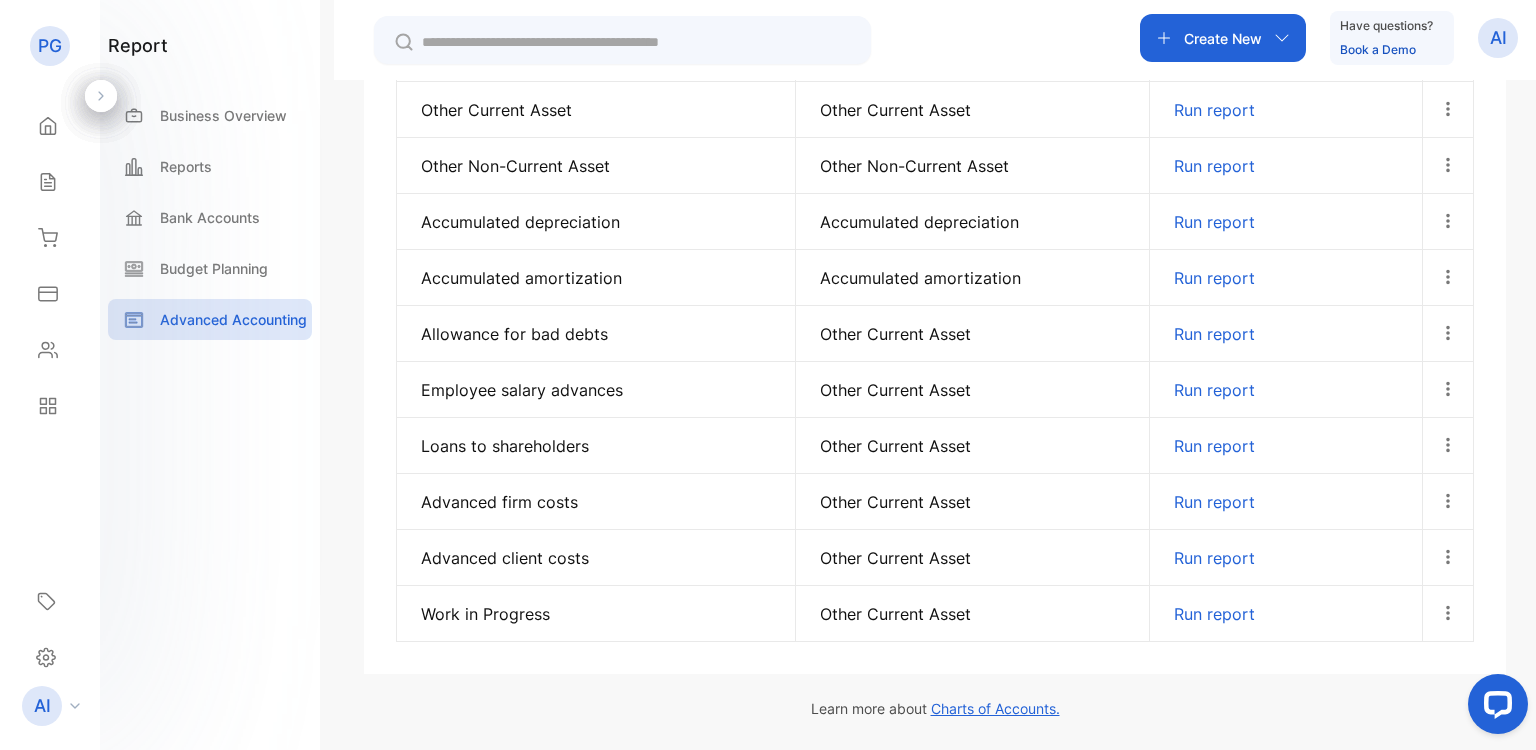 type 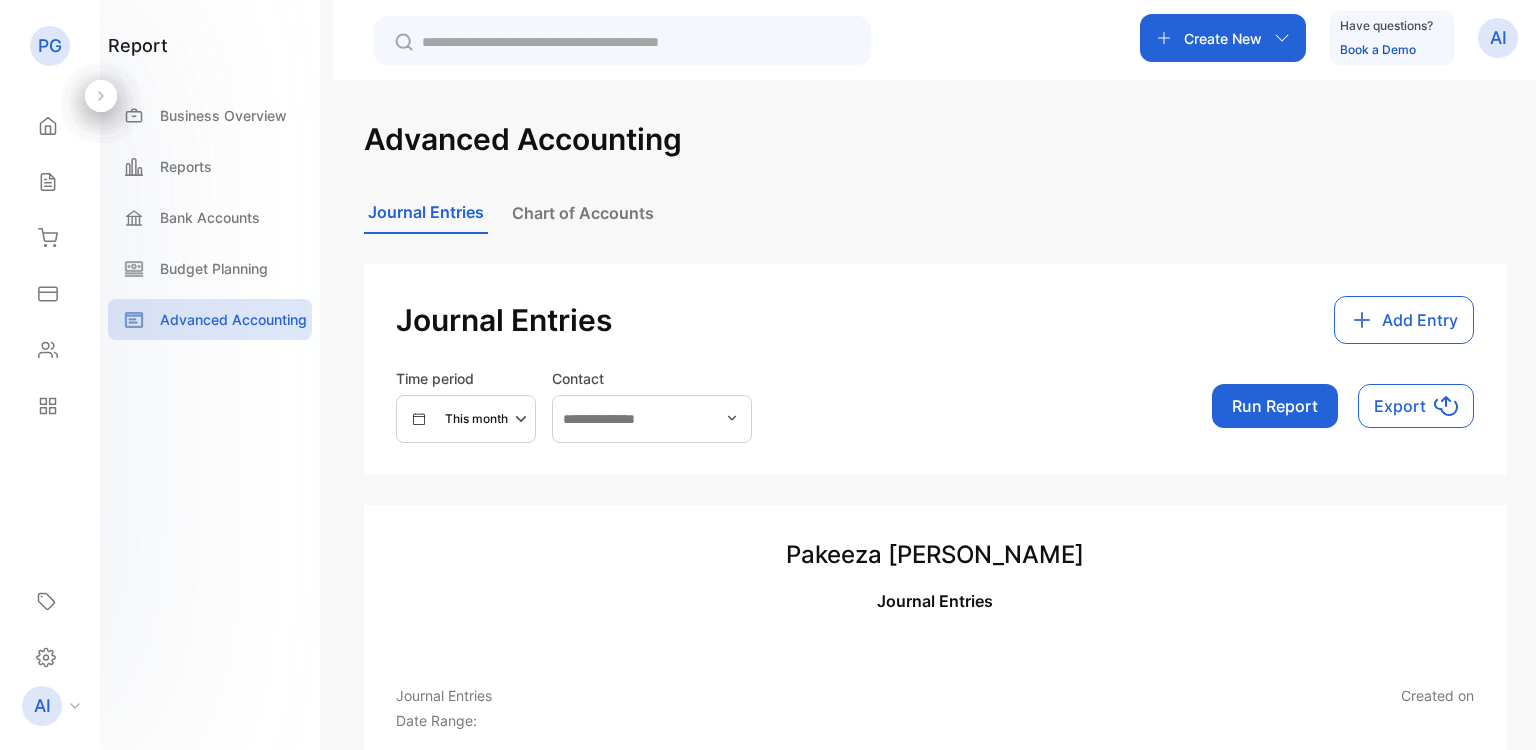 scroll, scrollTop: 0, scrollLeft: 0, axis: both 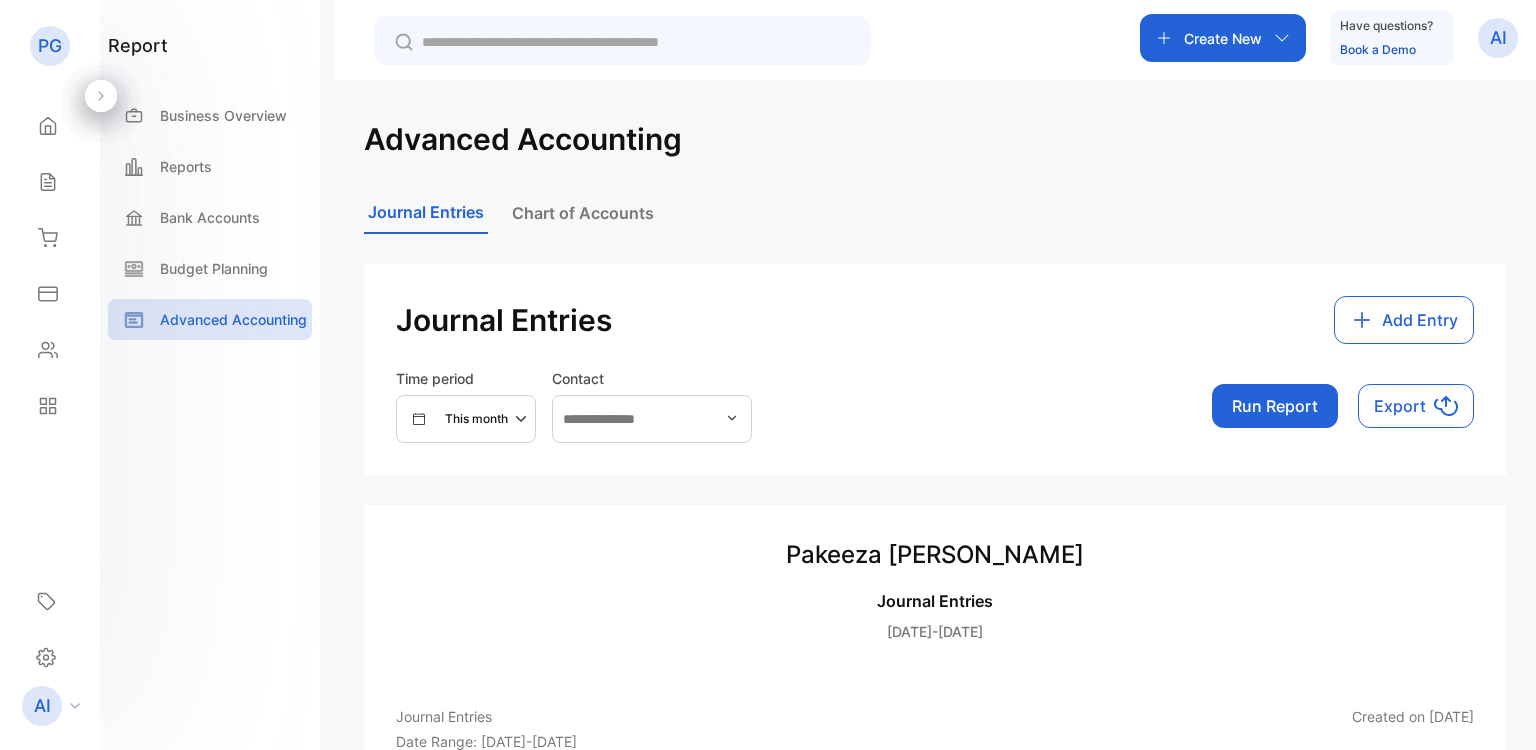 click on "Chart of Accounts" at bounding box center [583, 213] 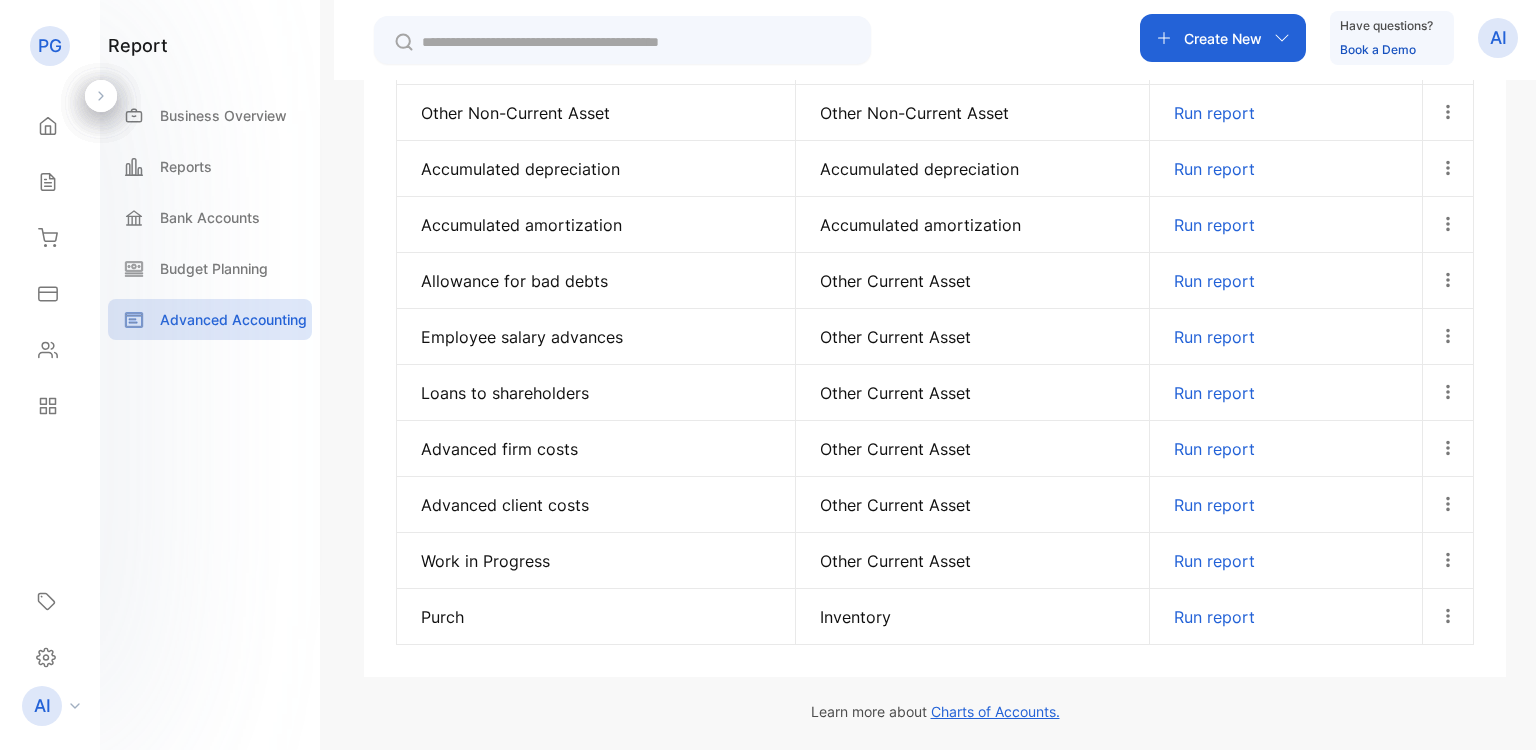 scroll, scrollTop: 844, scrollLeft: 0, axis: vertical 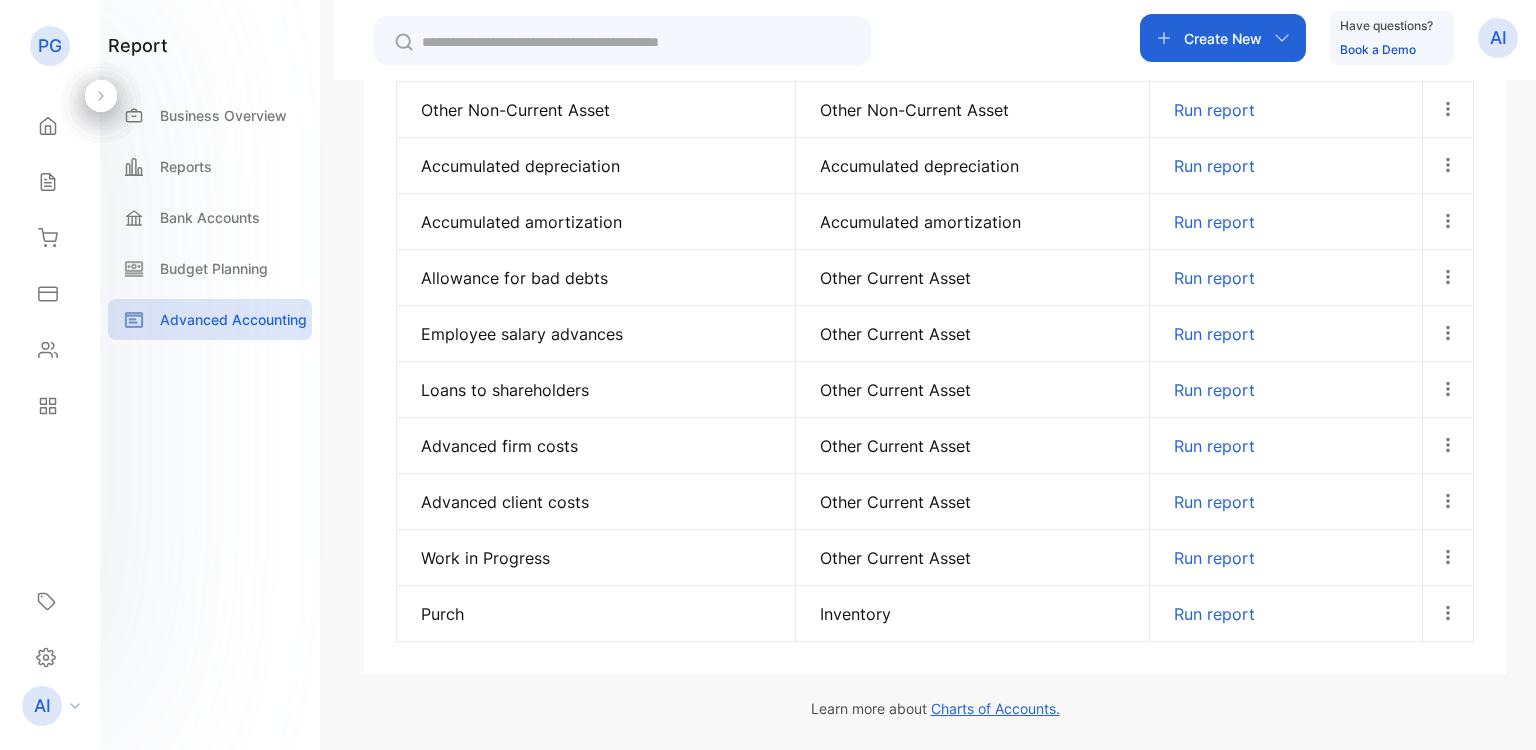 drag, startPoint x: 1415, startPoint y: 618, endPoint x: 1425, endPoint y: 617, distance: 10.049875 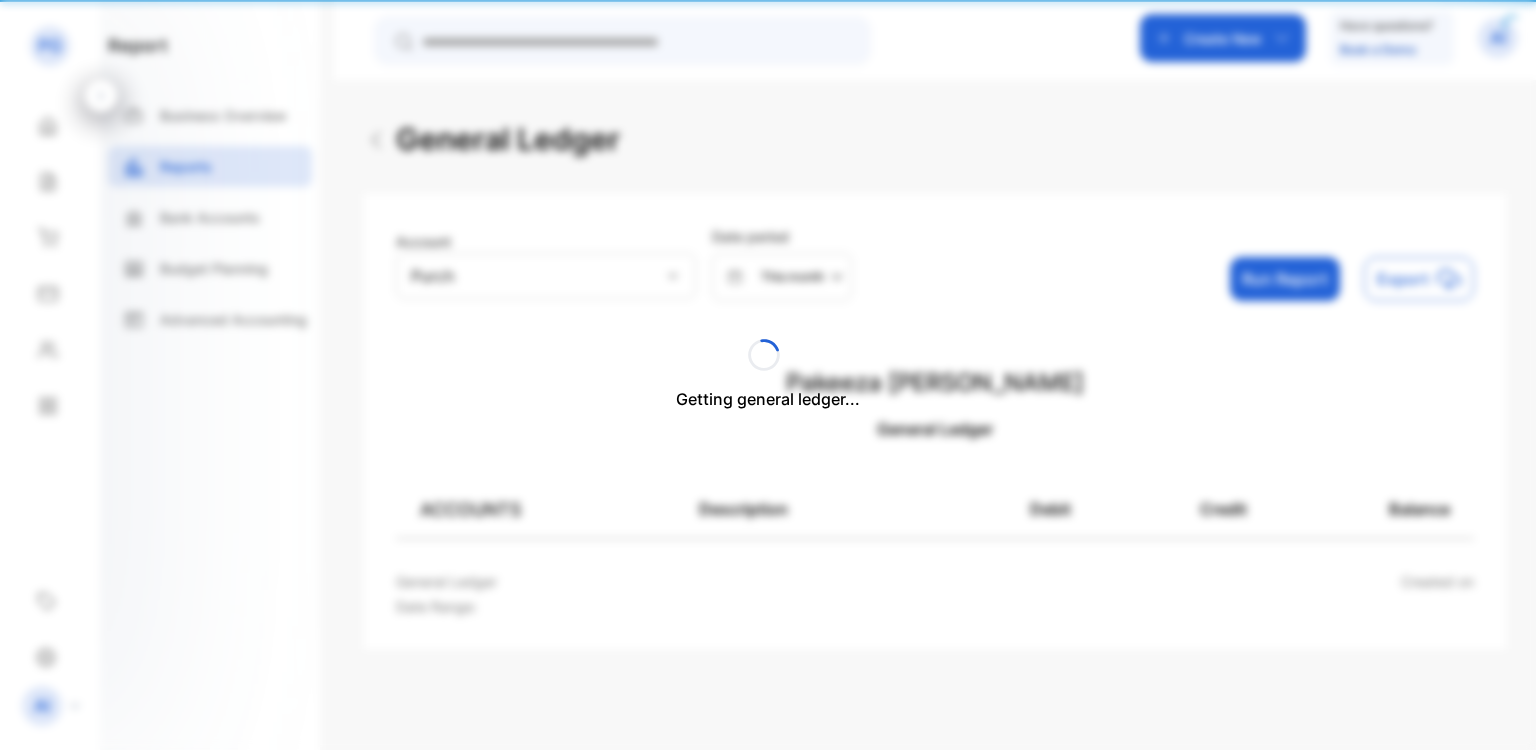 scroll, scrollTop: 0, scrollLeft: 0, axis: both 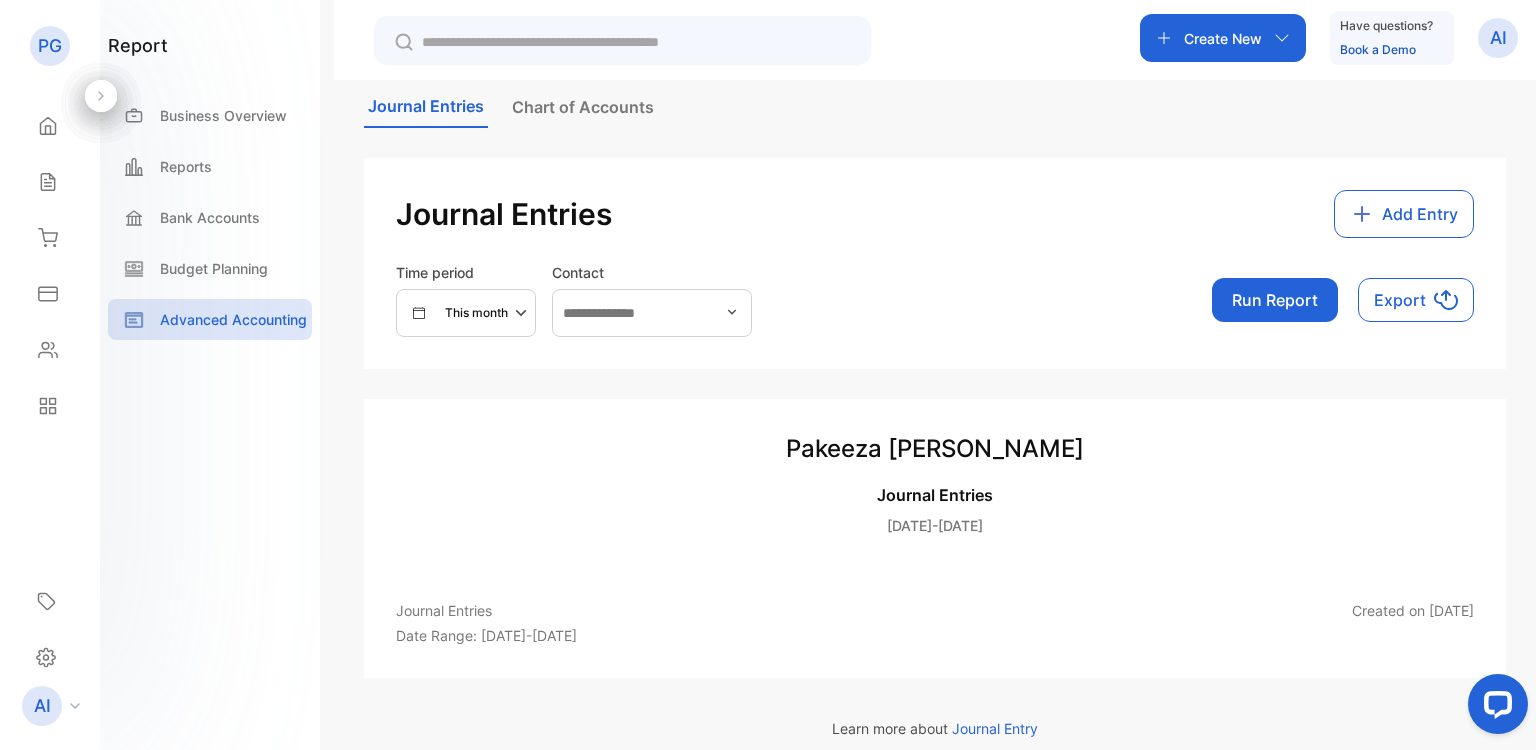 click on "Chart of Accounts" at bounding box center [583, 107] 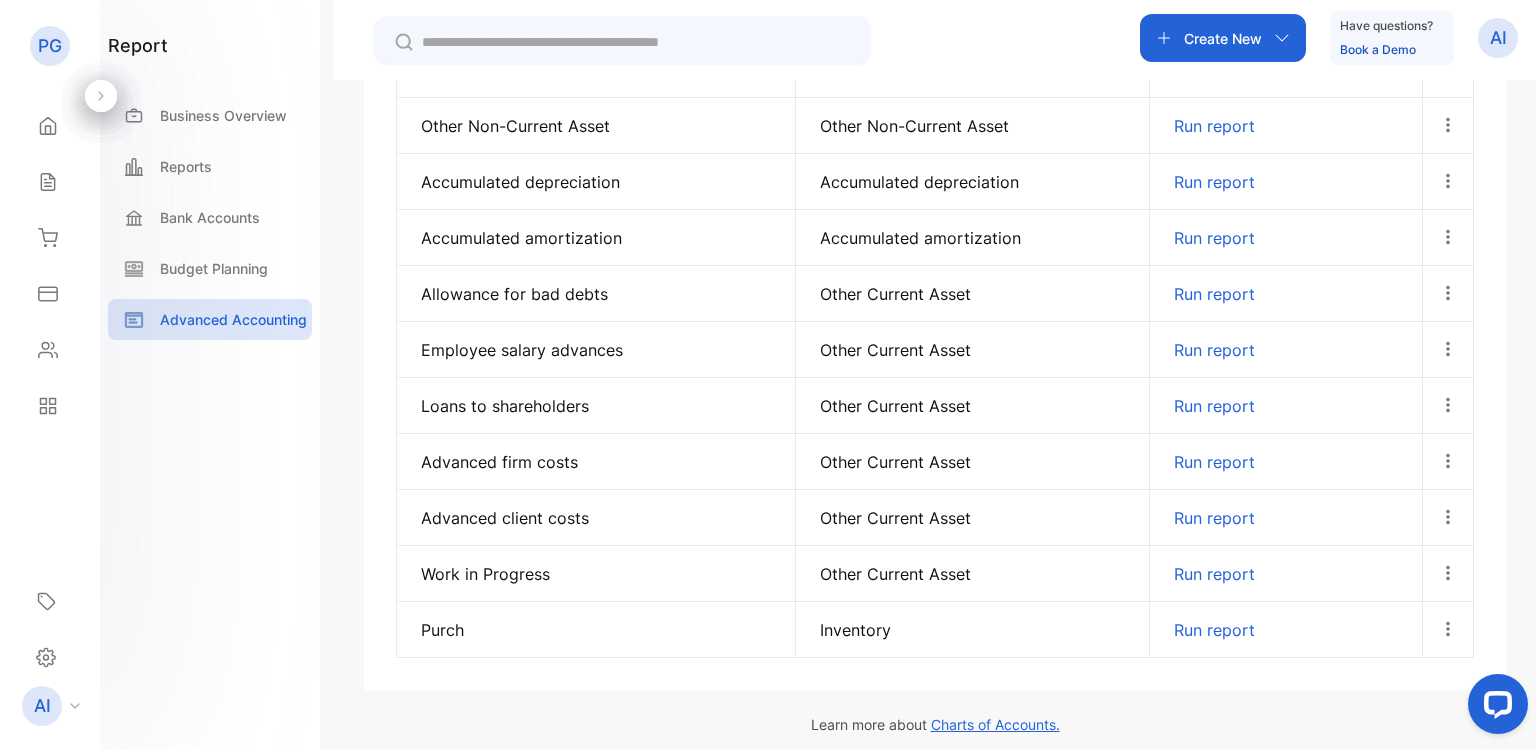 scroll, scrollTop: 844, scrollLeft: 0, axis: vertical 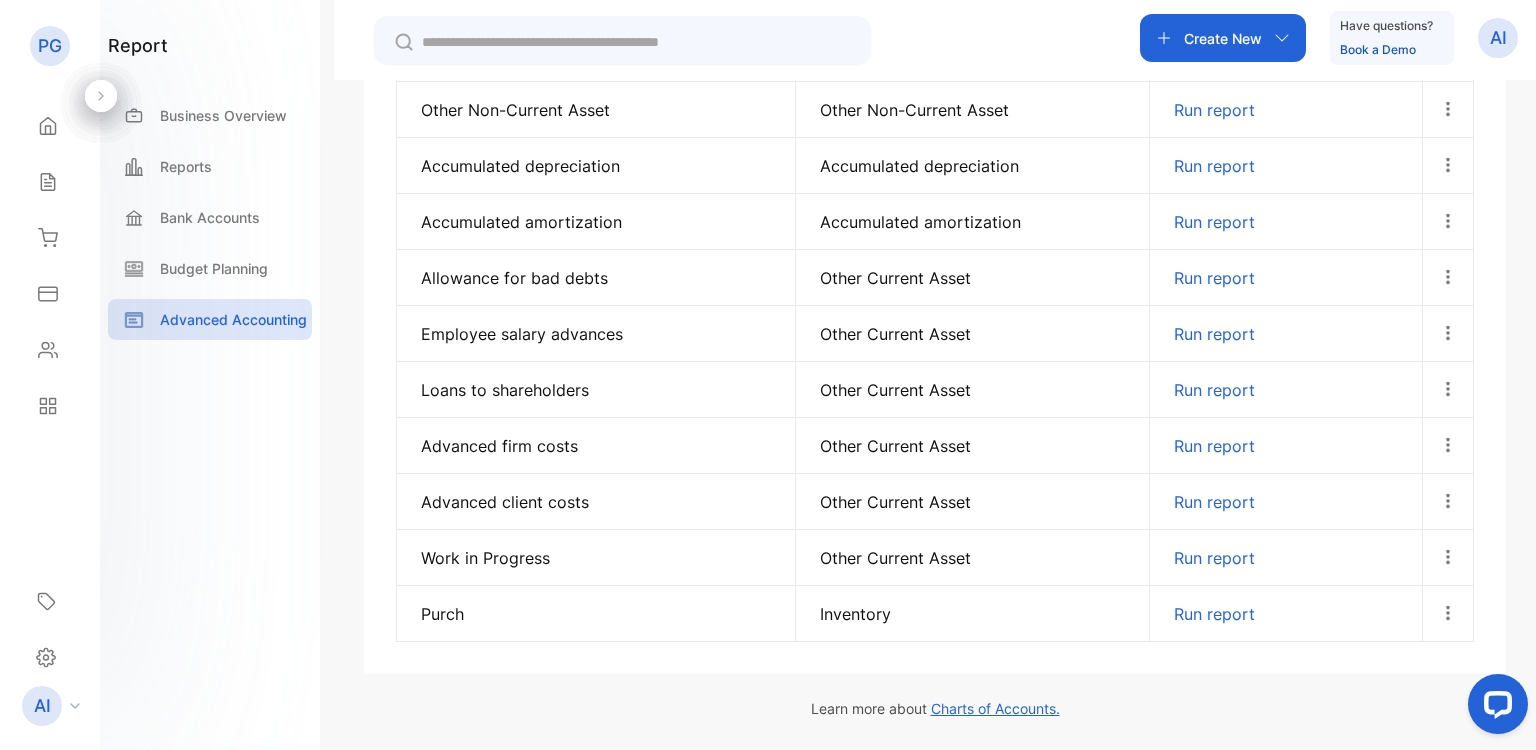 click at bounding box center (1448, 614) 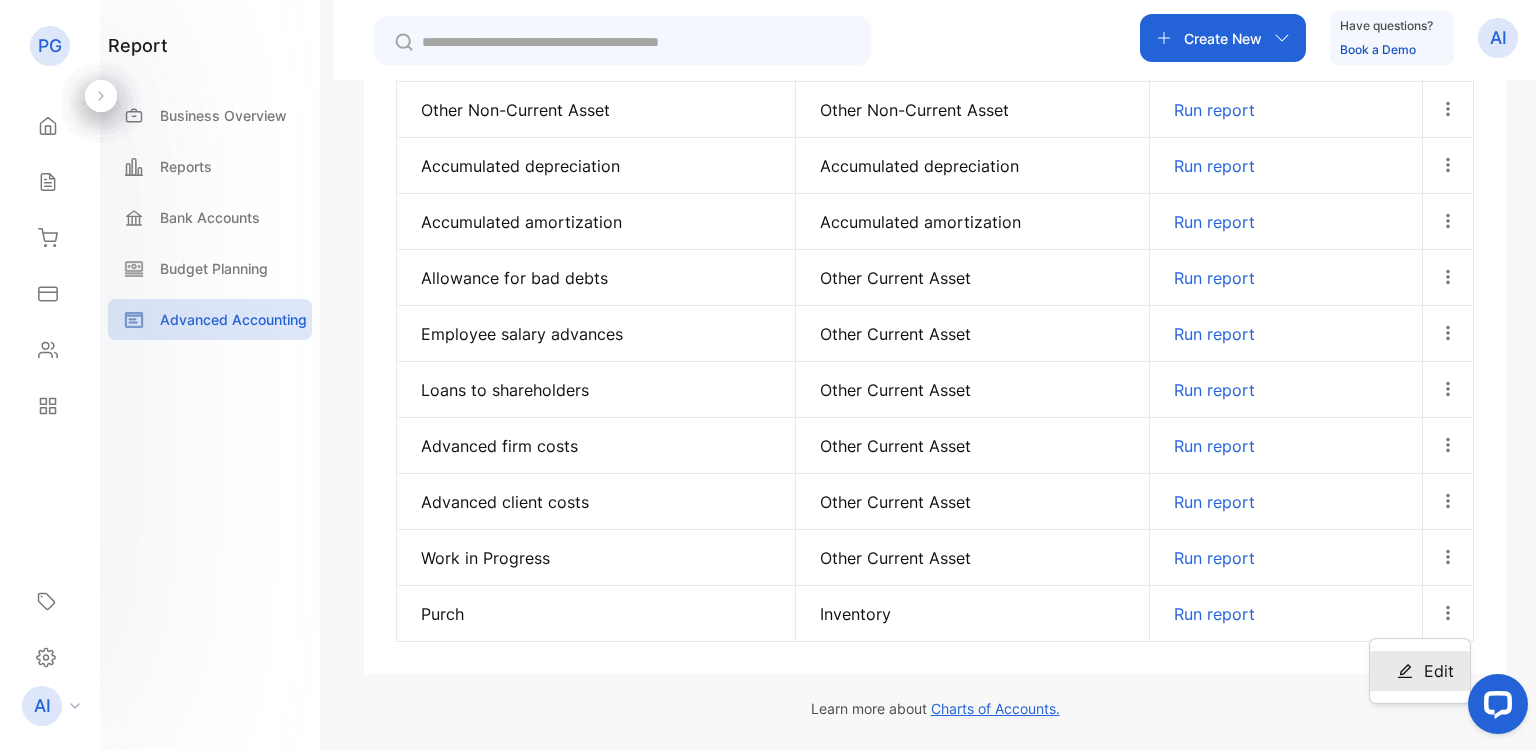 click on "Edit" at bounding box center (1420, 671) 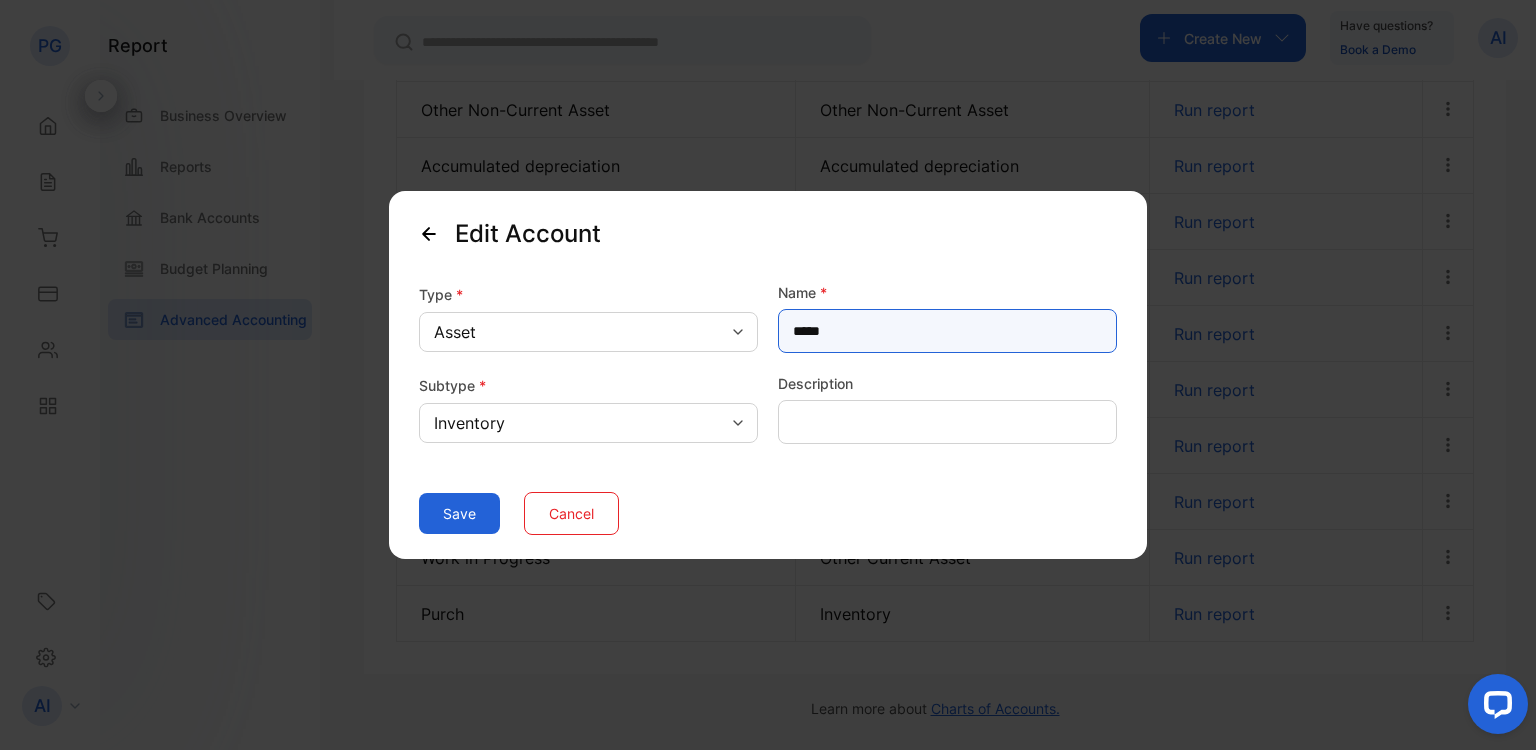 click on "*****" at bounding box center (947, 331) 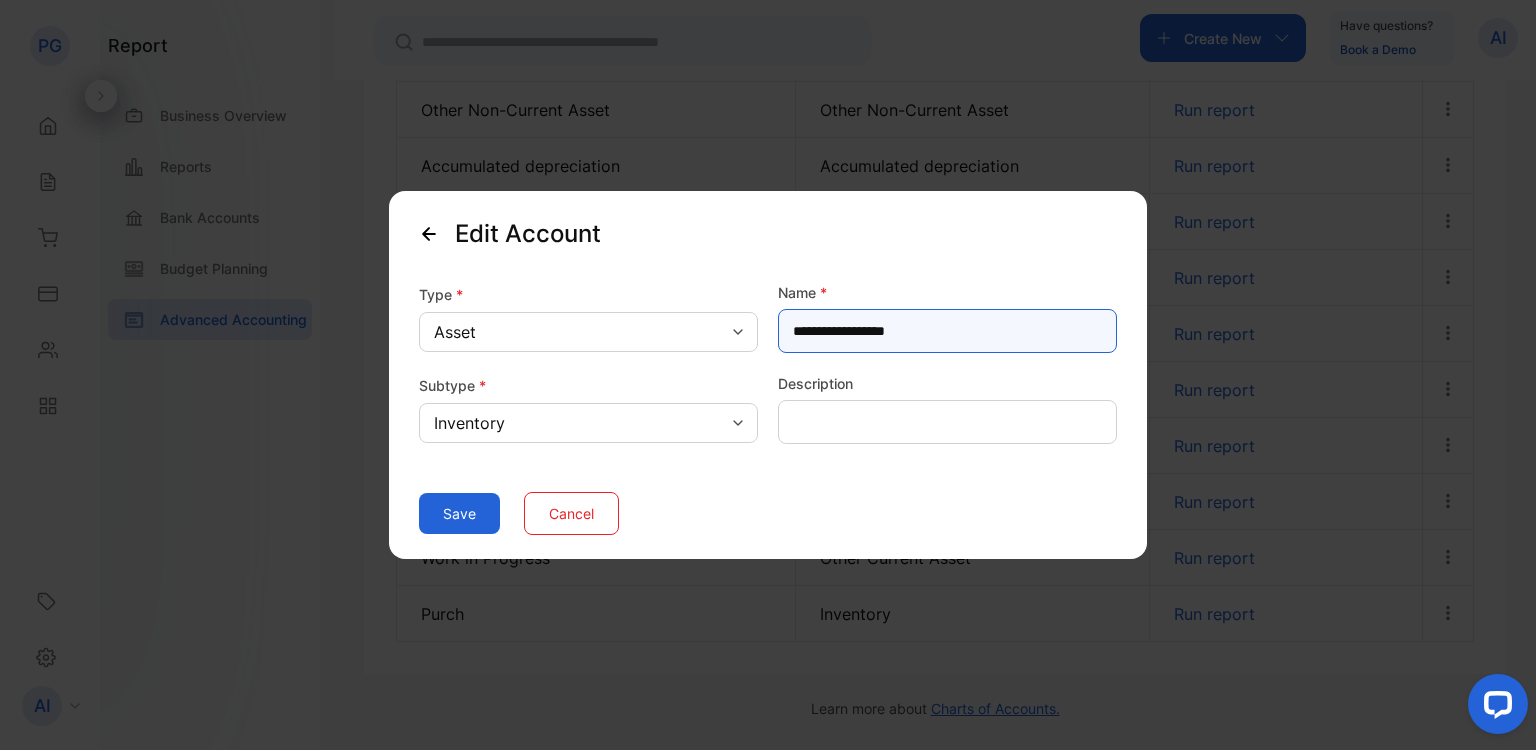 click on "**********" at bounding box center (947, 331) 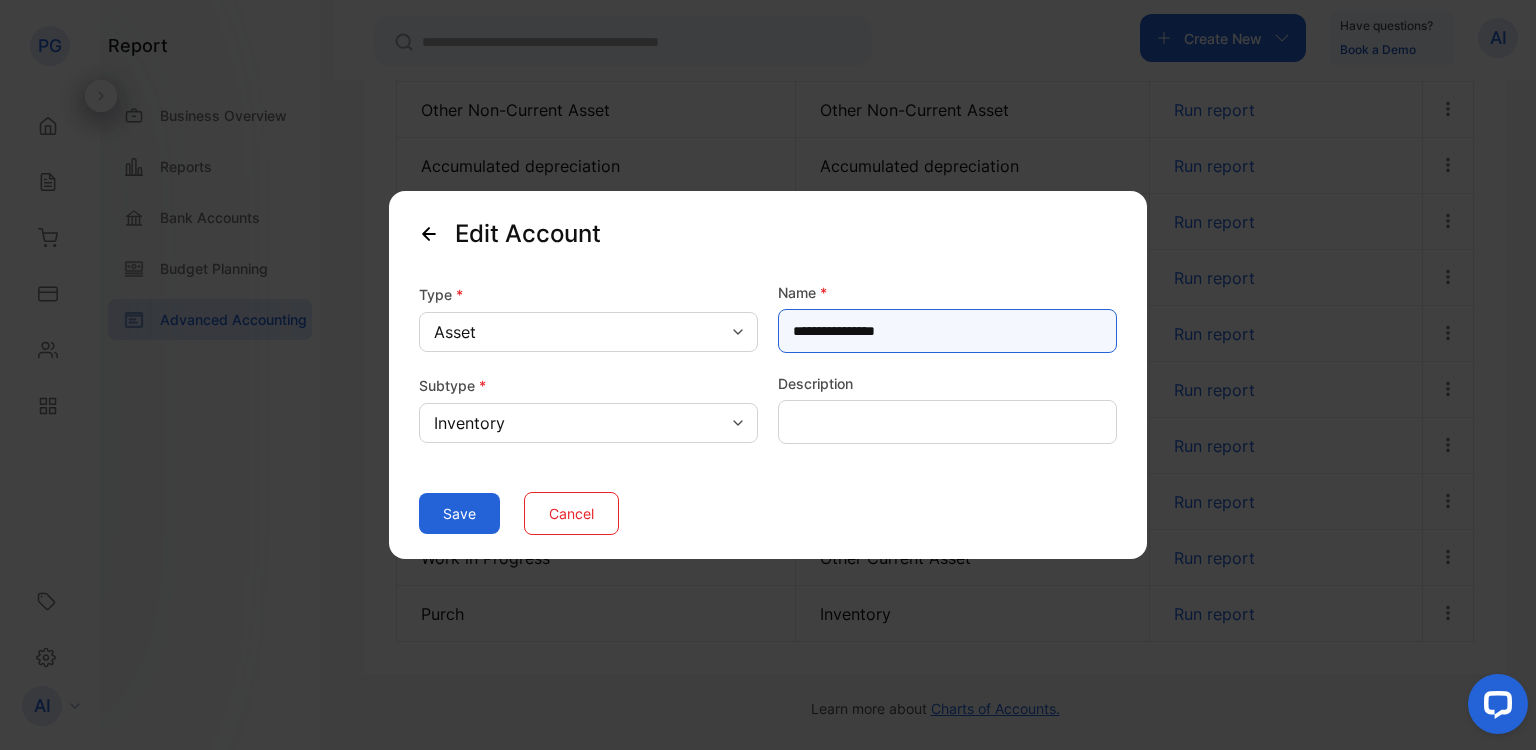 type on "**********" 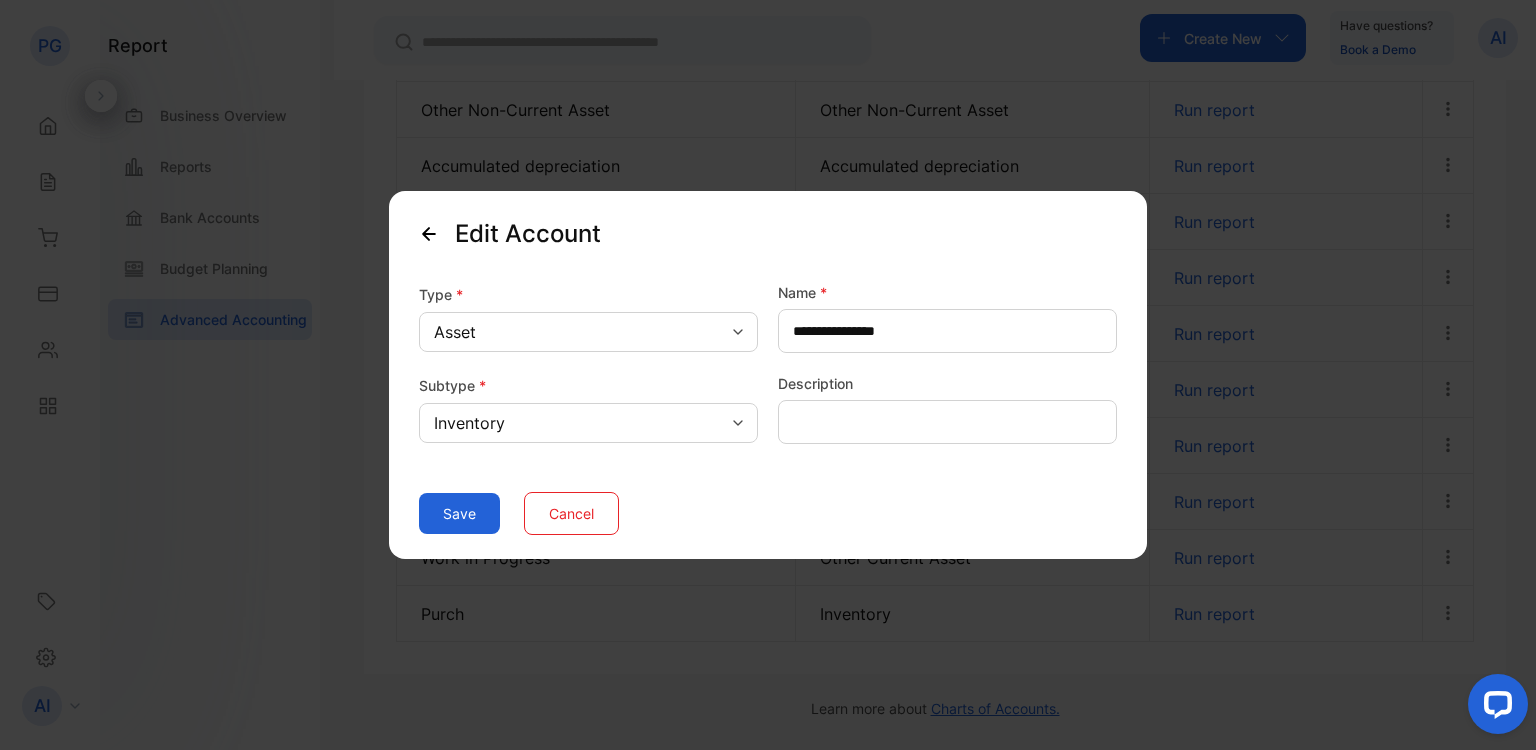 click on "Save" at bounding box center [459, 513] 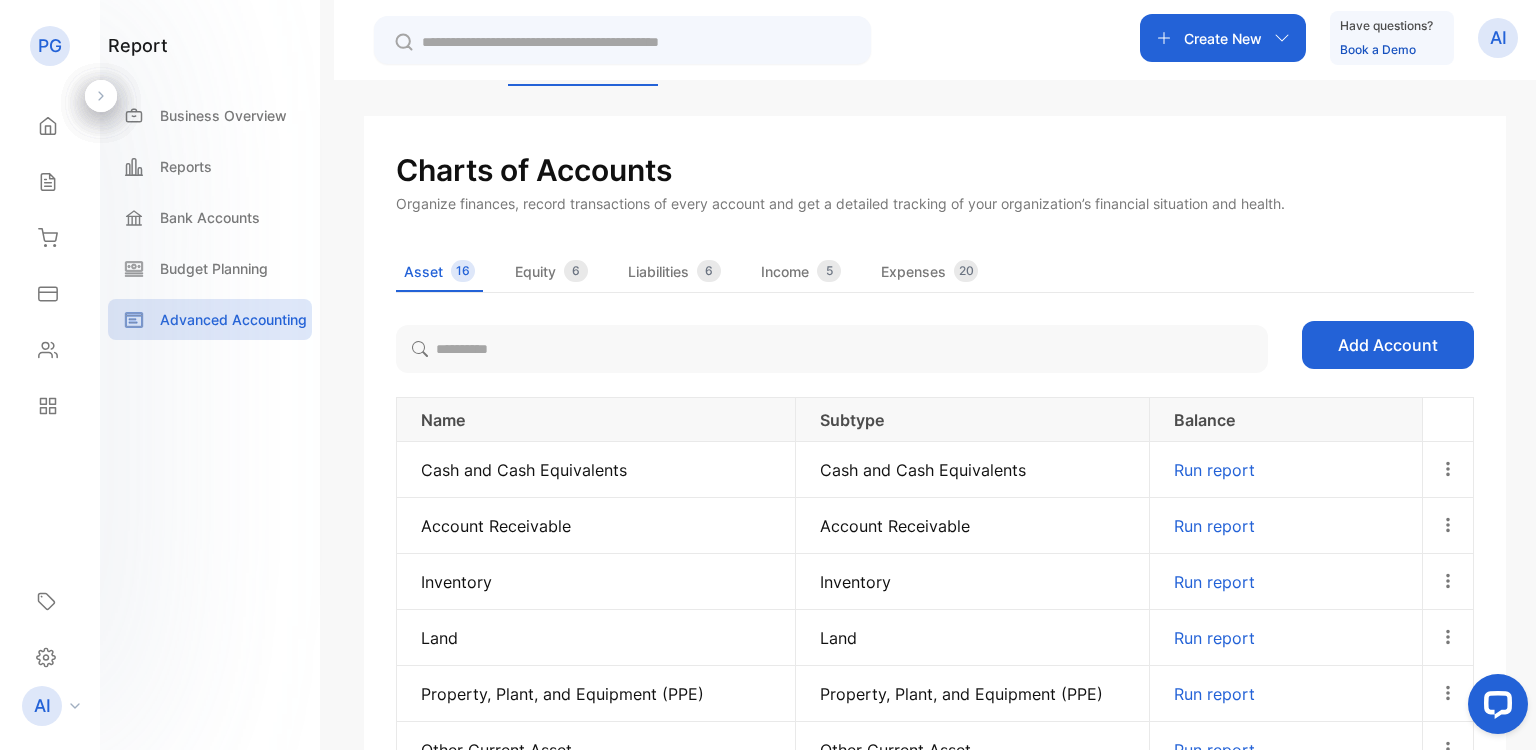 scroll, scrollTop: 144, scrollLeft: 0, axis: vertical 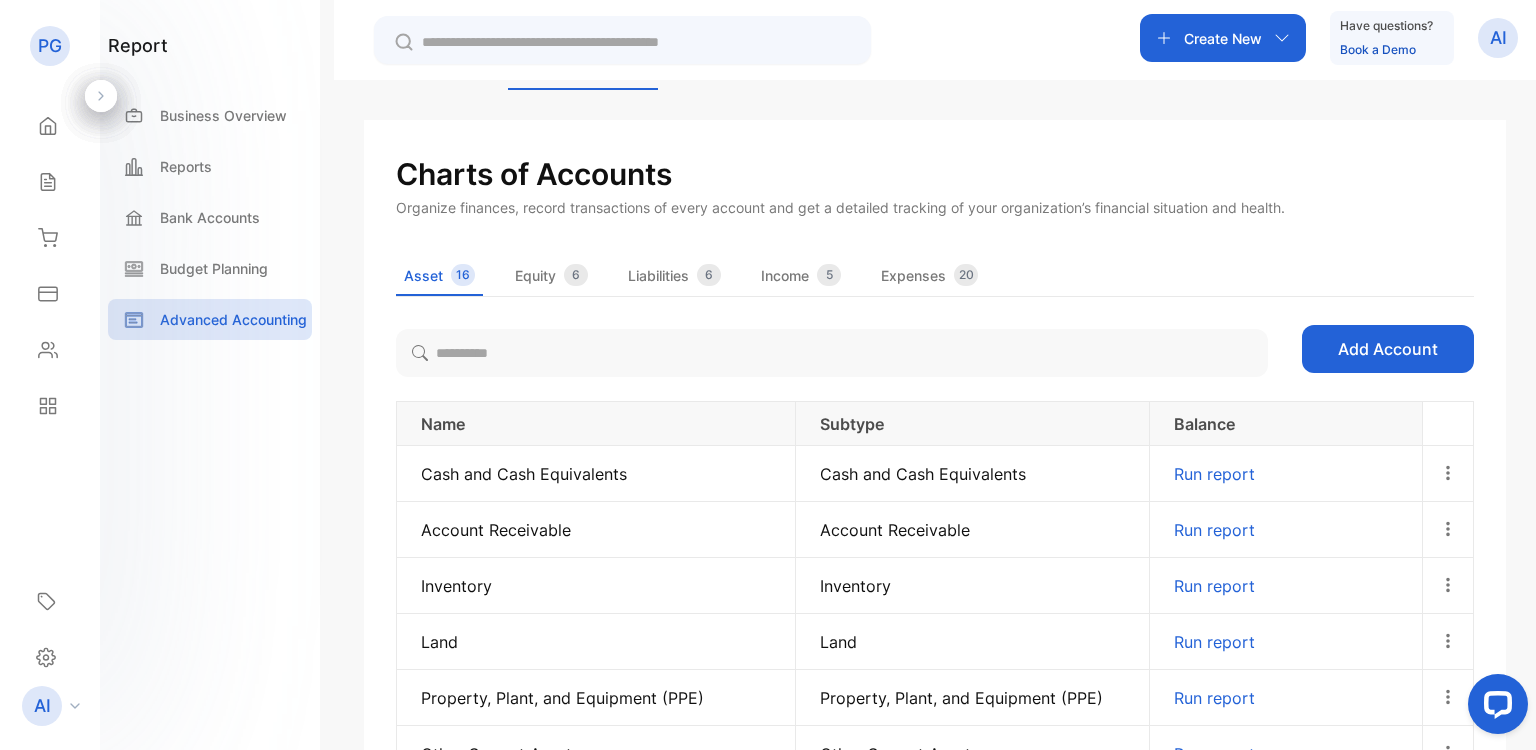 click on "Add Account" at bounding box center [1388, 349] 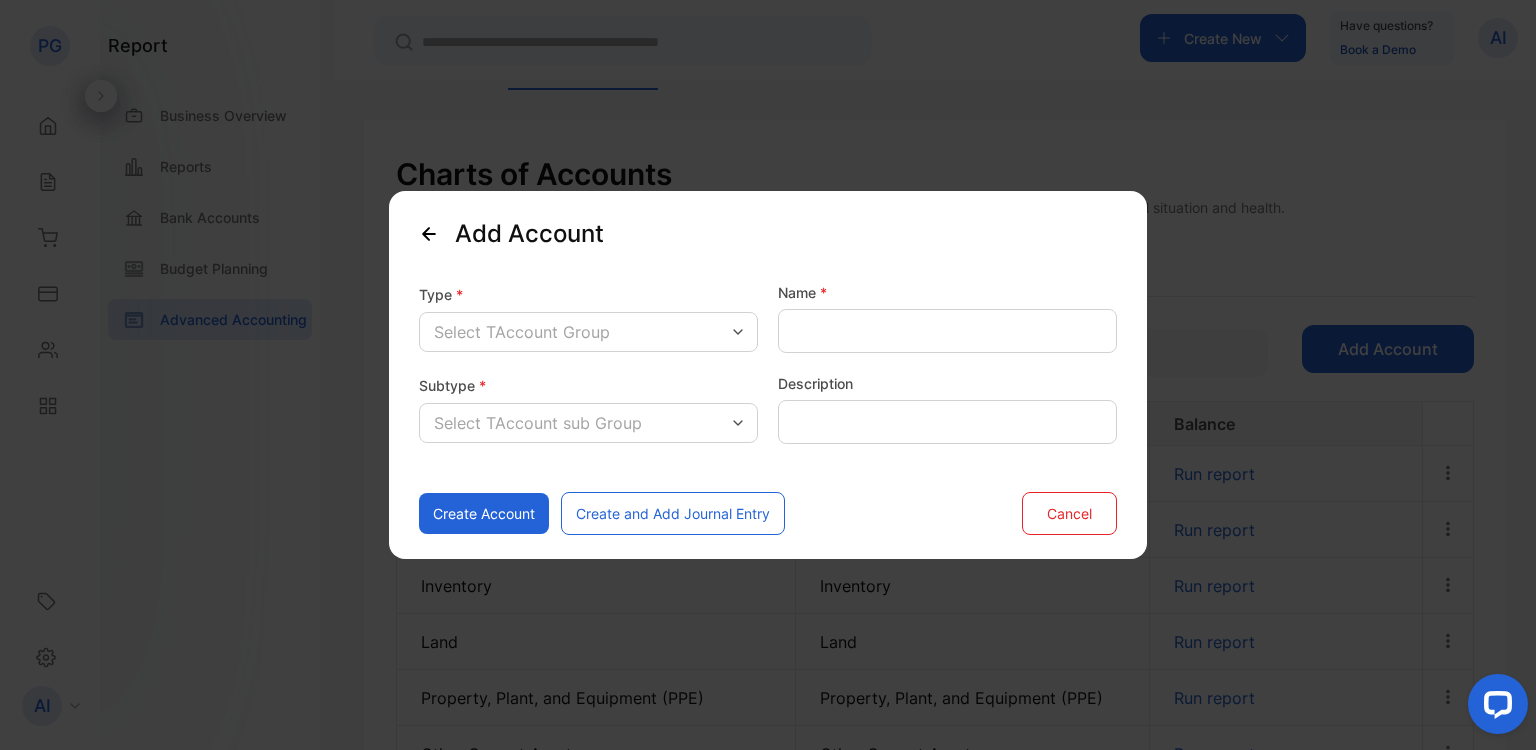 click on "Select TAccount Group" at bounding box center [588, 332] 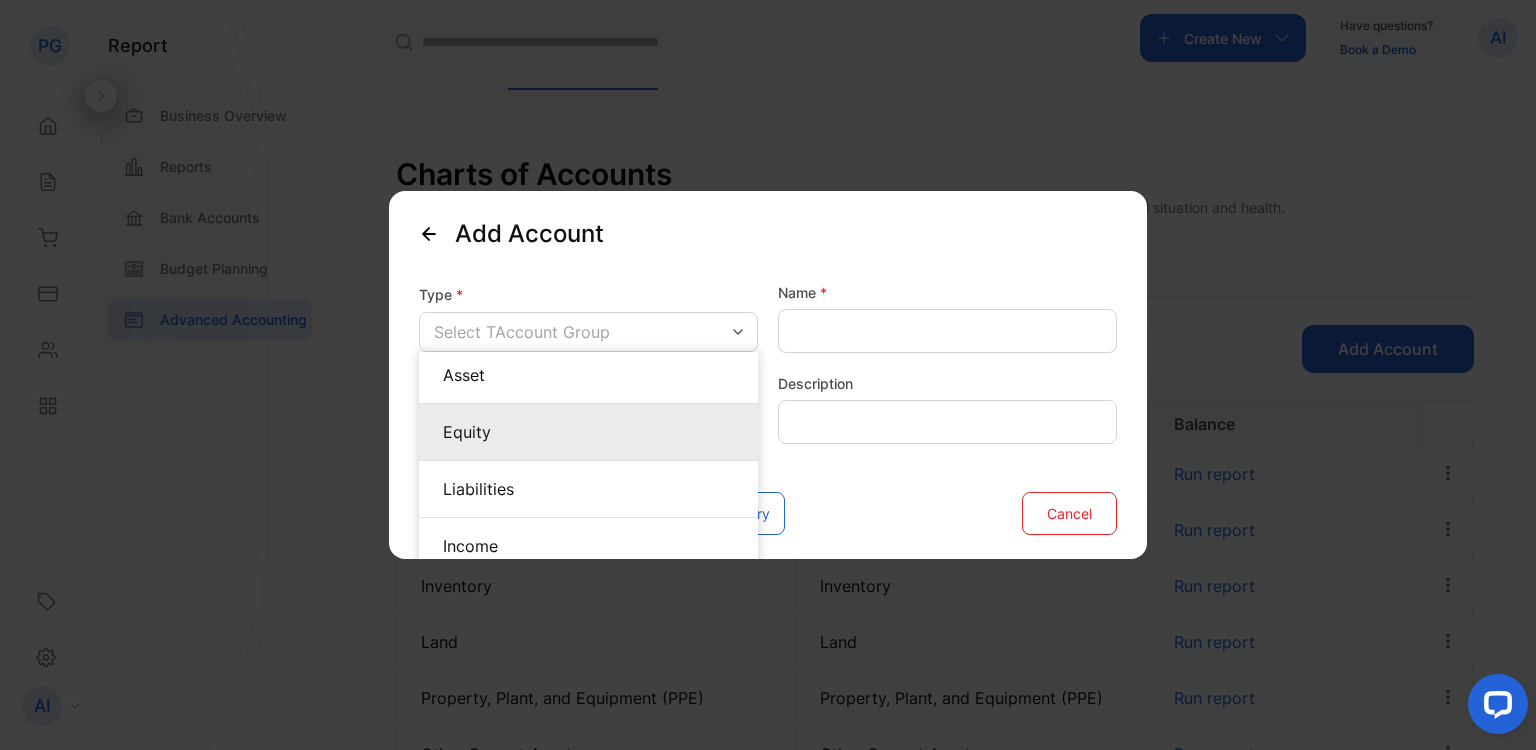 scroll, scrollTop: 6, scrollLeft: 0, axis: vertical 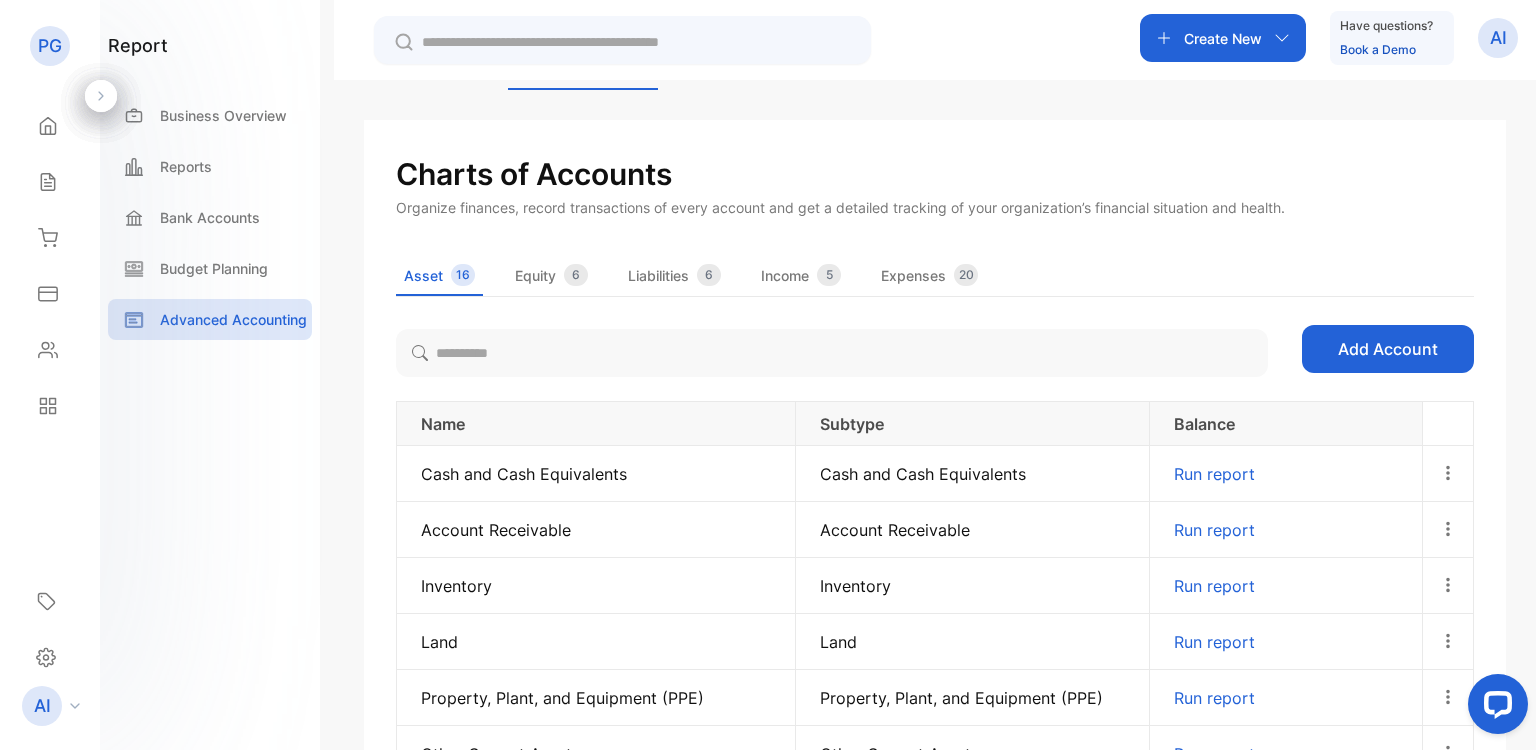 click on "Add Account" at bounding box center (1388, 349) 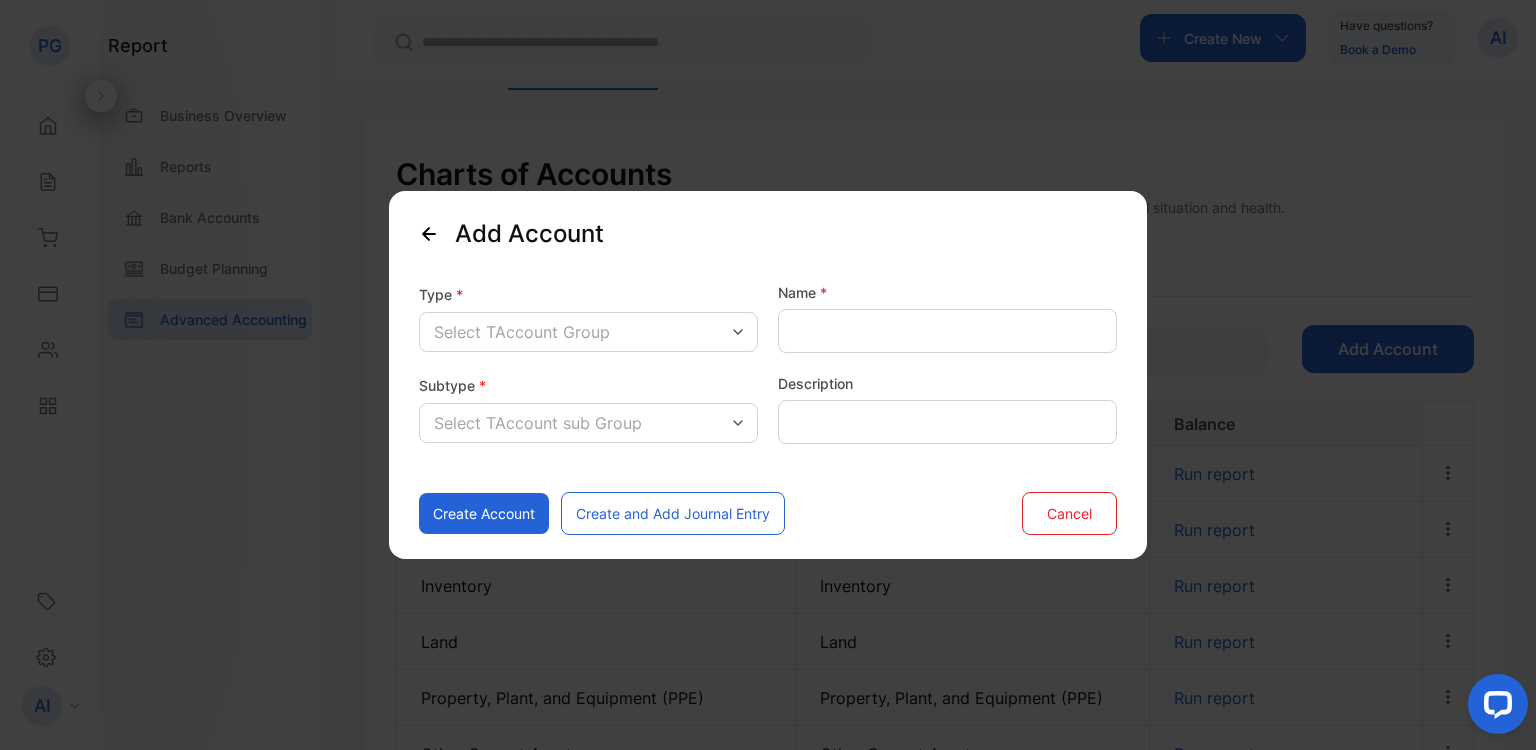 drag, startPoint x: 516, startPoint y: 409, endPoint x: 516, endPoint y: 421, distance: 12 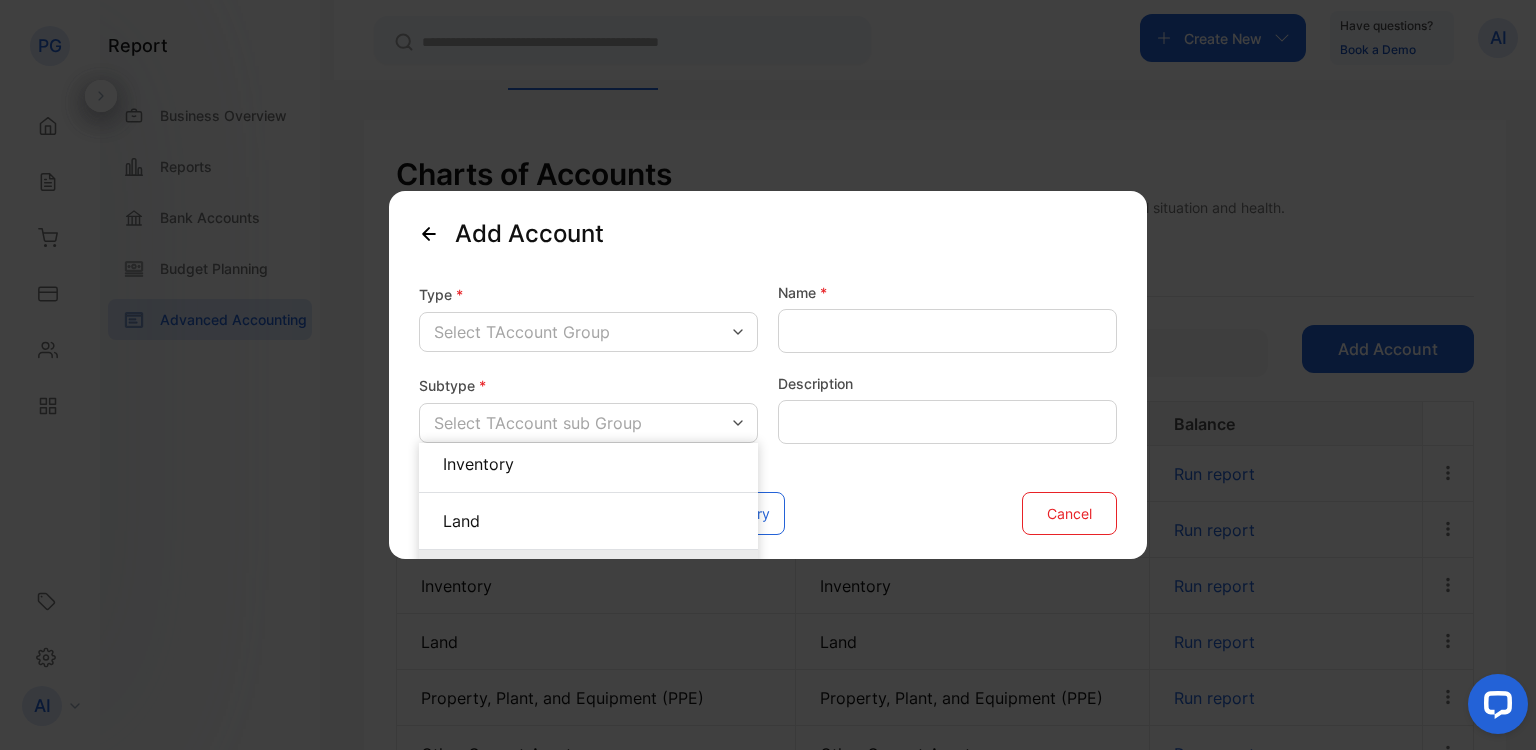 scroll, scrollTop: 0, scrollLeft: 0, axis: both 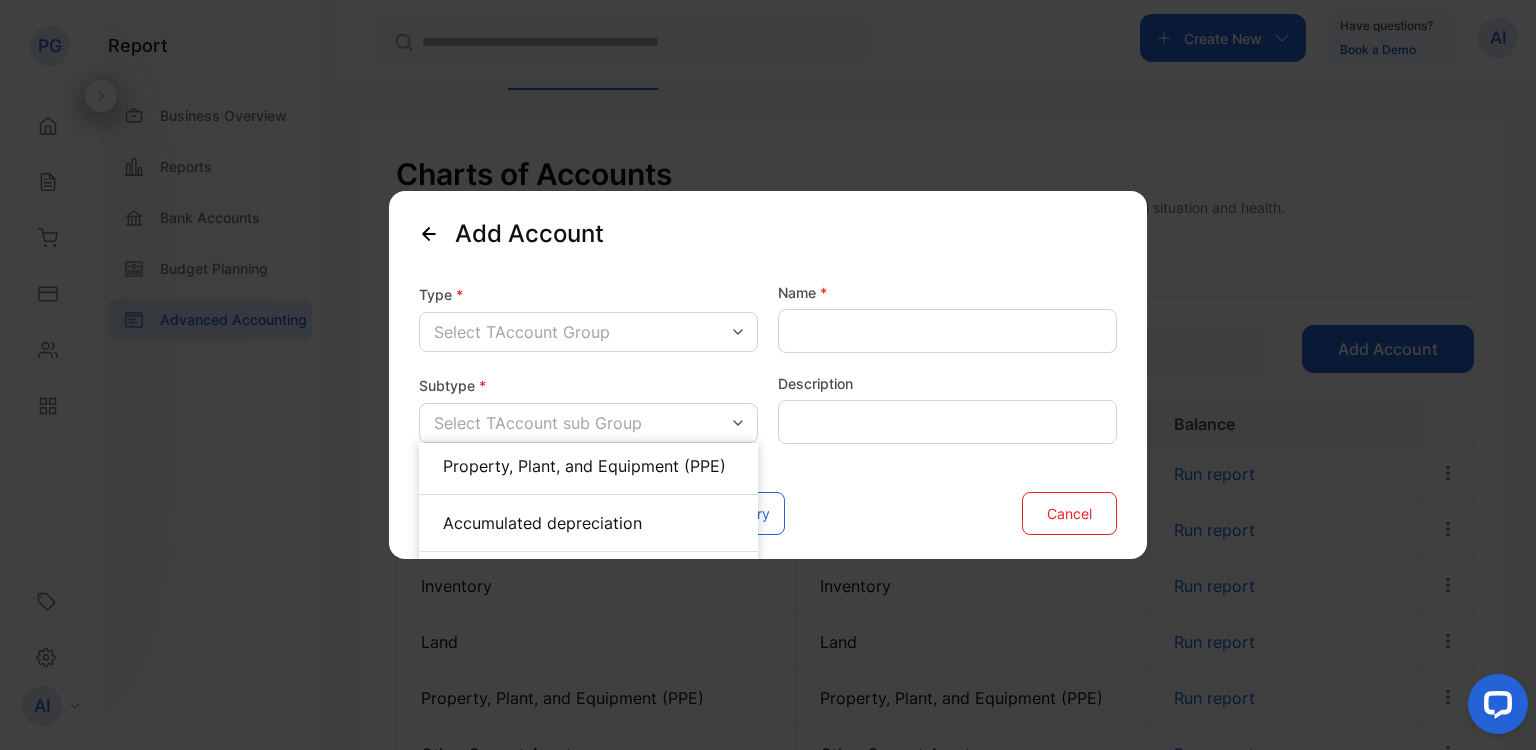 click on "Select TAccount Group" at bounding box center [522, 332] 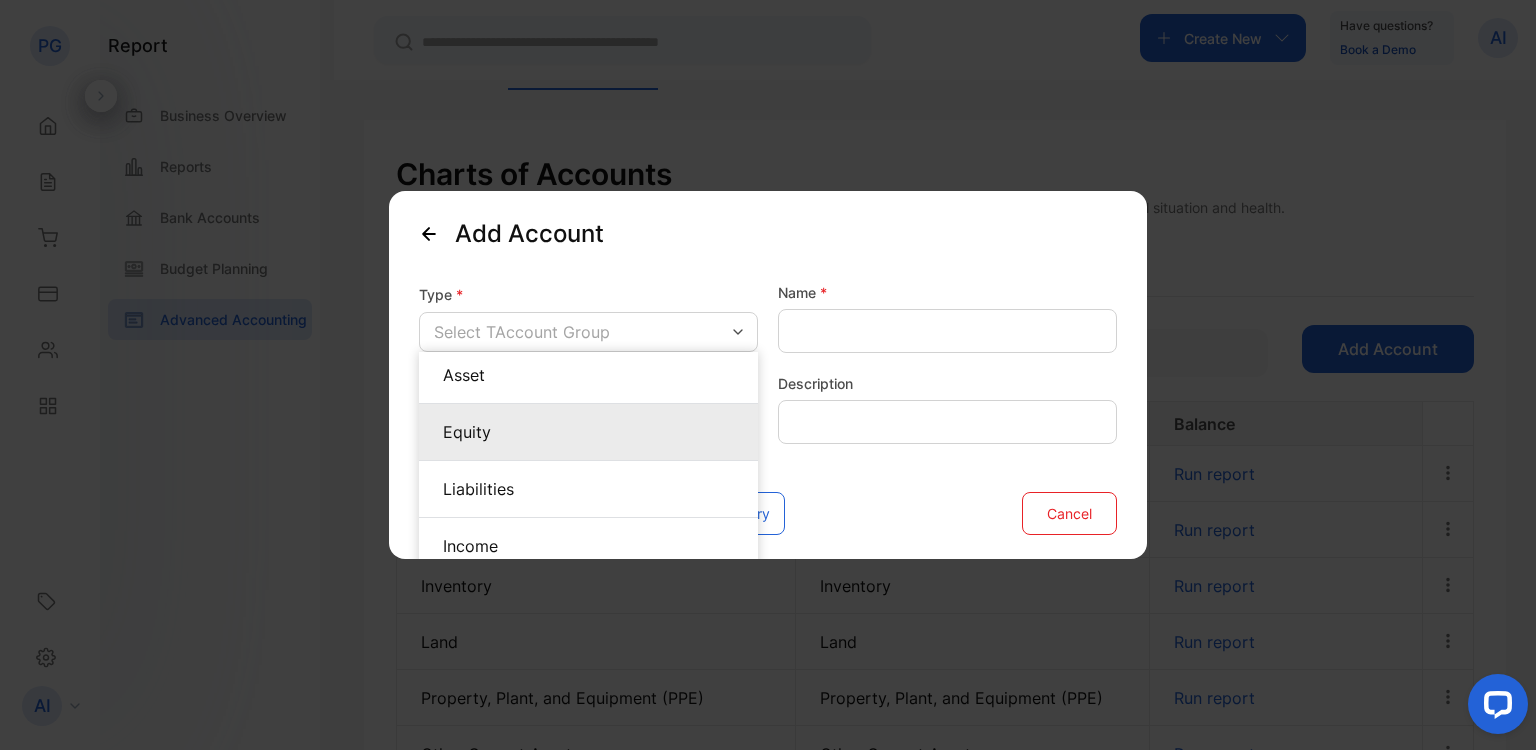 scroll, scrollTop: 6, scrollLeft: 0, axis: vertical 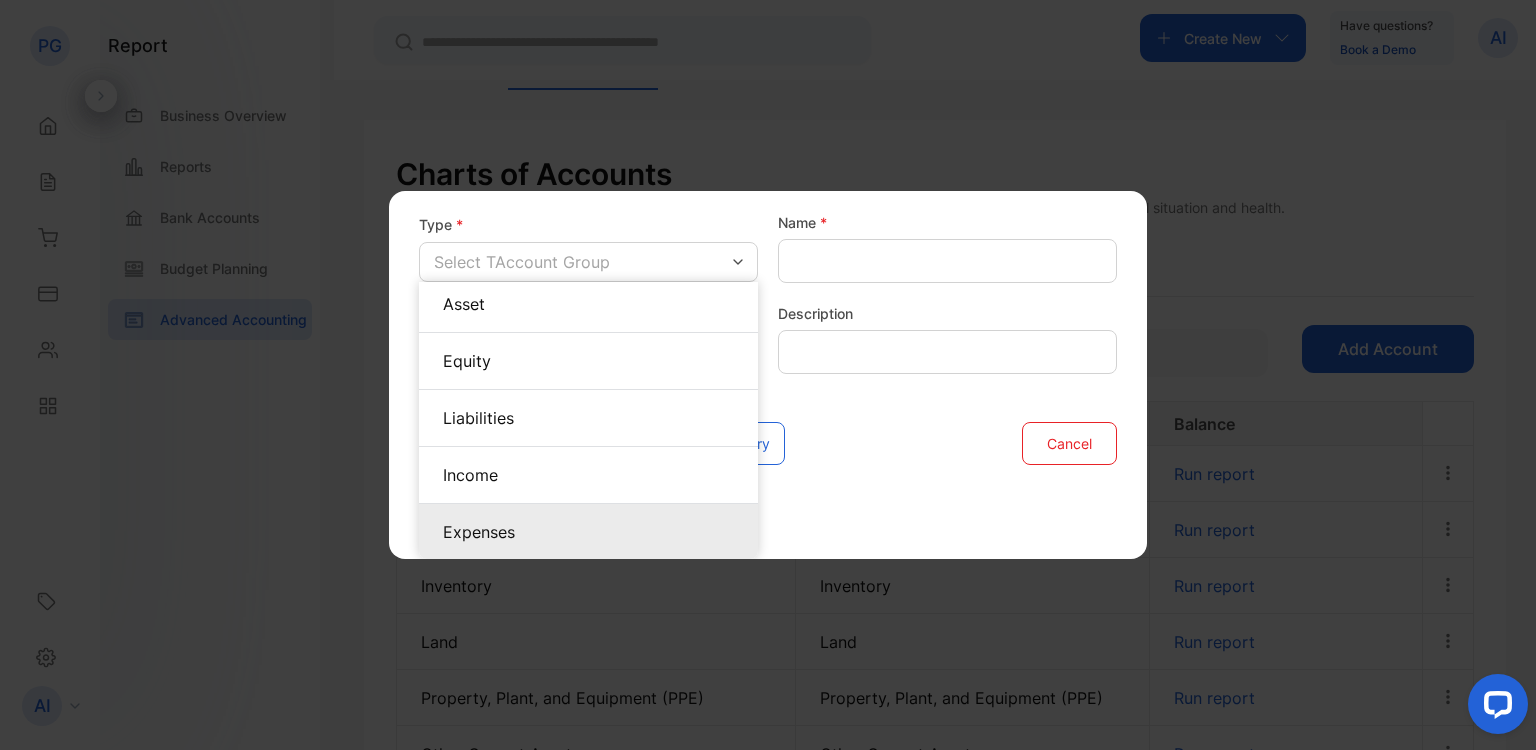 click on "Expenses" at bounding box center [588, 532] 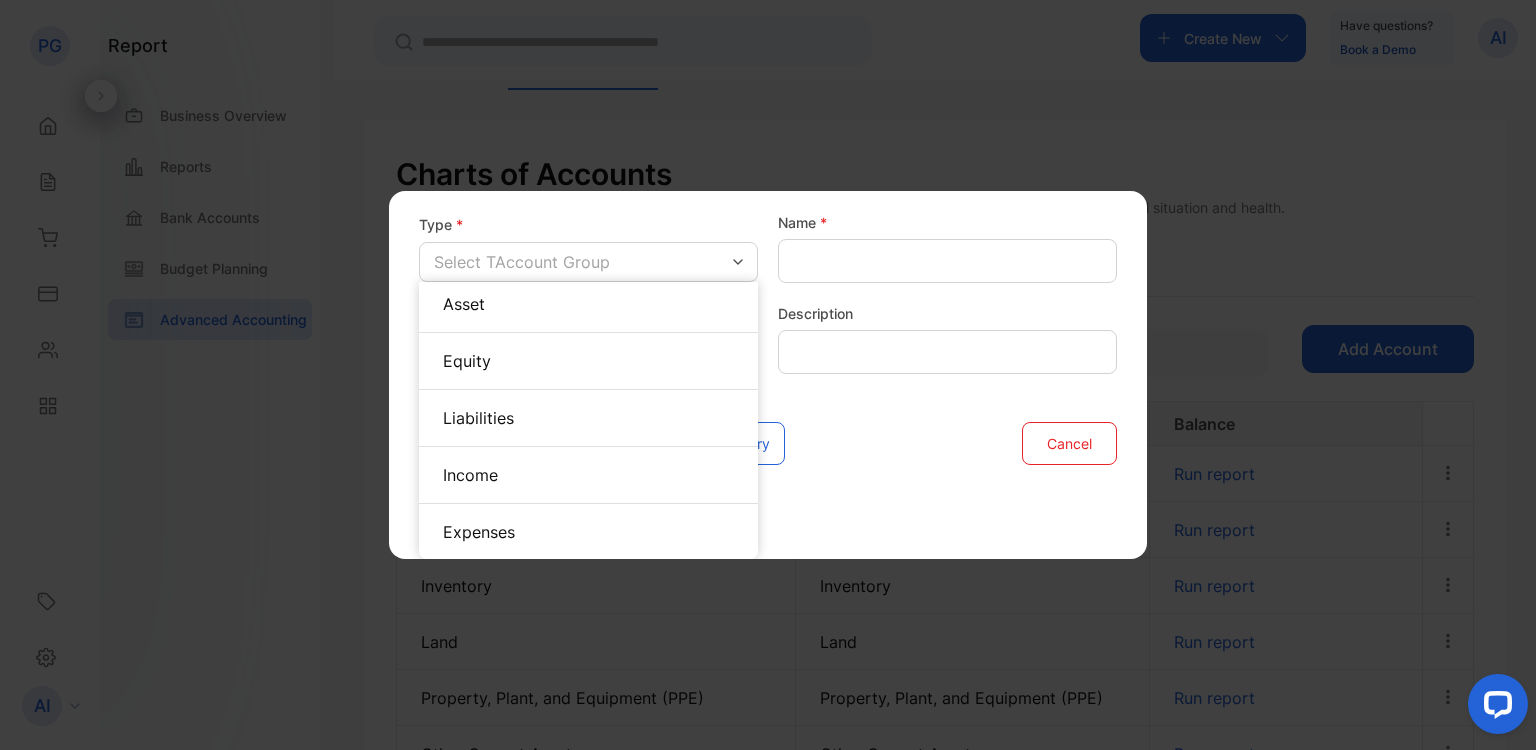 scroll, scrollTop: 0, scrollLeft: 0, axis: both 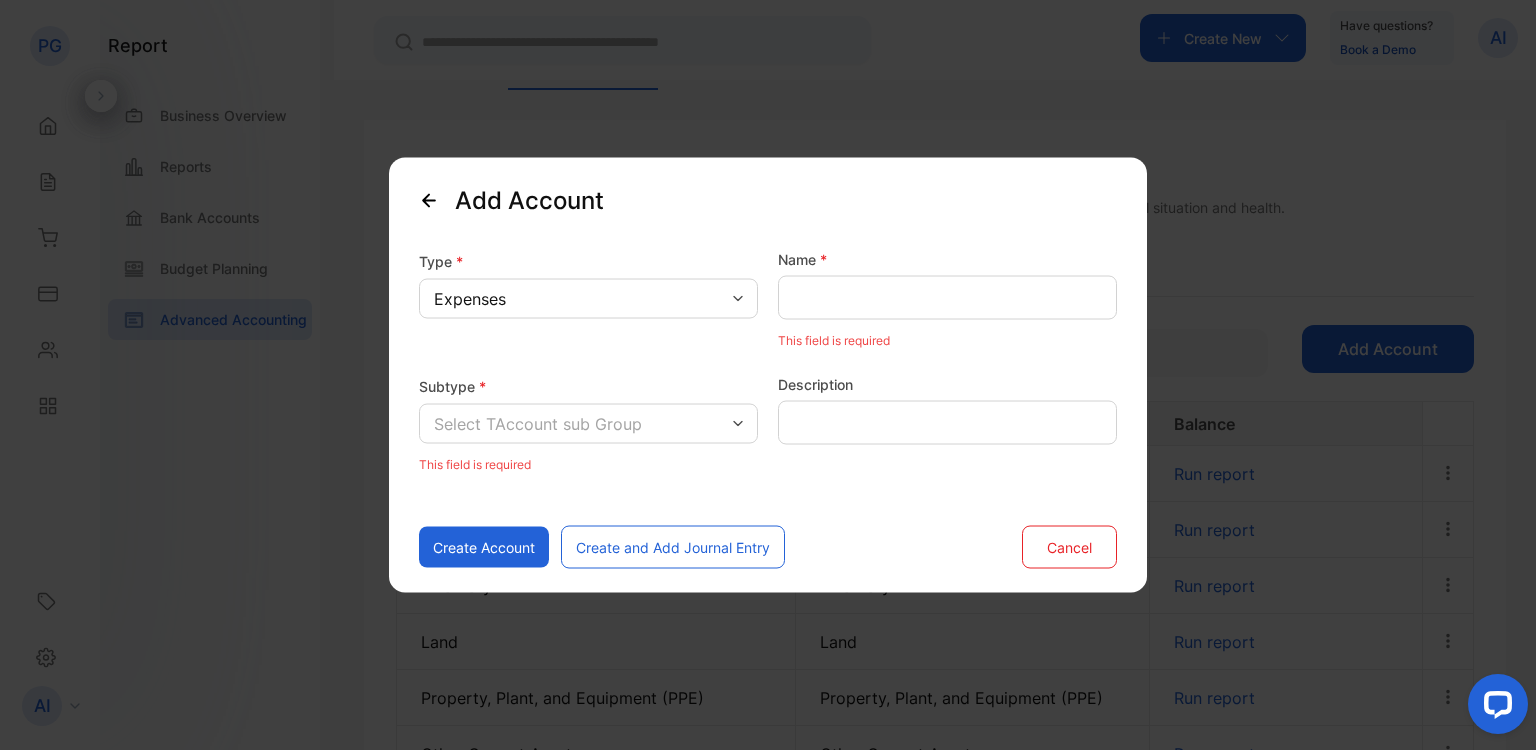 click on "Select TAccount sub Group" at bounding box center [588, 424] 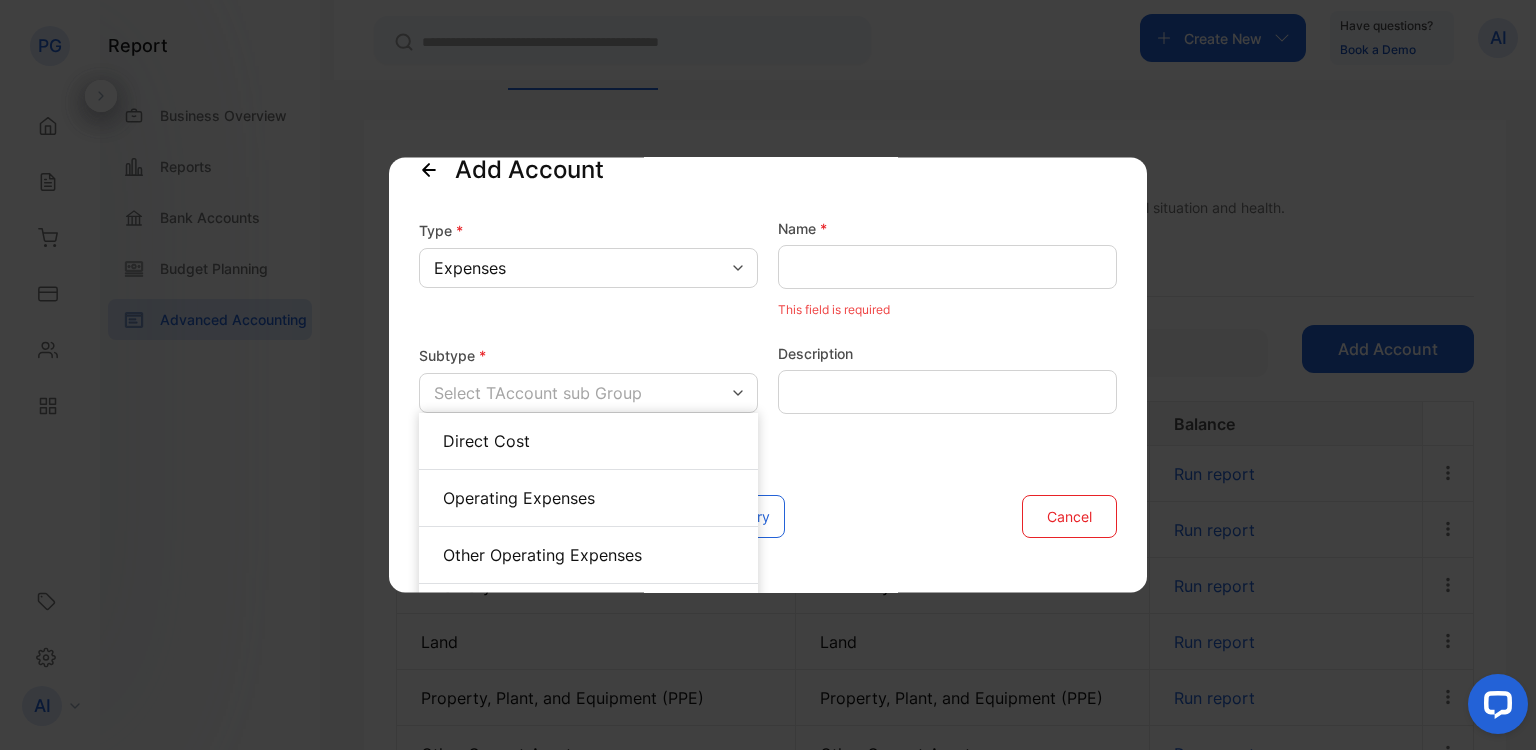 scroll, scrollTop: 0, scrollLeft: 0, axis: both 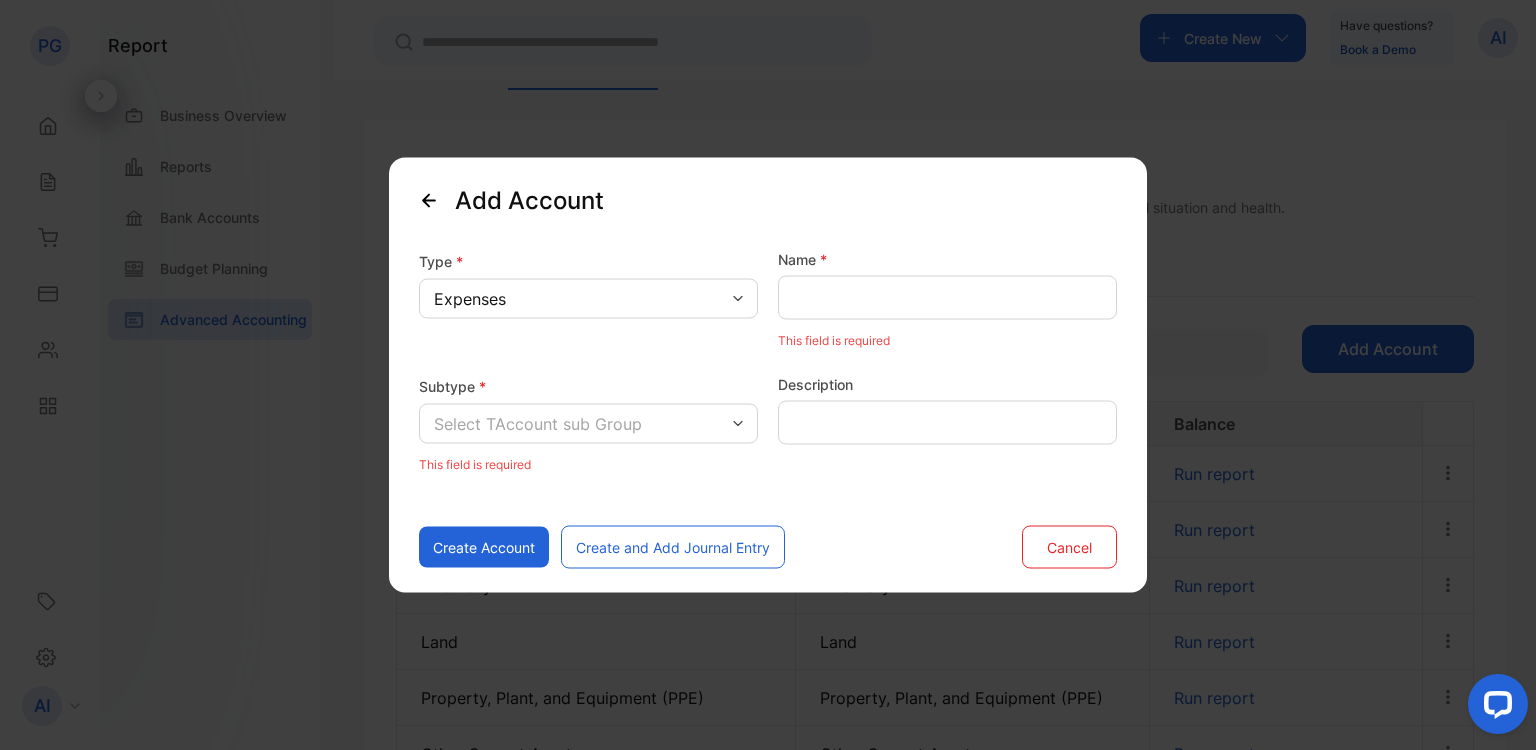 drag, startPoint x: 544, startPoint y: 318, endPoint x: 542, endPoint y: 308, distance: 10.198039 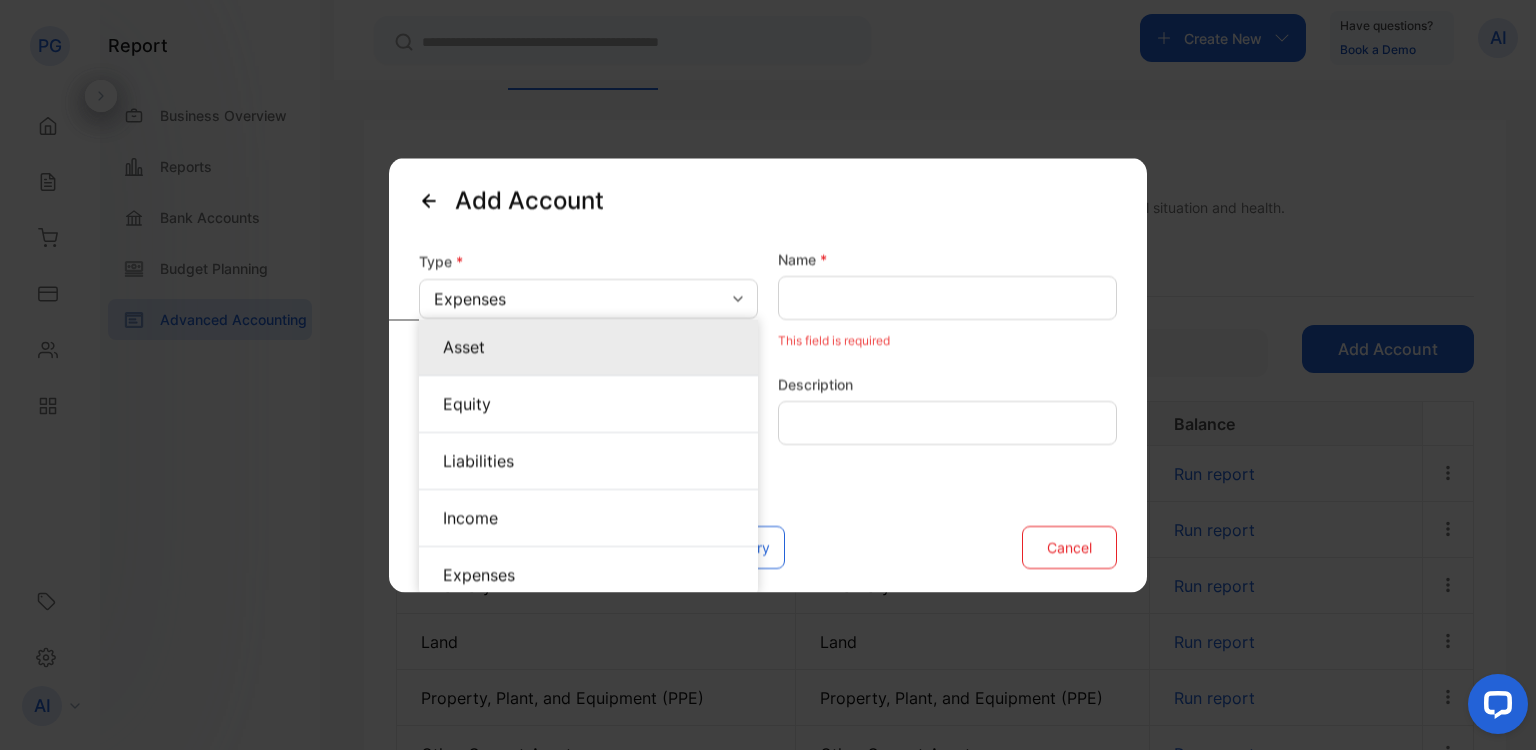 click on "Asset" at bounding box center [588, 347] 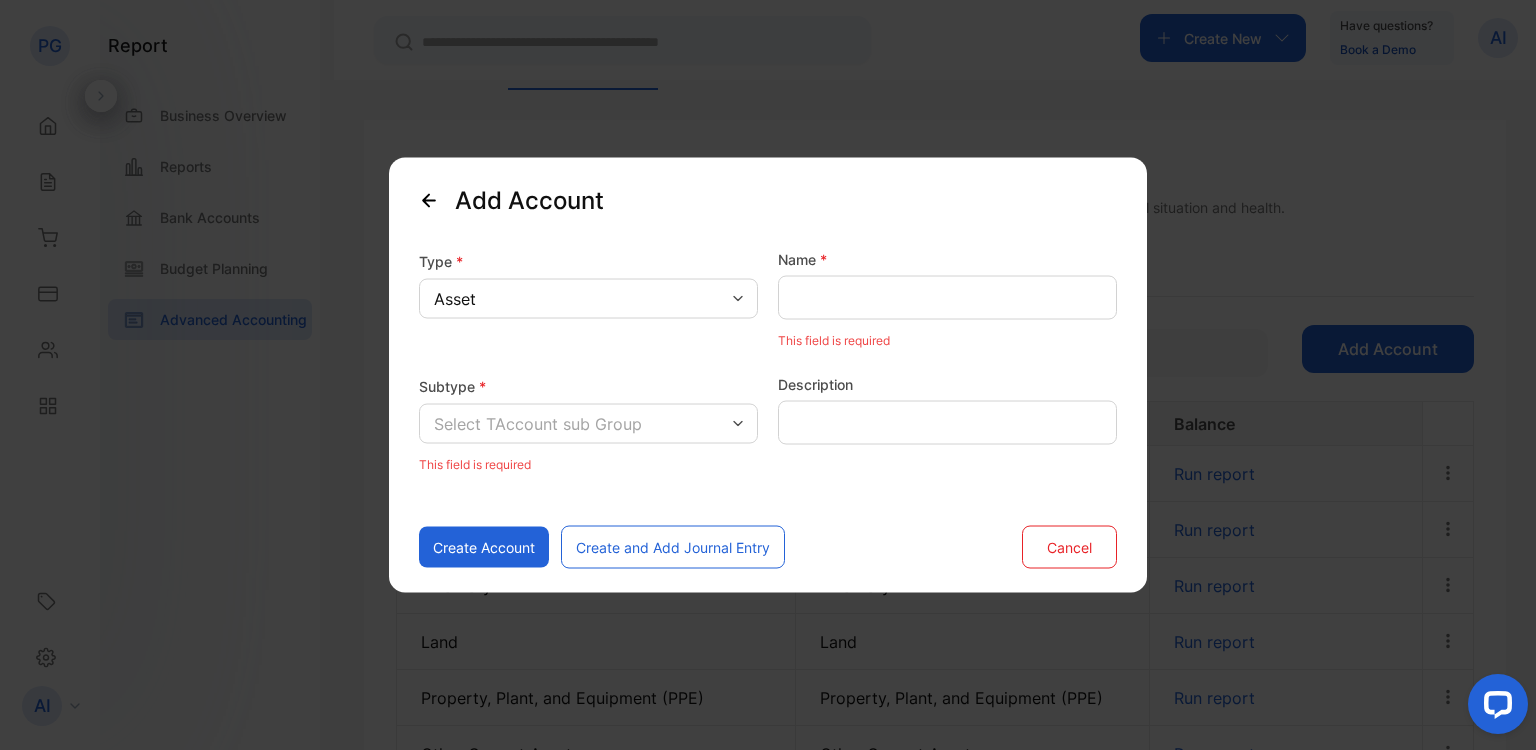 click on "Select TAccount sub Group" at bounding box center [538, 424] 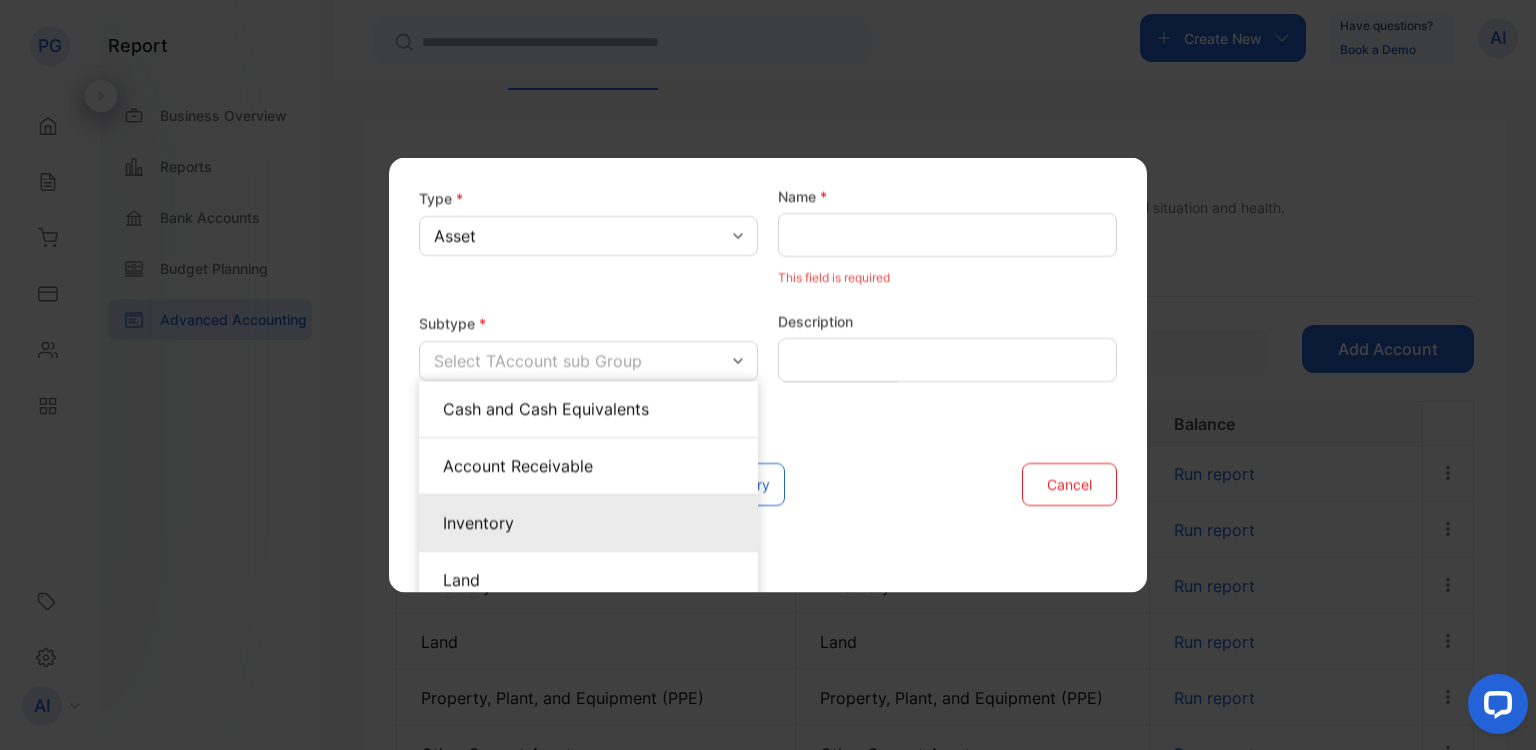 scroll, scrollTop: 100, scrollLeft: 0, axis: vertical 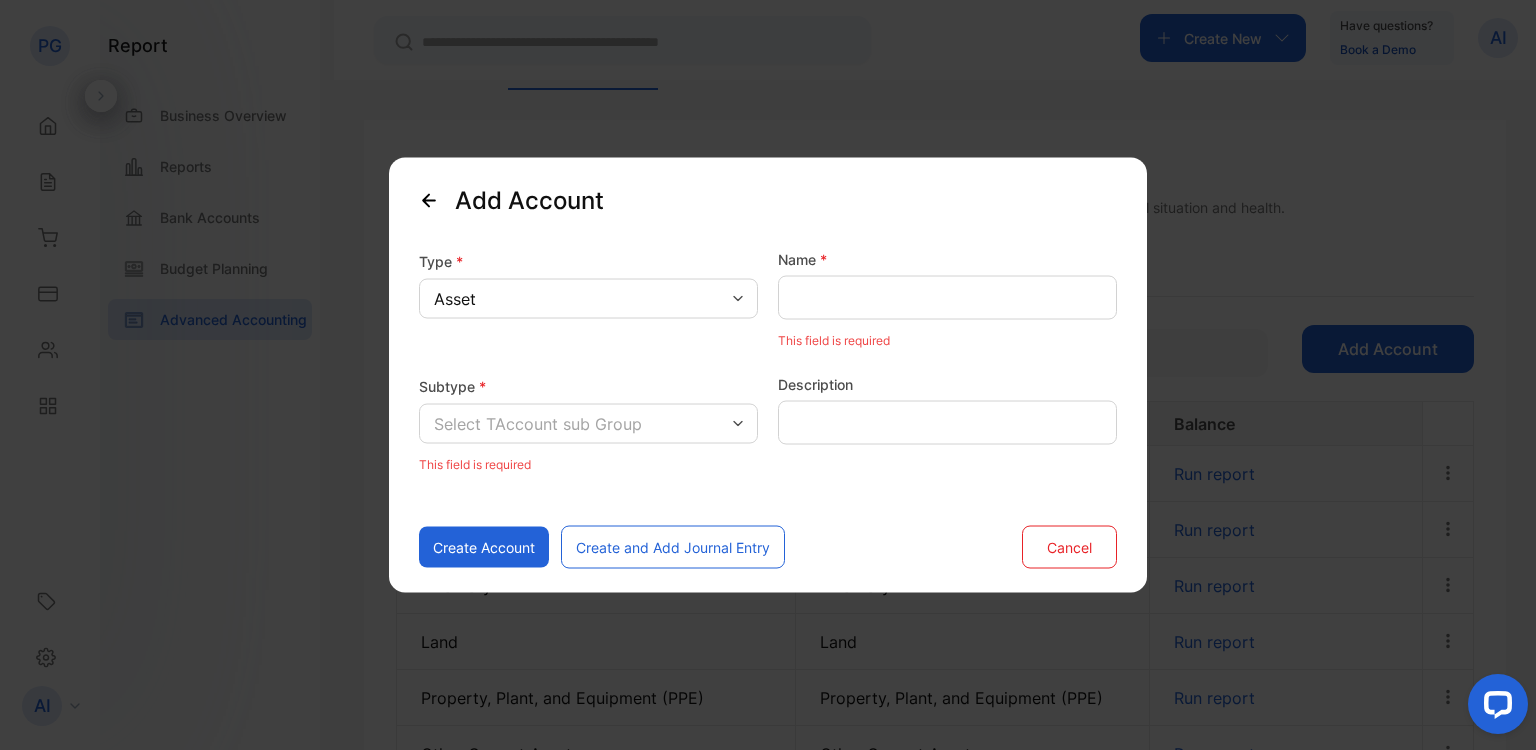 drag, startPoint x: 585, startPoint y: 176, endPoint x: 573, endPoint y: 193, distance: 20.808653 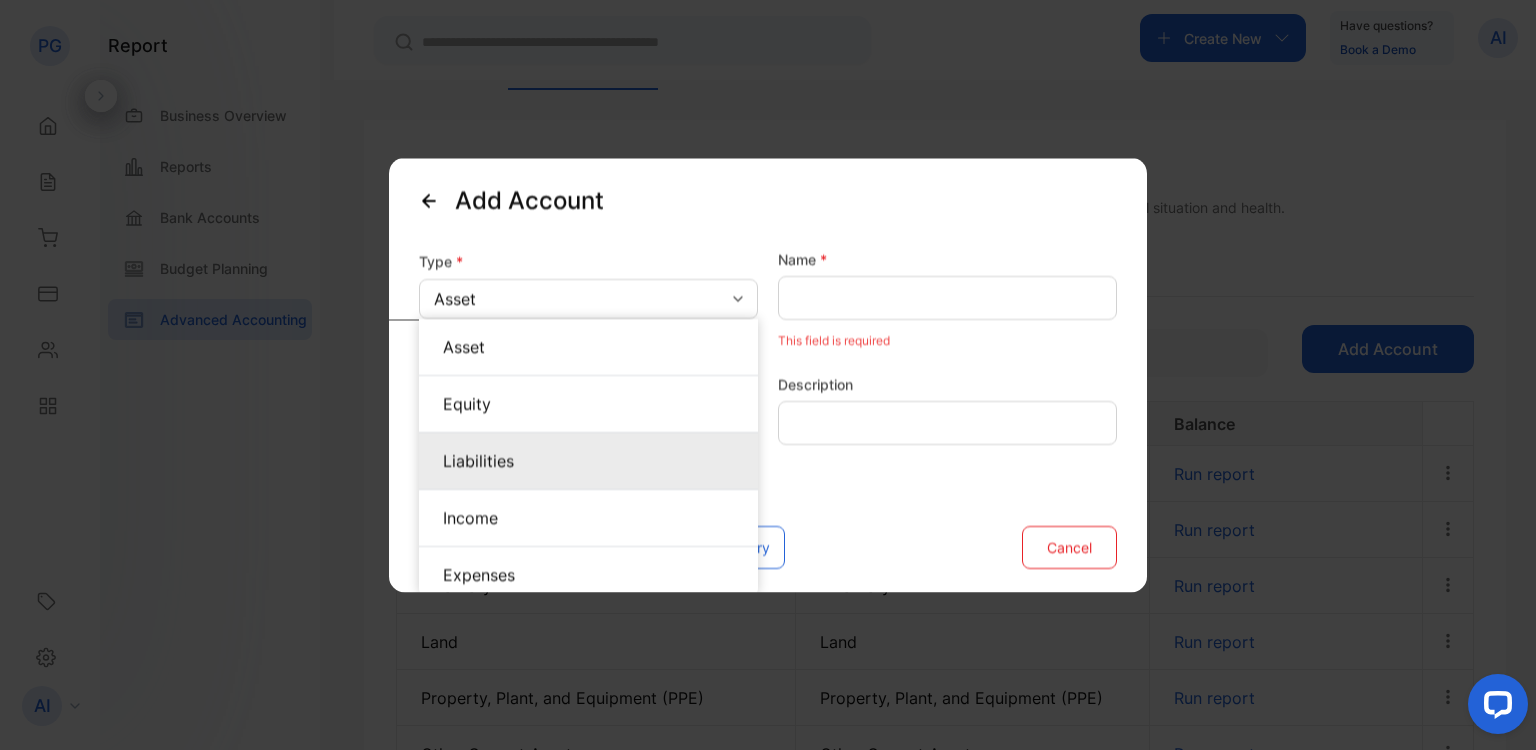 click on "Liabilities" at bounding box center [588, 461] 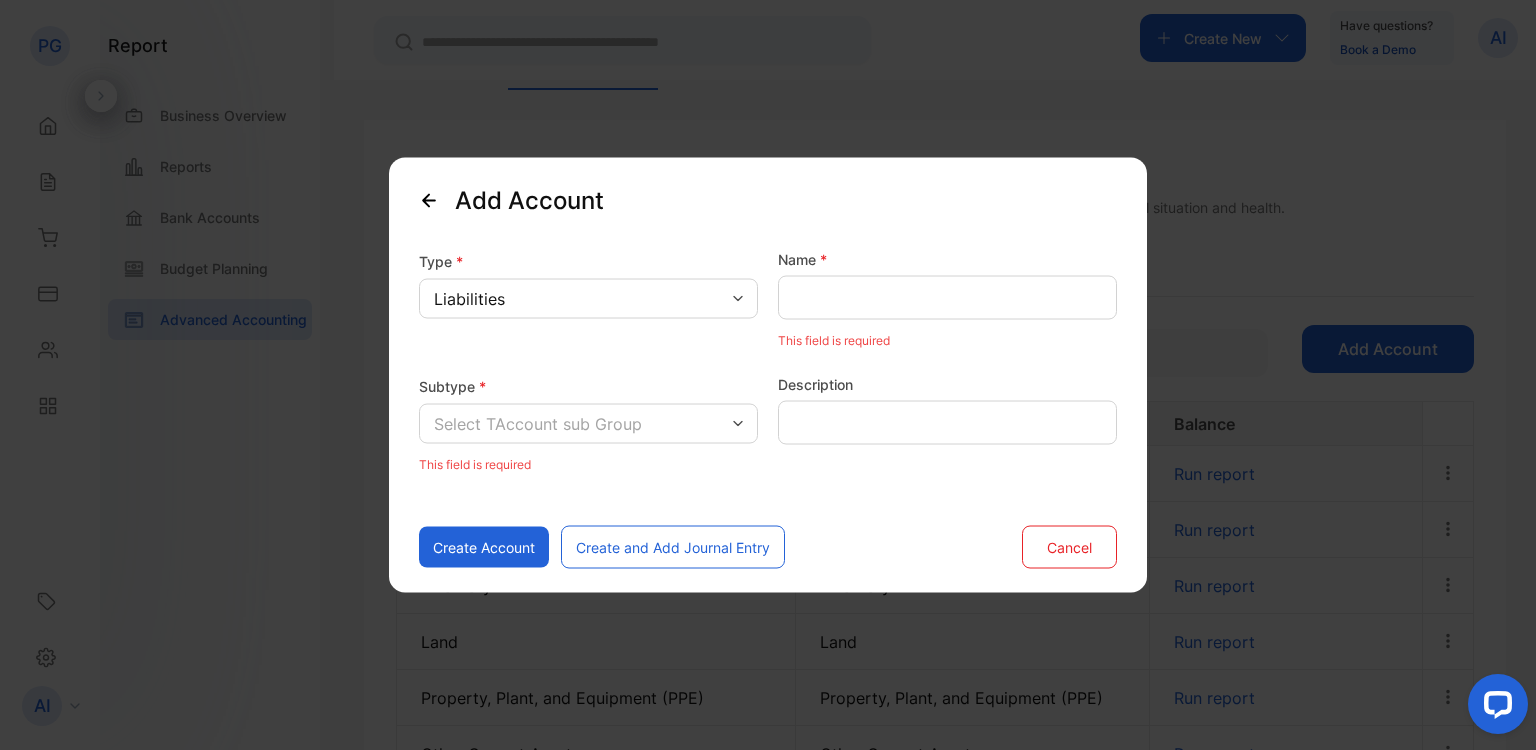 click on "Select TAccount sub Group" at bounding box center [538, 424] 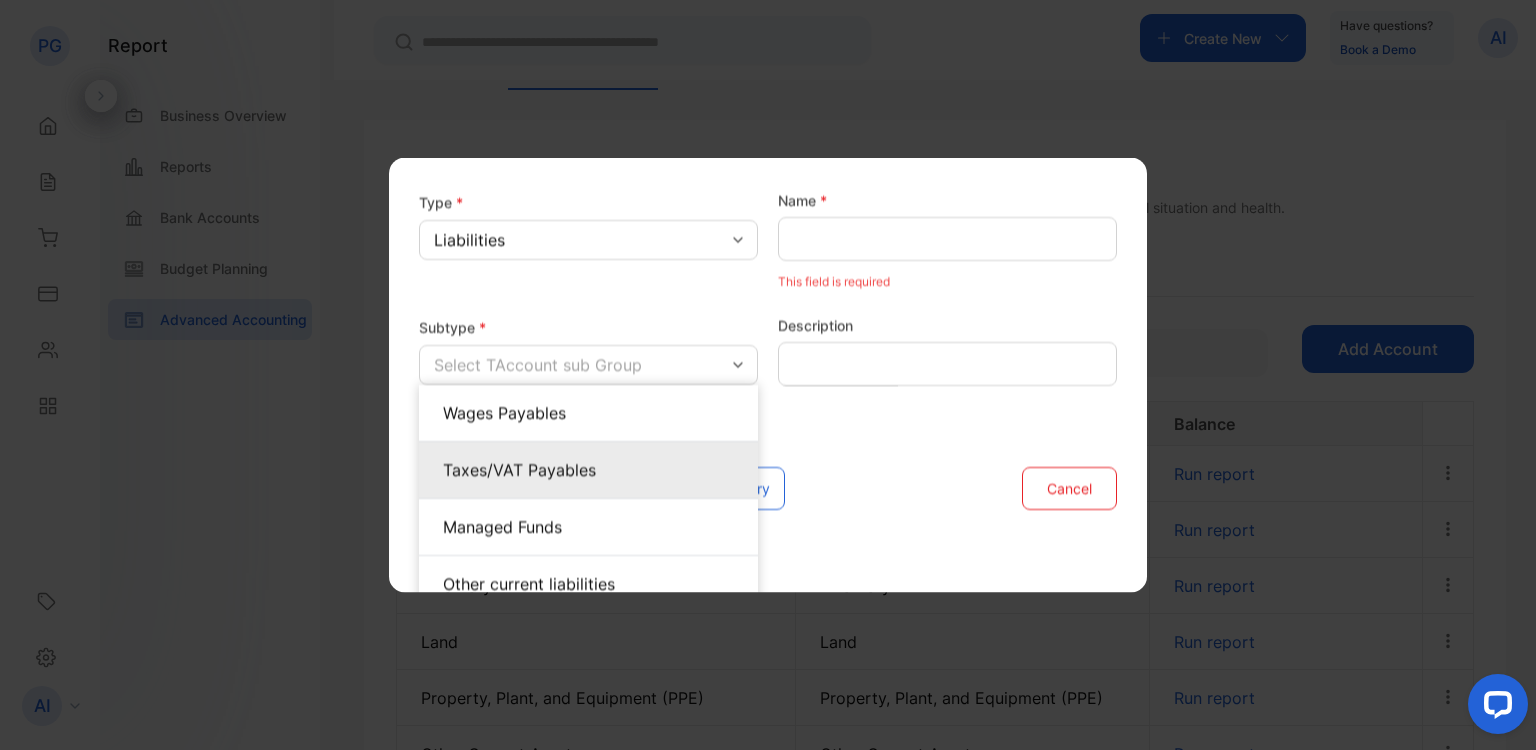 scroll, scrollTop: 100, scrollLeft: 0, axis: vertical 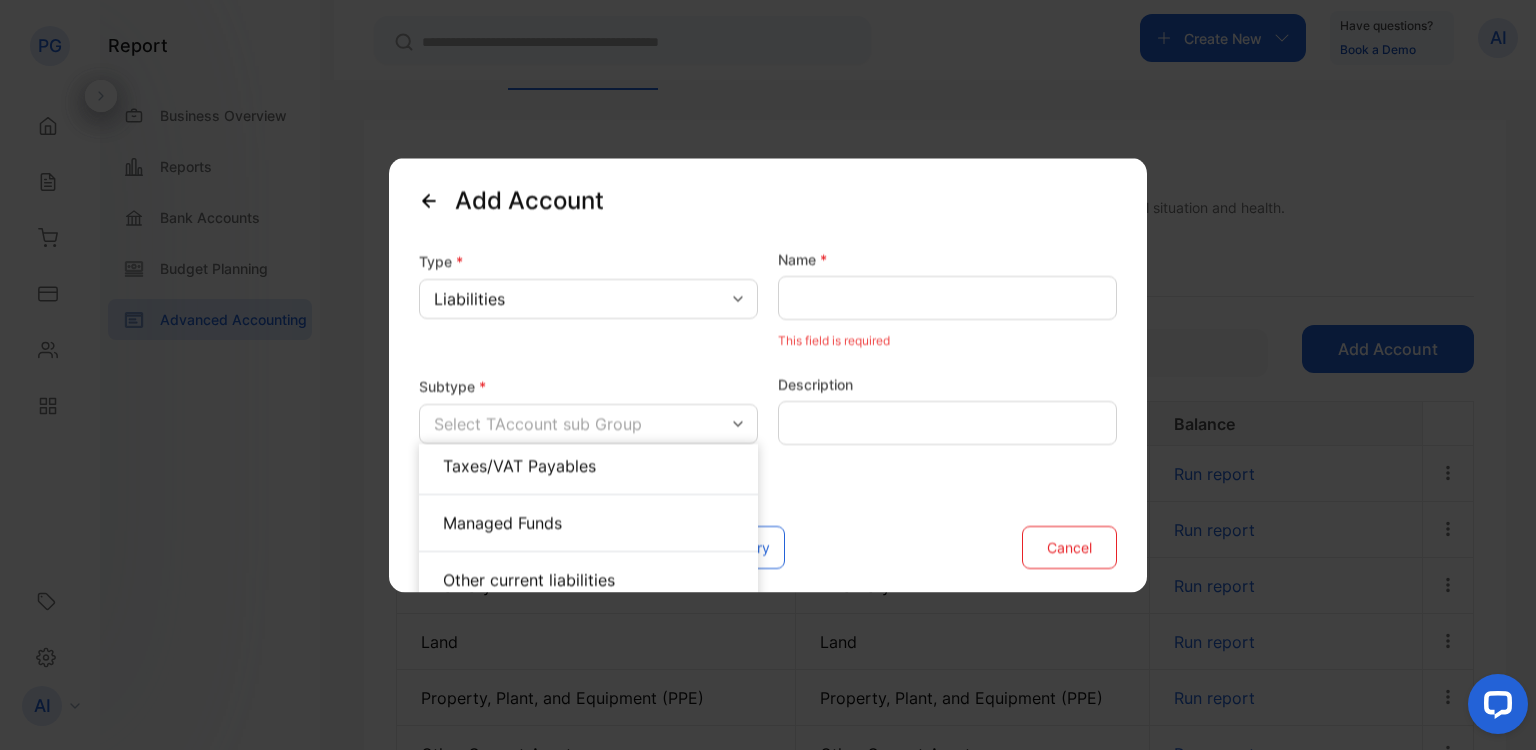 click on "Type   * Liabilities Name   * This field is required Subtype   * Select TAccount sub Group Wages Payables Taxes/VAT Payables Managed Funds Other current liabilities Account Payables Other non-current liabilities This field is required Description   Create Account Create and Add Journal Entry Cancel" at bounding box center [768, 409] 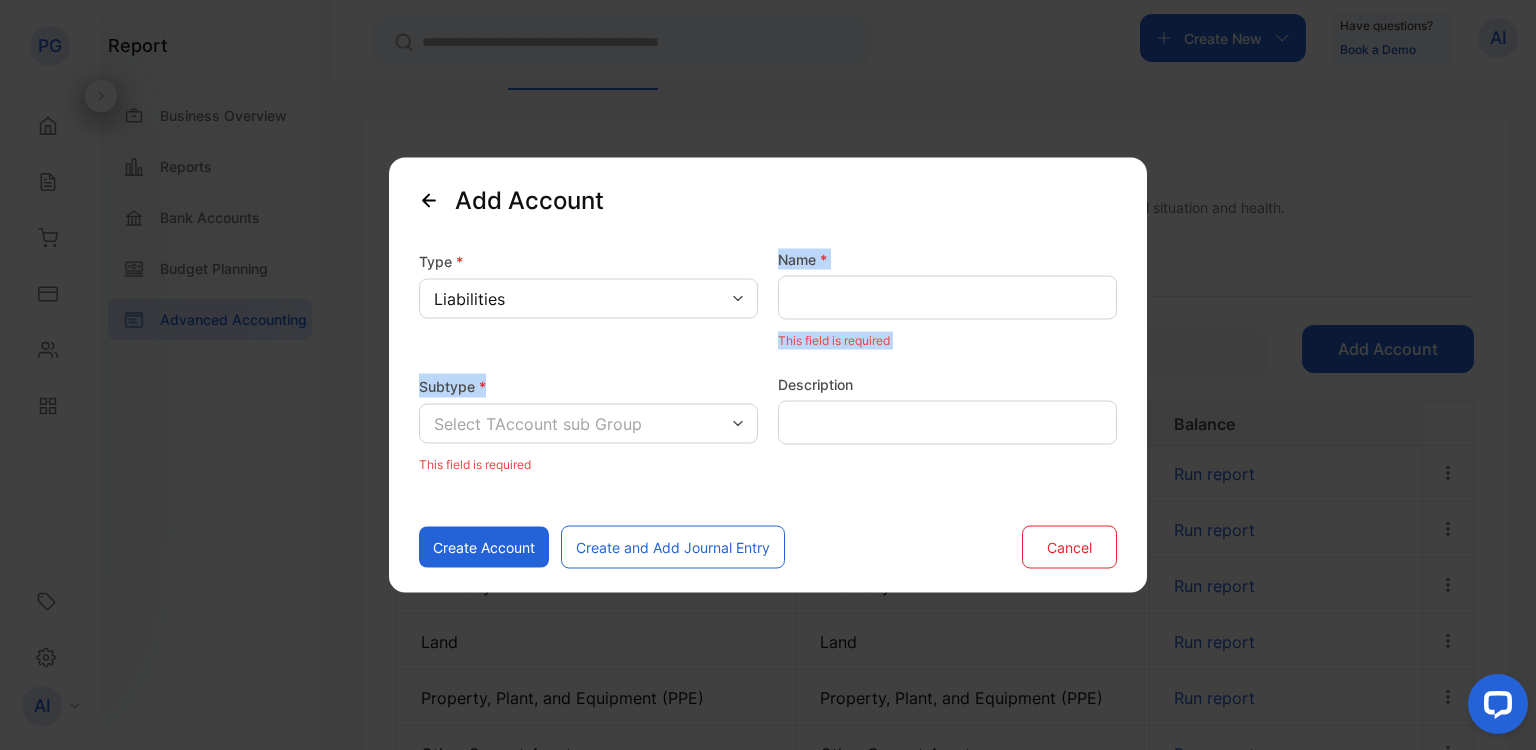 drag, startPoint x: 592, startPoint y: 361, endPoint x: 521, endPoint y: 413, distance: 88.005684 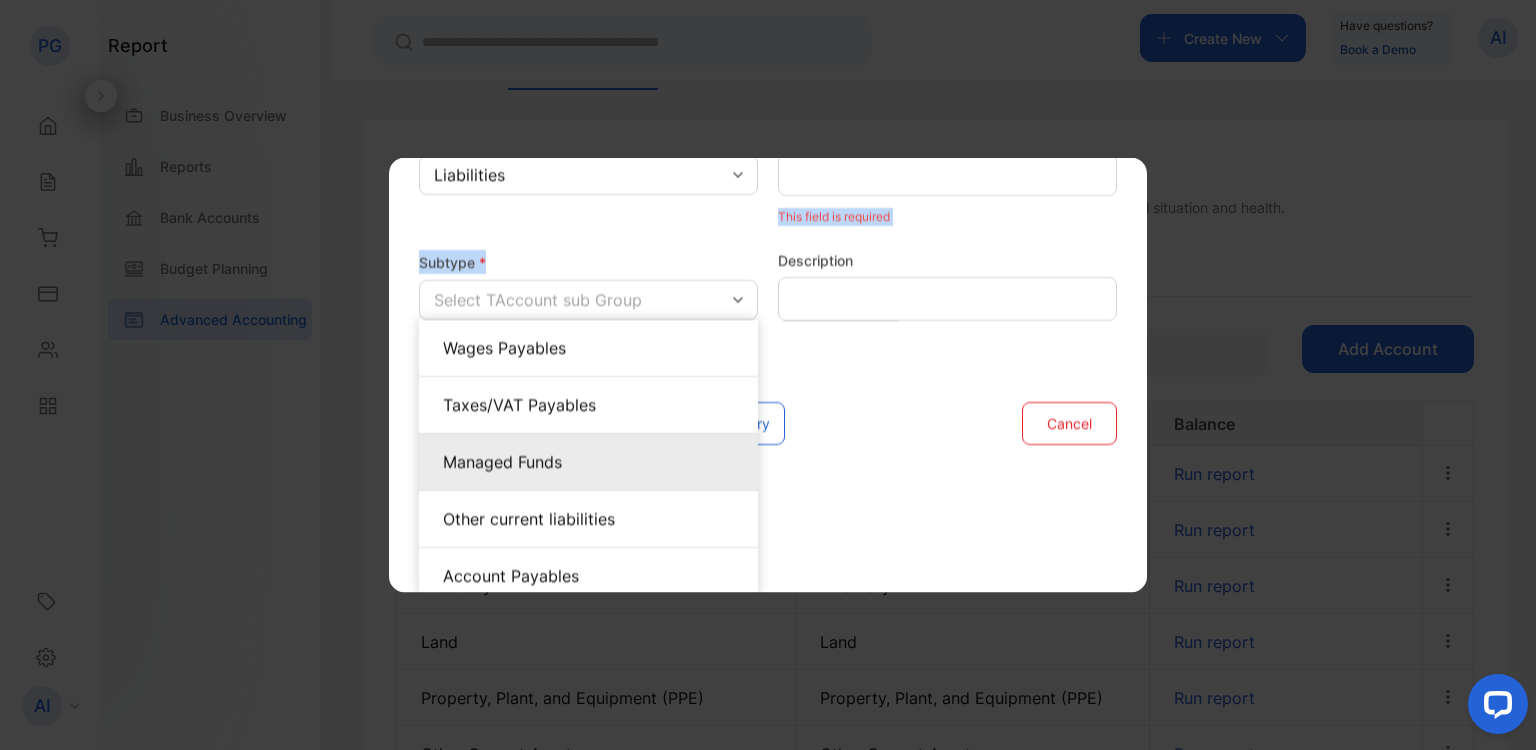 scroll, scrollTop: 128, scrollLeft: 0, axis: vertical 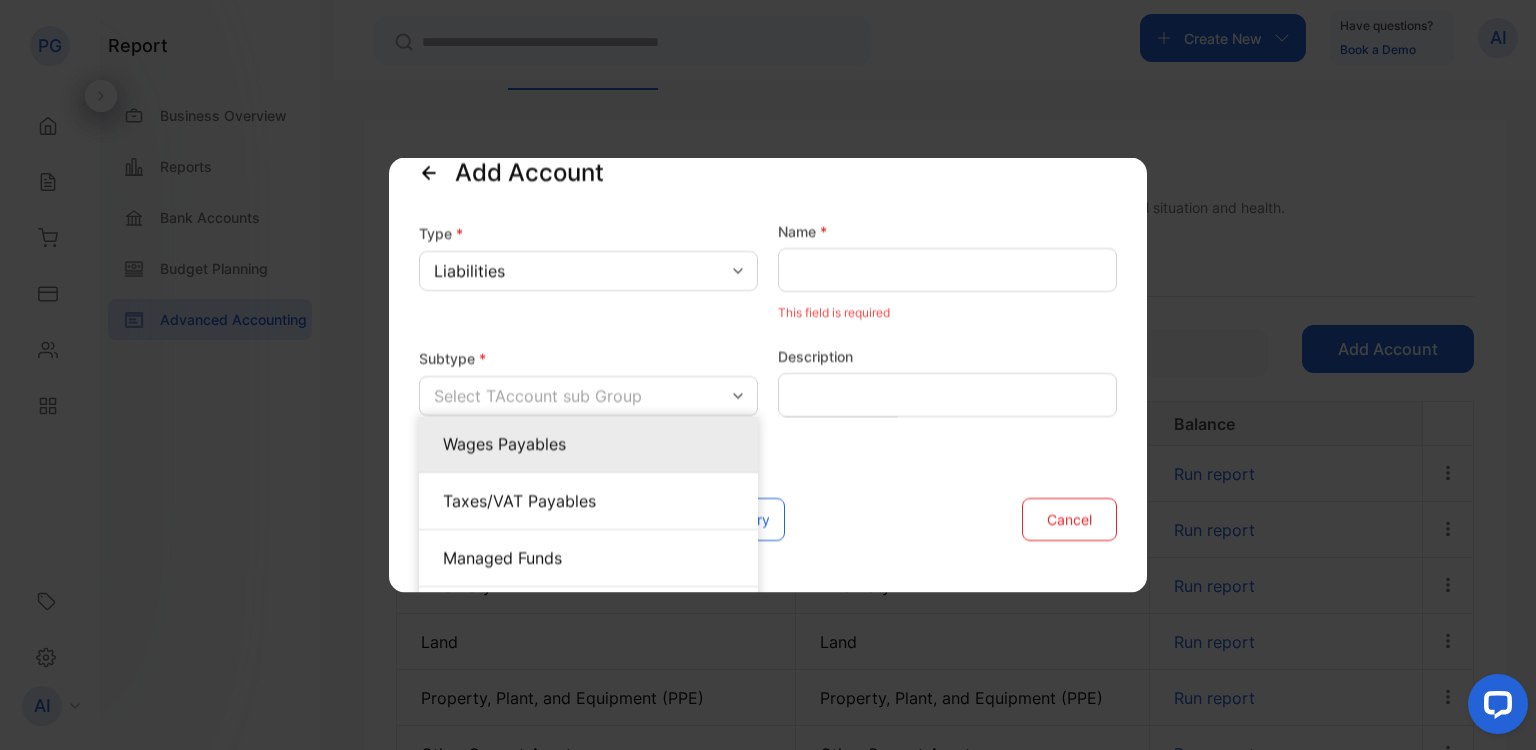 click on "Wages Payables" at bounding box center [588, 444] 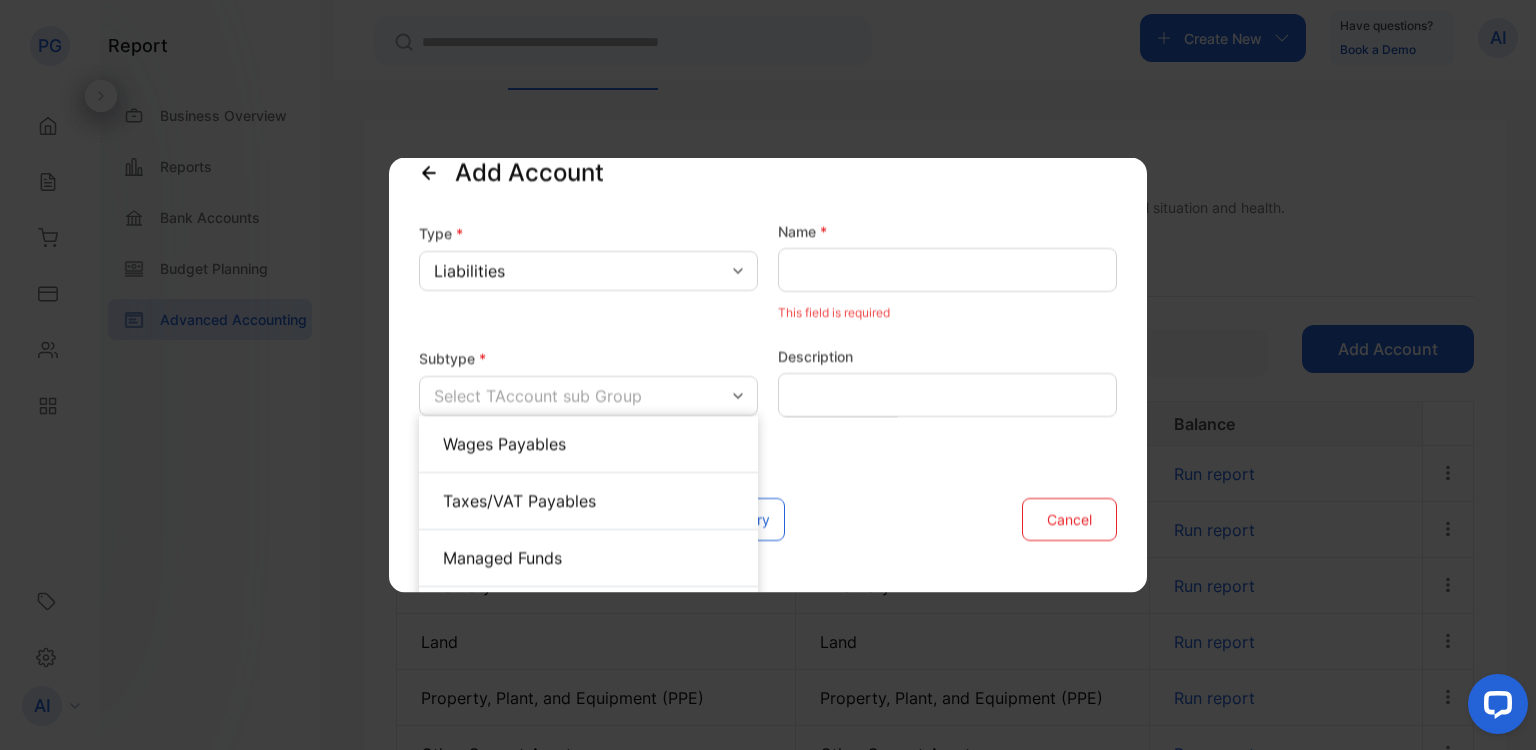 scroll, scrollTop: 0, scrollLeft: 0, axis: both 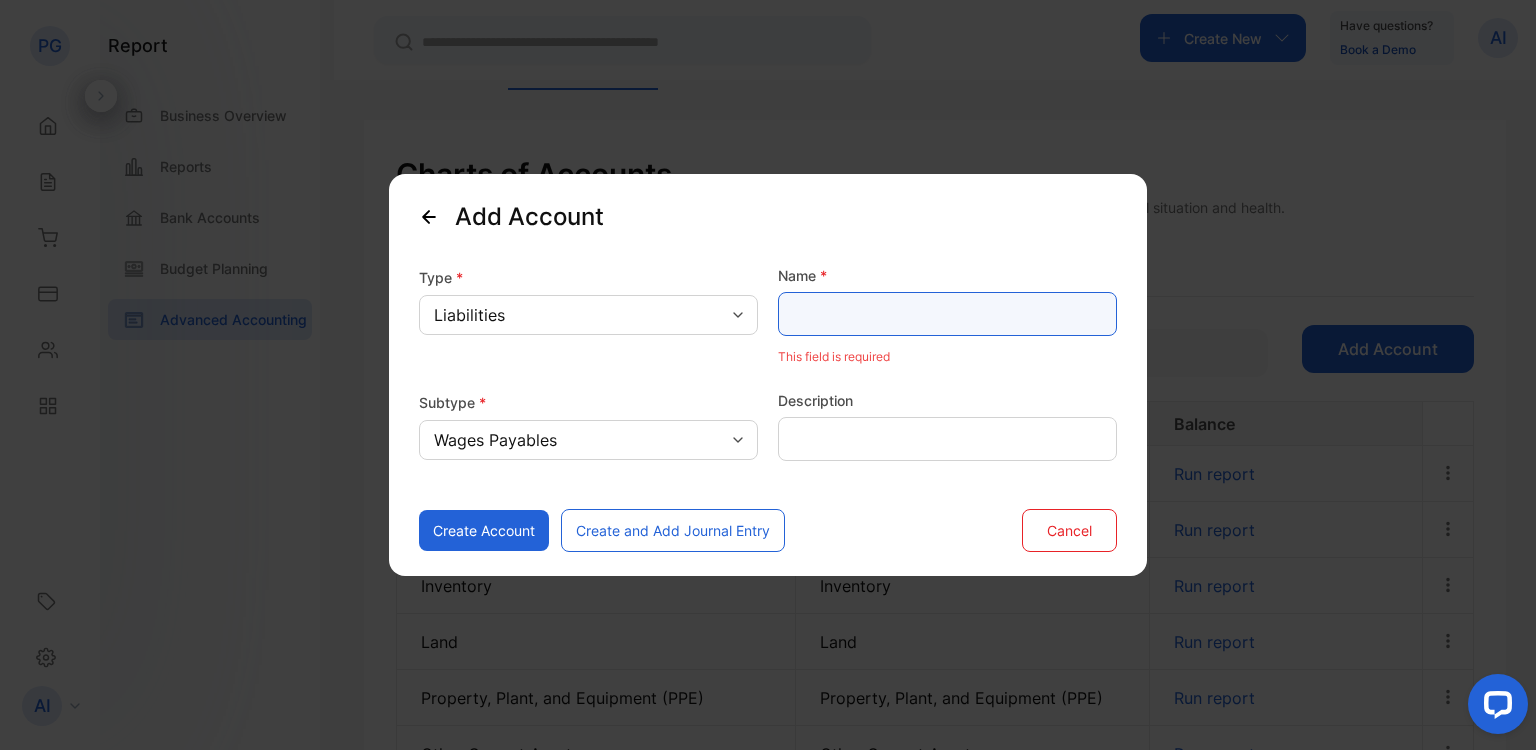 click at bounding box center (947, 314) 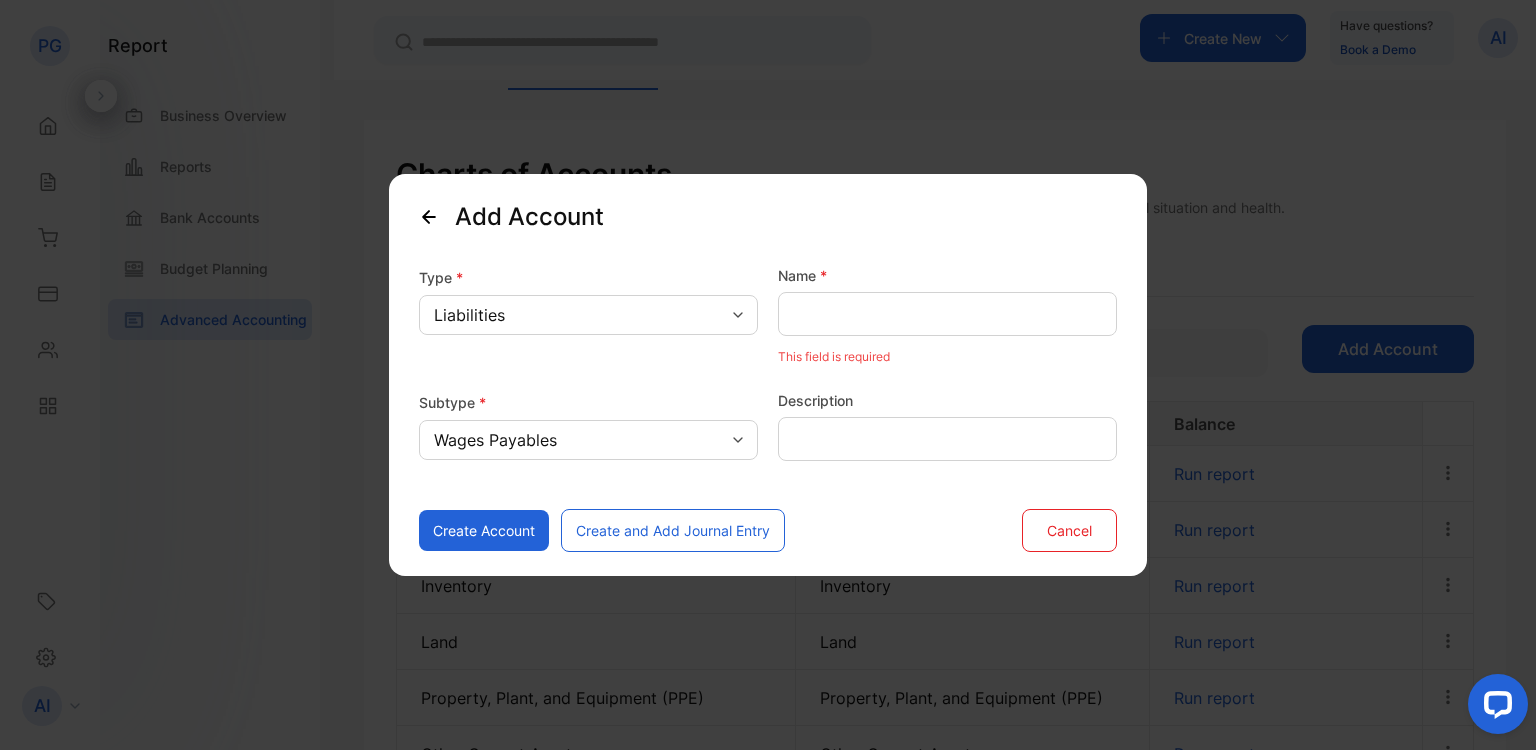 click on "Wages Payables" at bounding box center [495, 440] 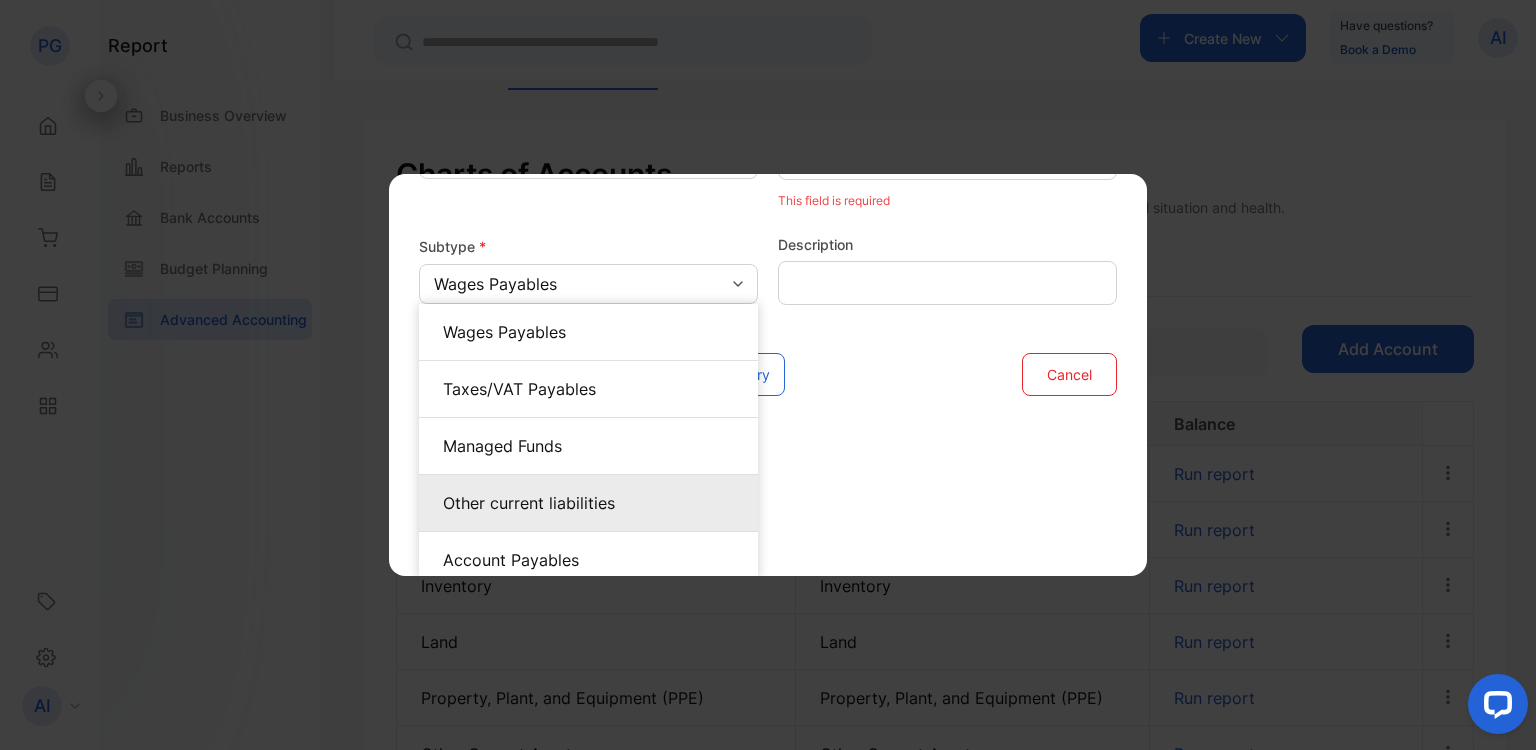 scroll, scrollTop: 160, scrollLeft: 0, axis: vertical 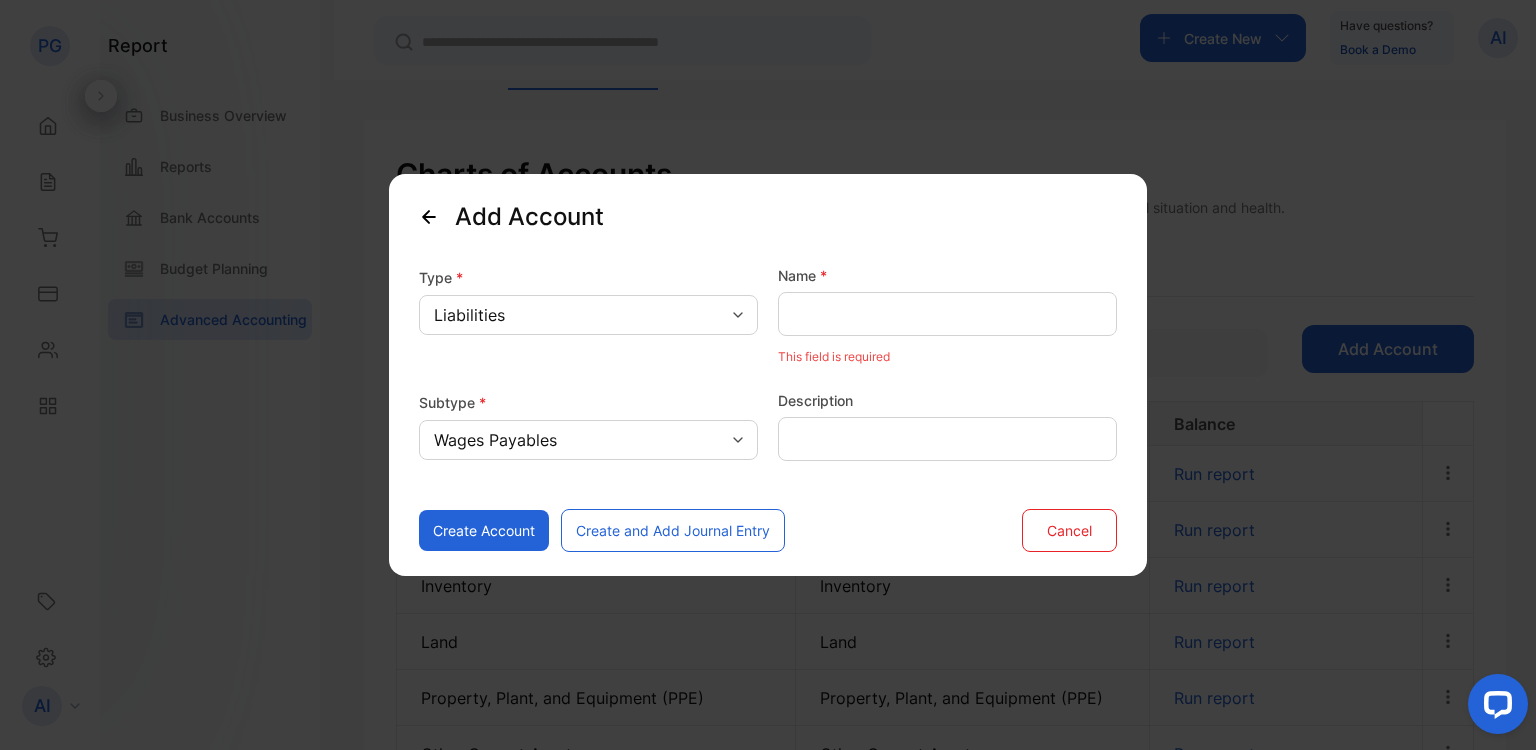 click on "Type   * Liabilities Name   * This field is required Subtype   * Wages Payables Description   Create Account Create and Add Journal Entry Cancel" at bounding box center (768, 408) 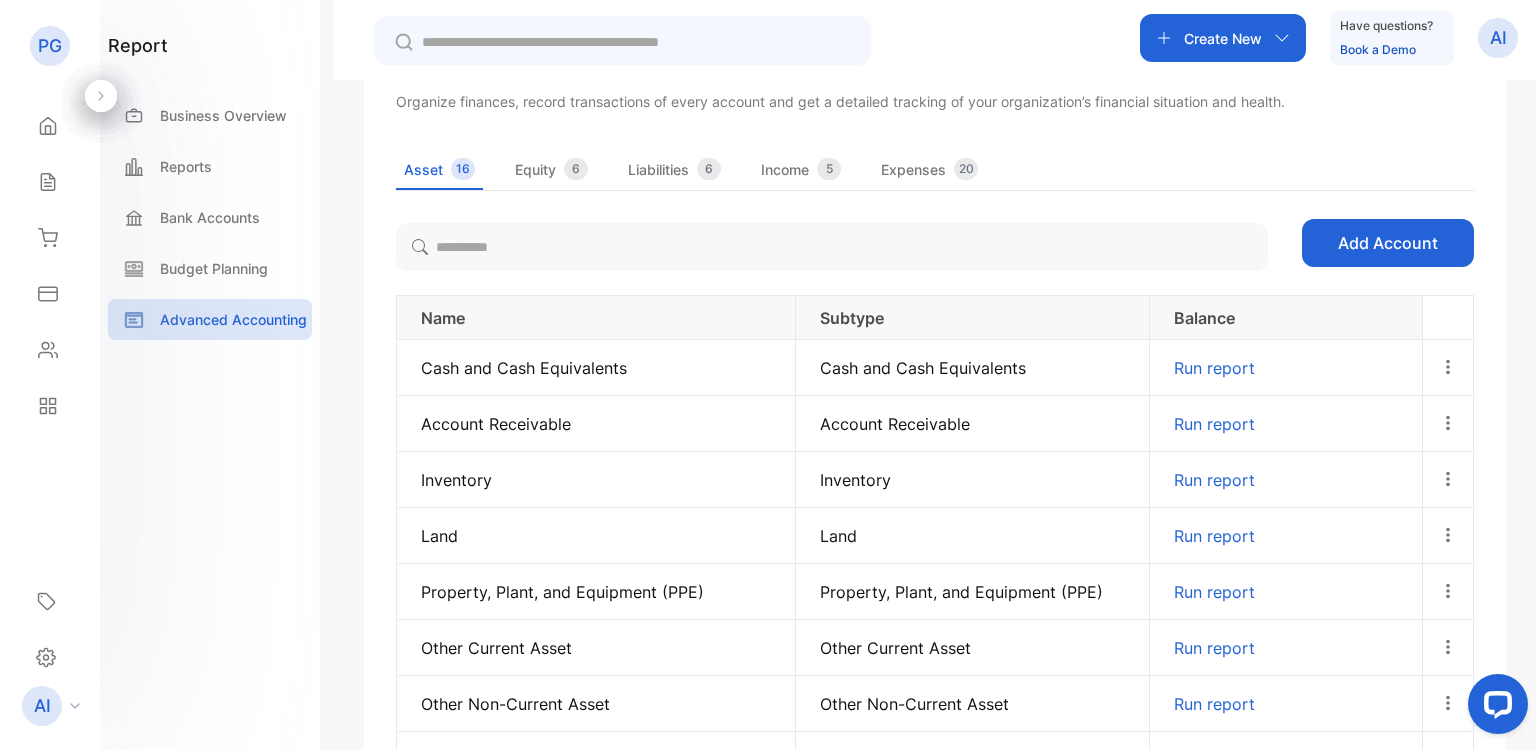 scroll, scrollTop: 244, scrollLeft: 0, axis: vertical 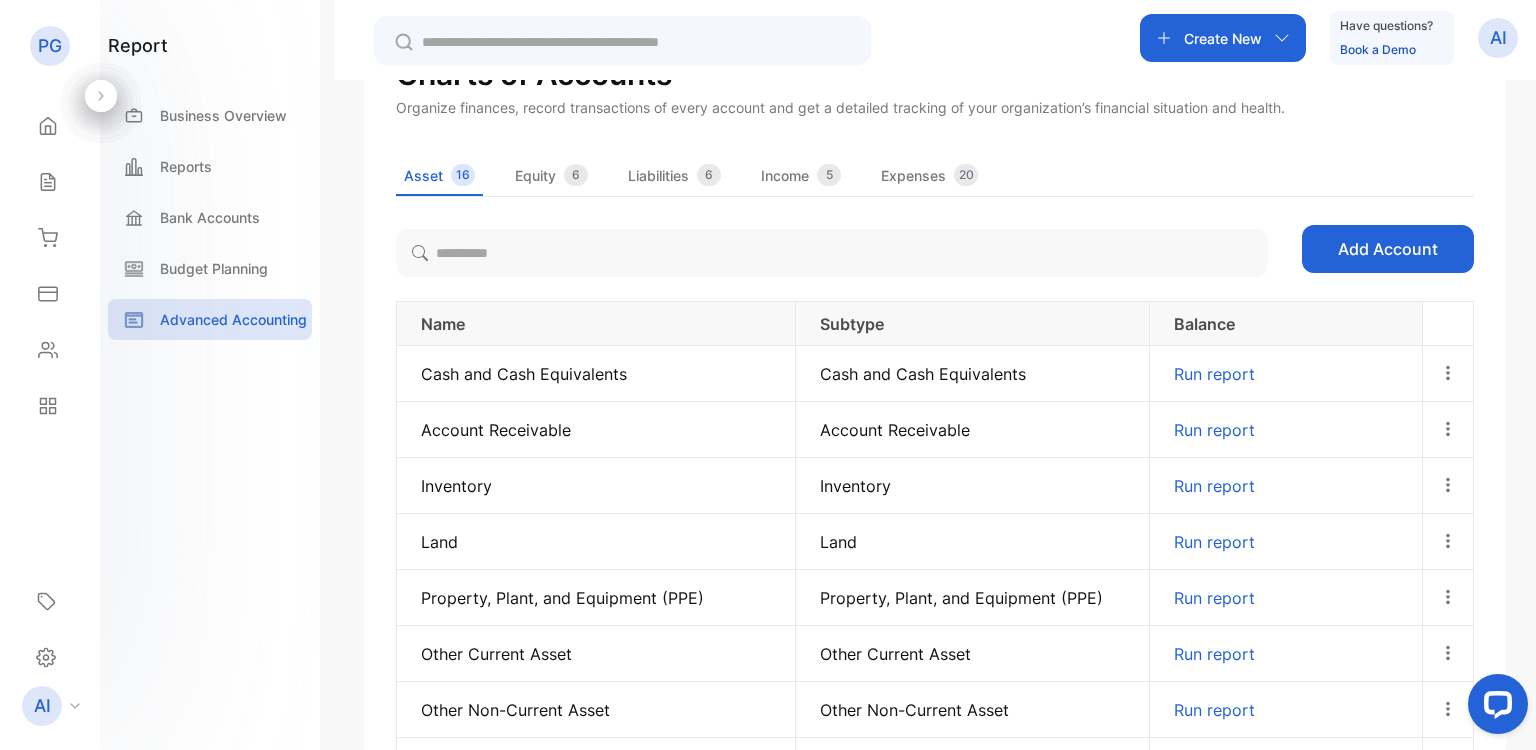 click 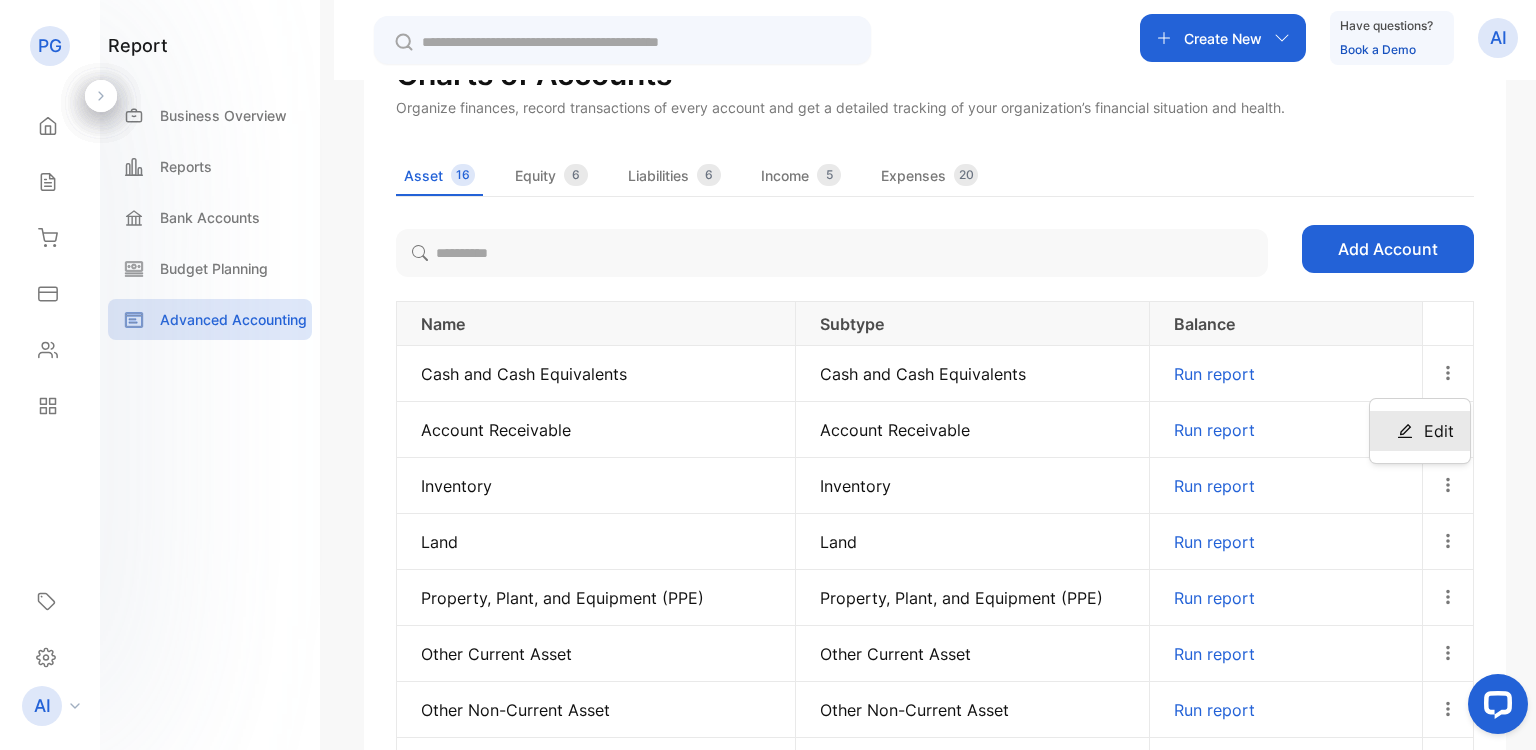 click on "Edit" at bounding box center (1439, 431) 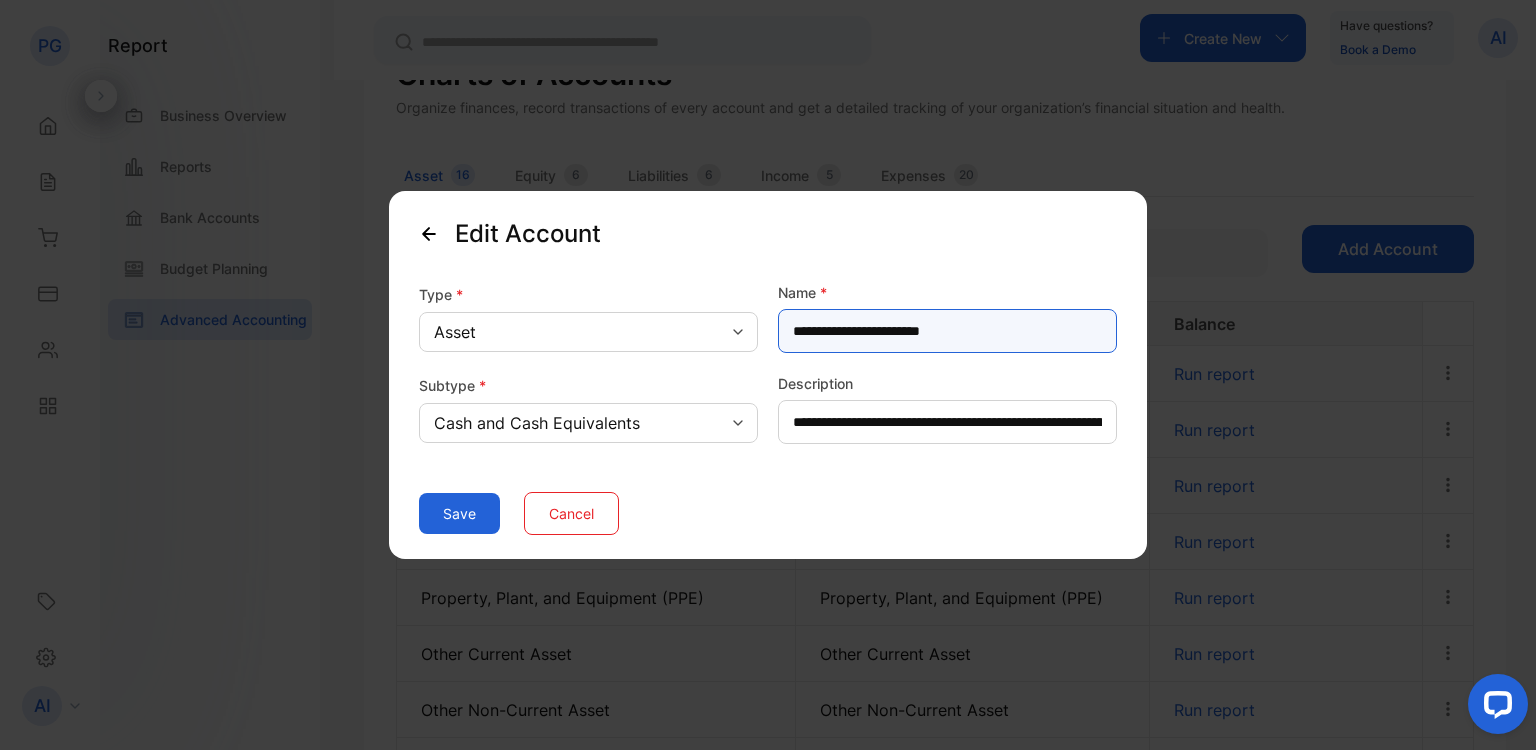drag, startPoint x: 986, startPoint y: 349, endPoint x: 996, endPoint y: 342, distance: 12.206555 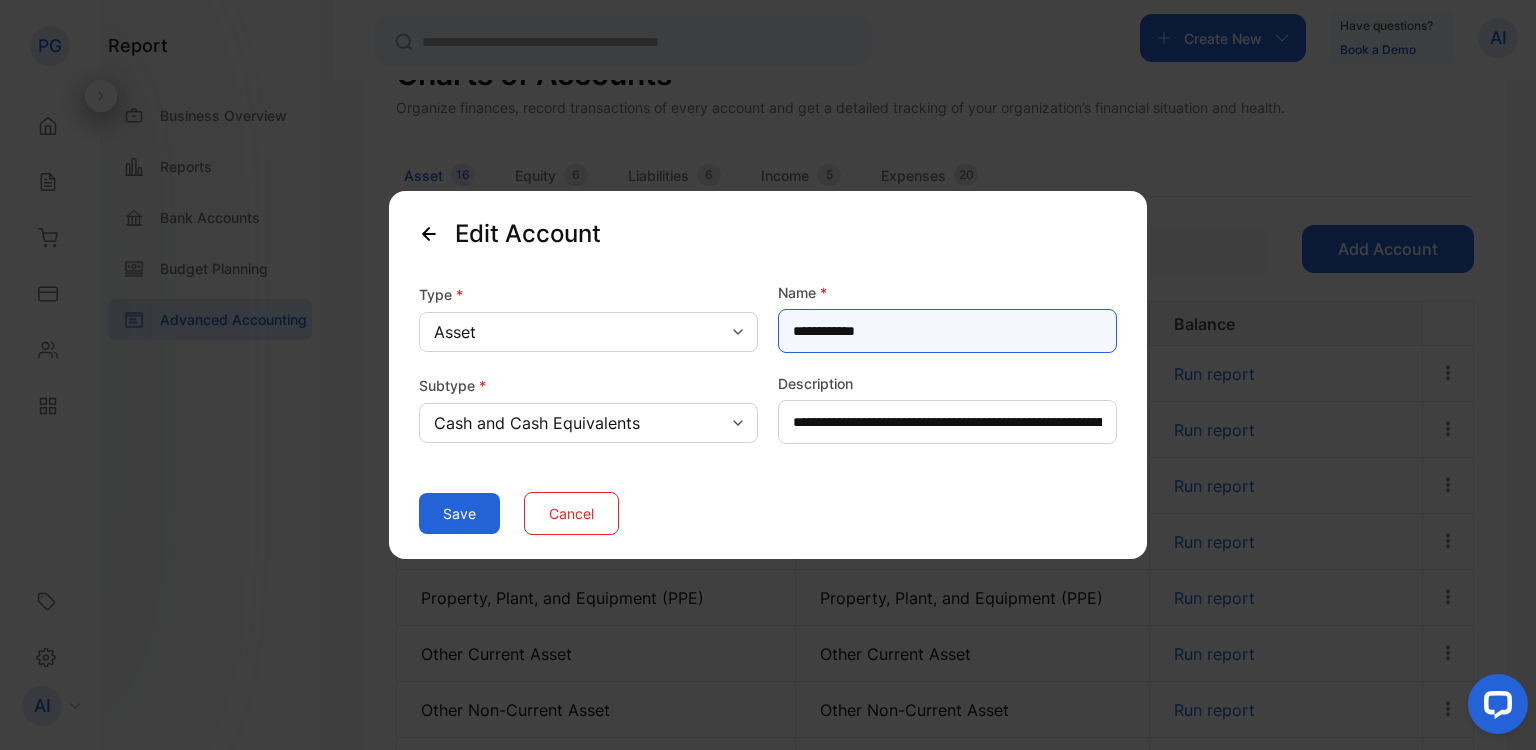 type on "**********" 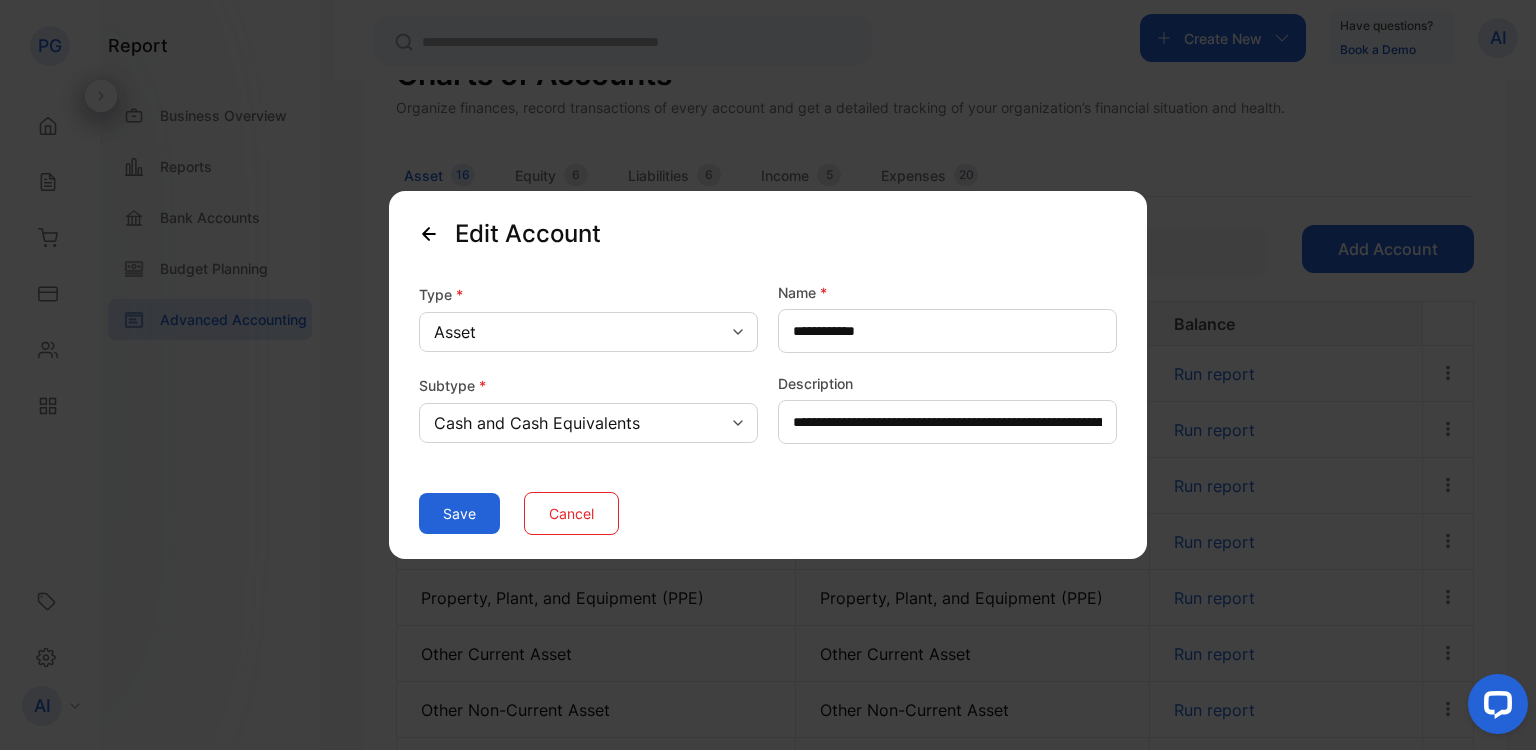 click on "Save" at bounding box center [459, 513] 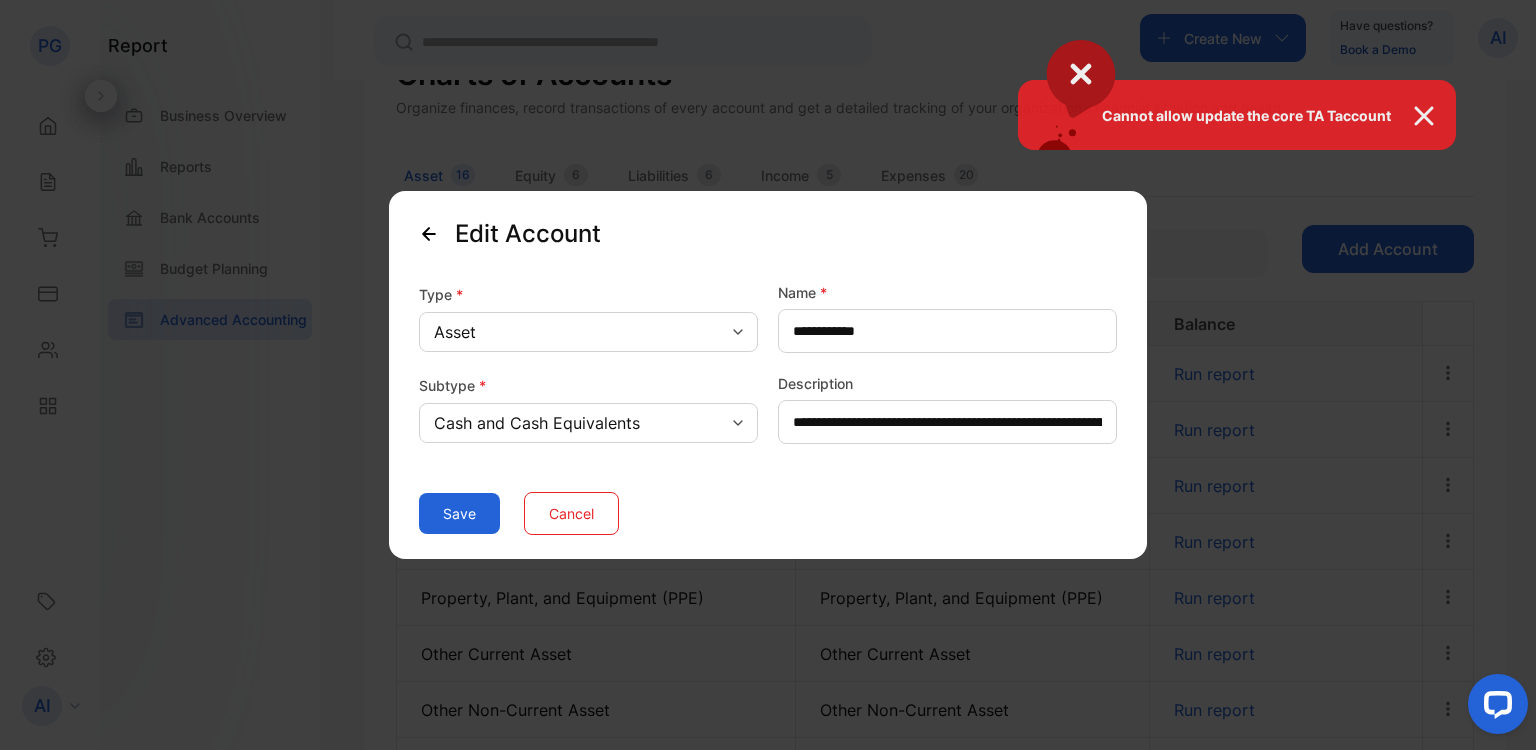 click on "Cannot allow update the core TA Taccount" at bounding box center [768, 375] 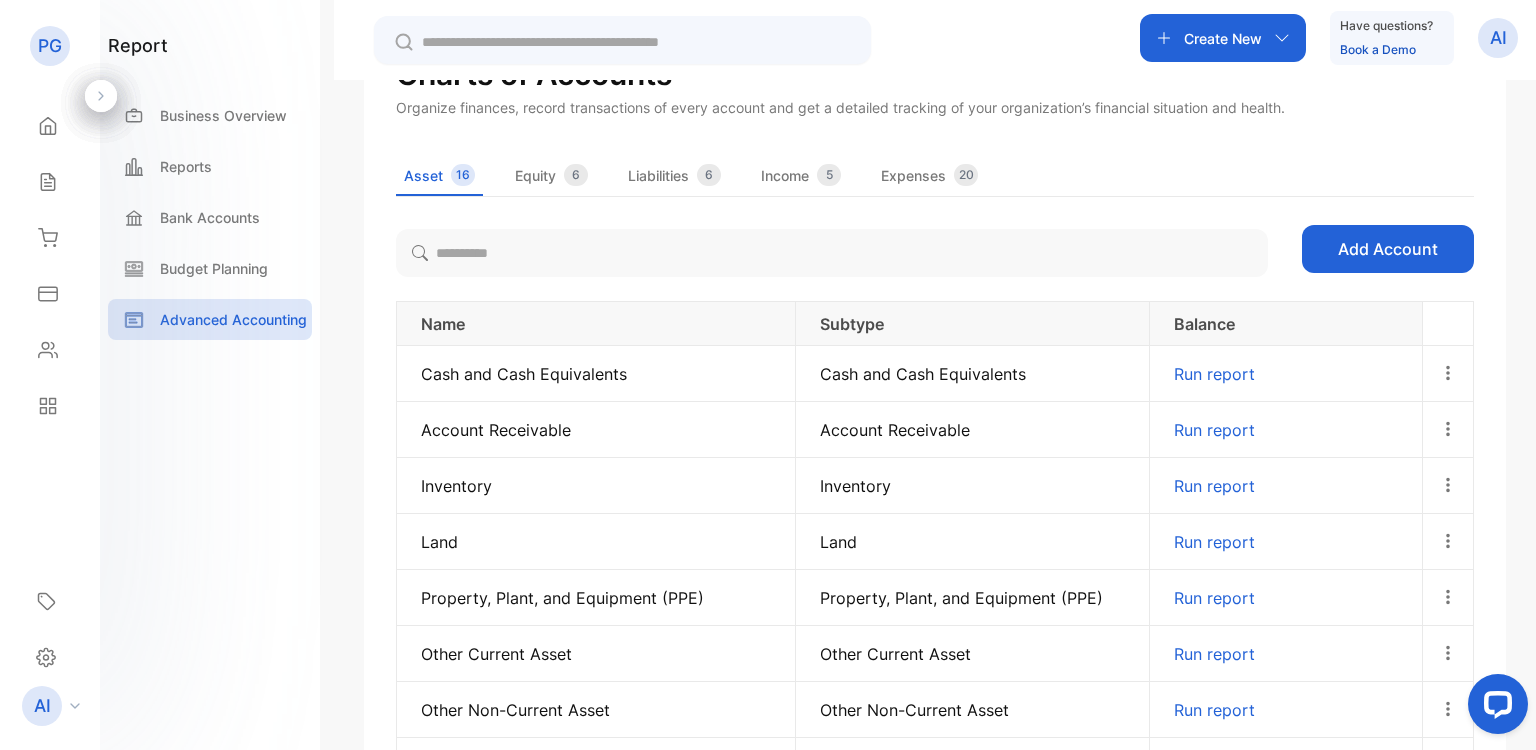click on "Add Account" at bounding box center [1388, 249] 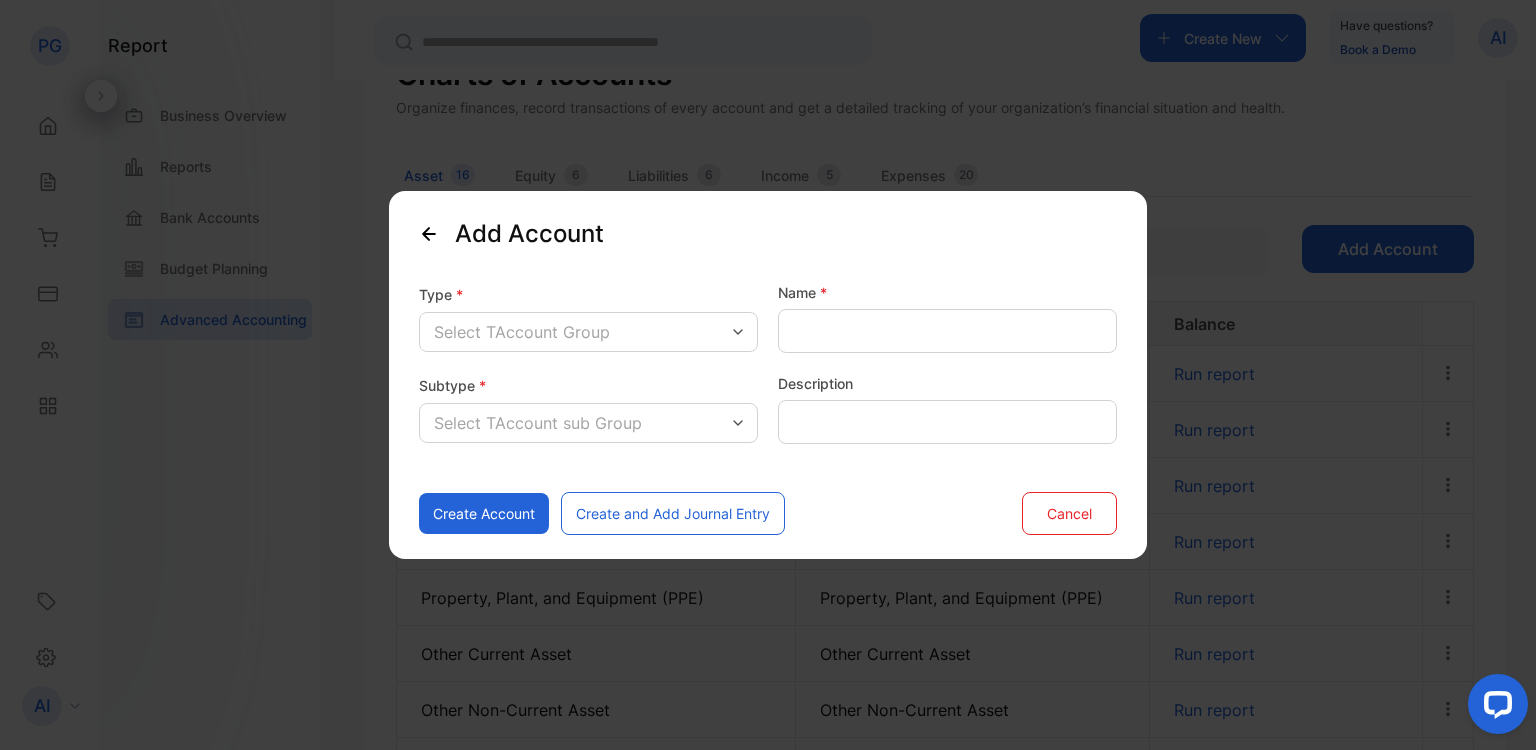 click on "Select TAccount Group" at bounding box center [588, 332] 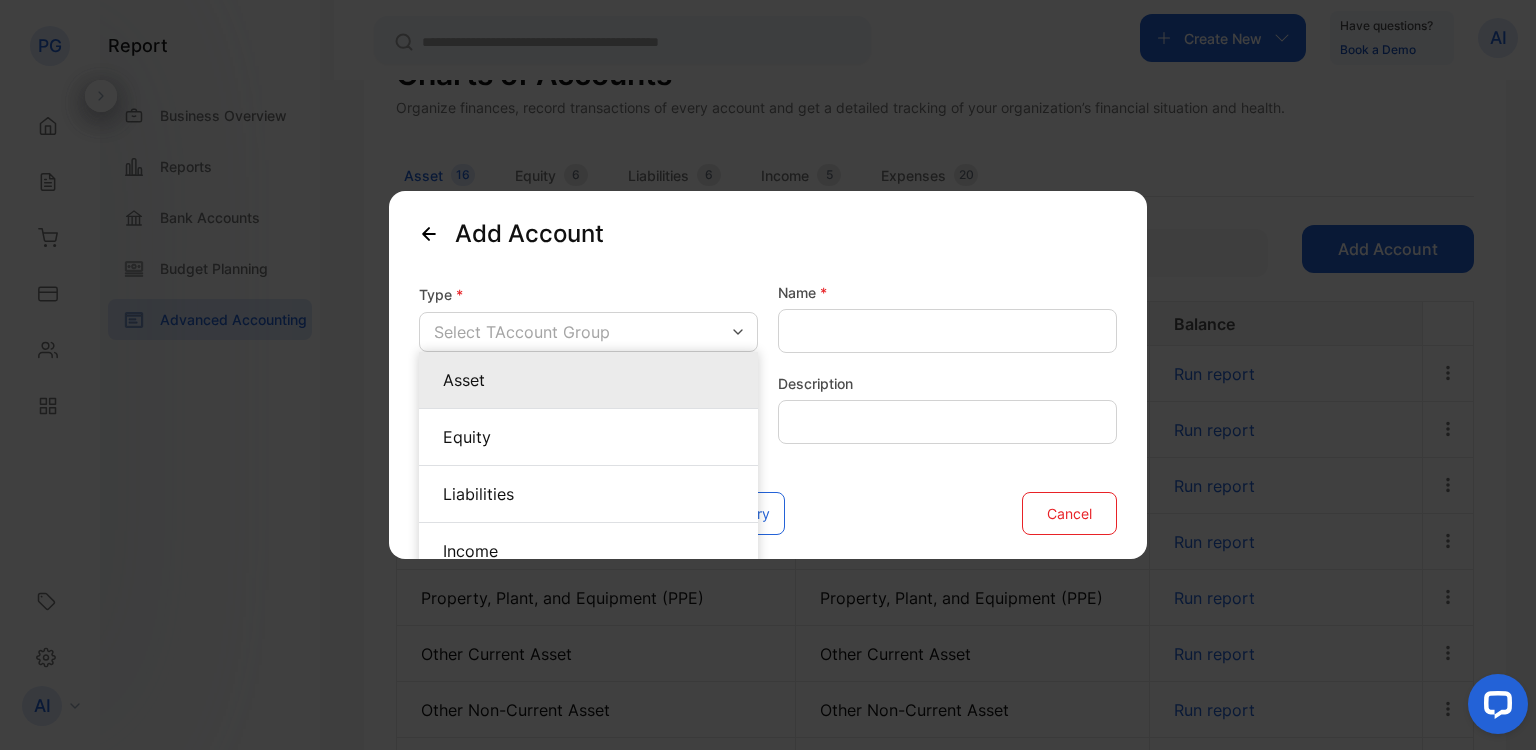 click on "Asset" at bounding box center [588, 380] 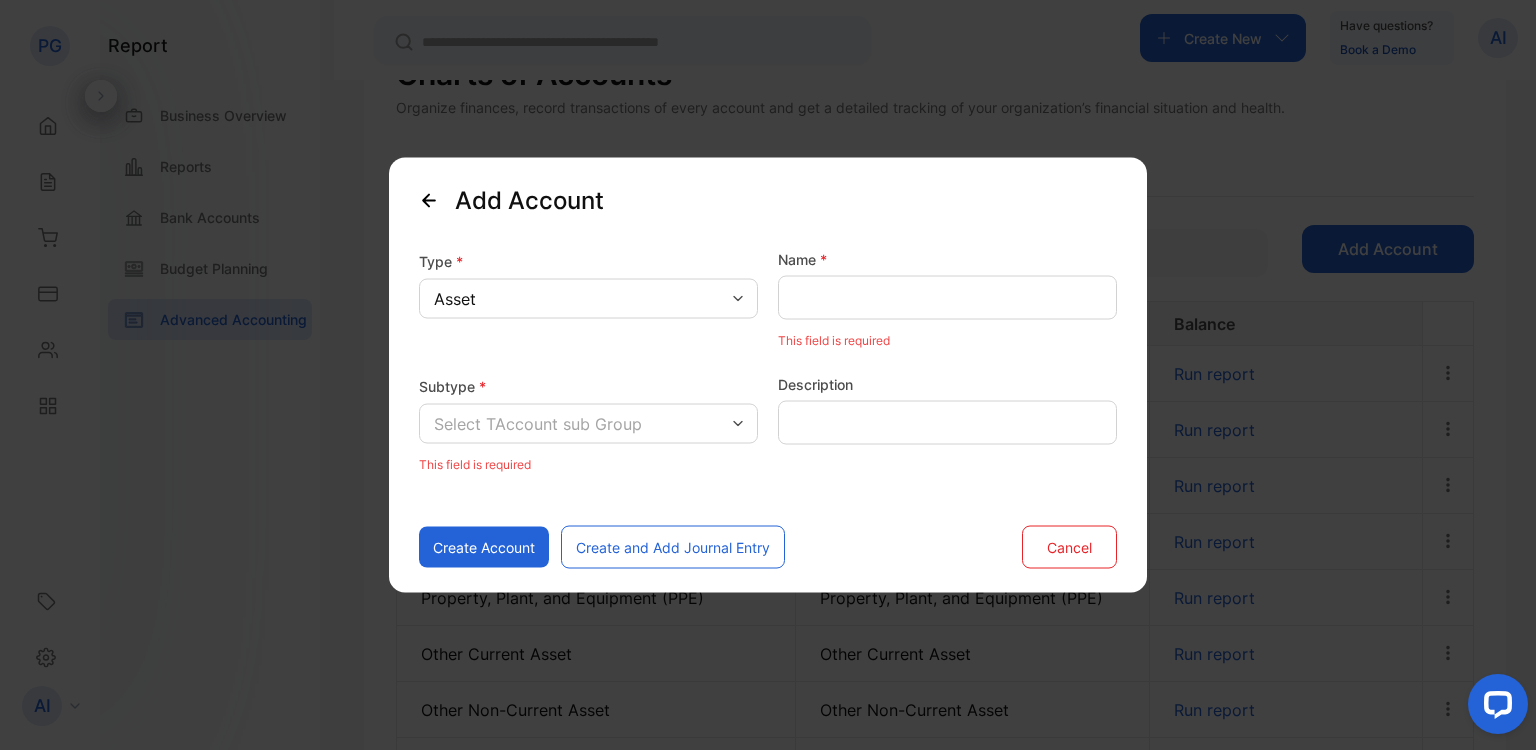 click on "Select TAccount sub Group" at bounding box center [538, 424] 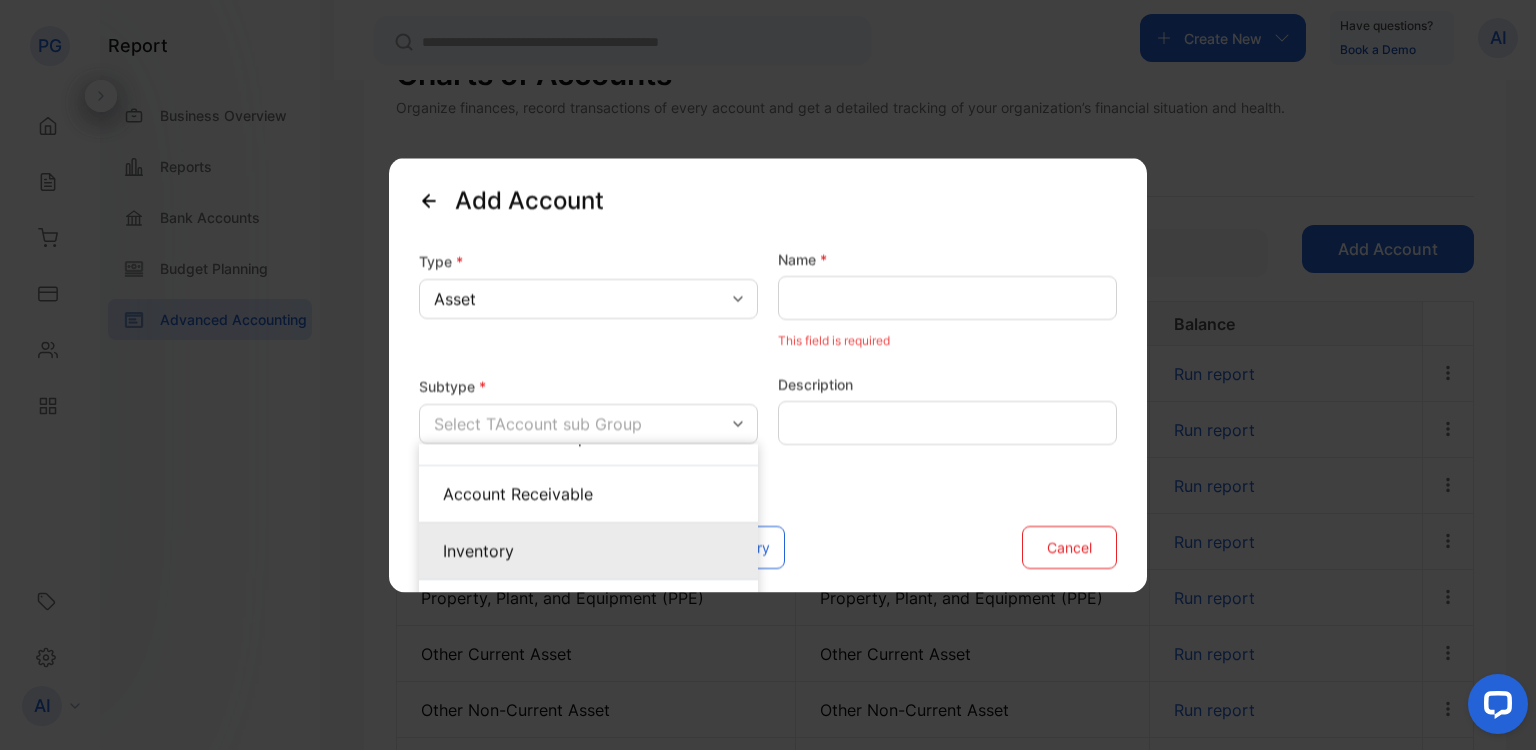 scroll, scrollTop: 0, scrollLeft: 0, axis: both 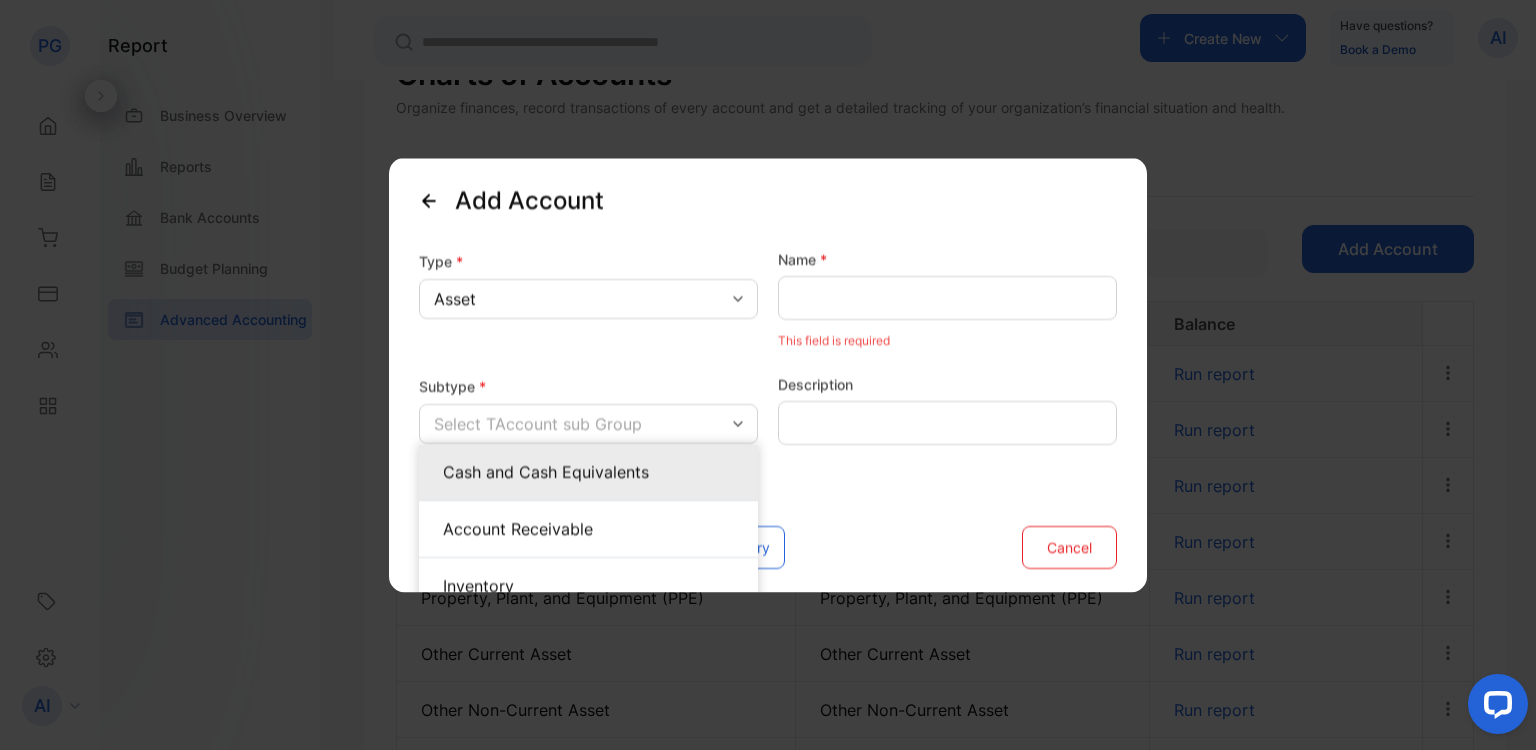click on "Cash and Cash Equivalents" at bounding box center [588, 472] 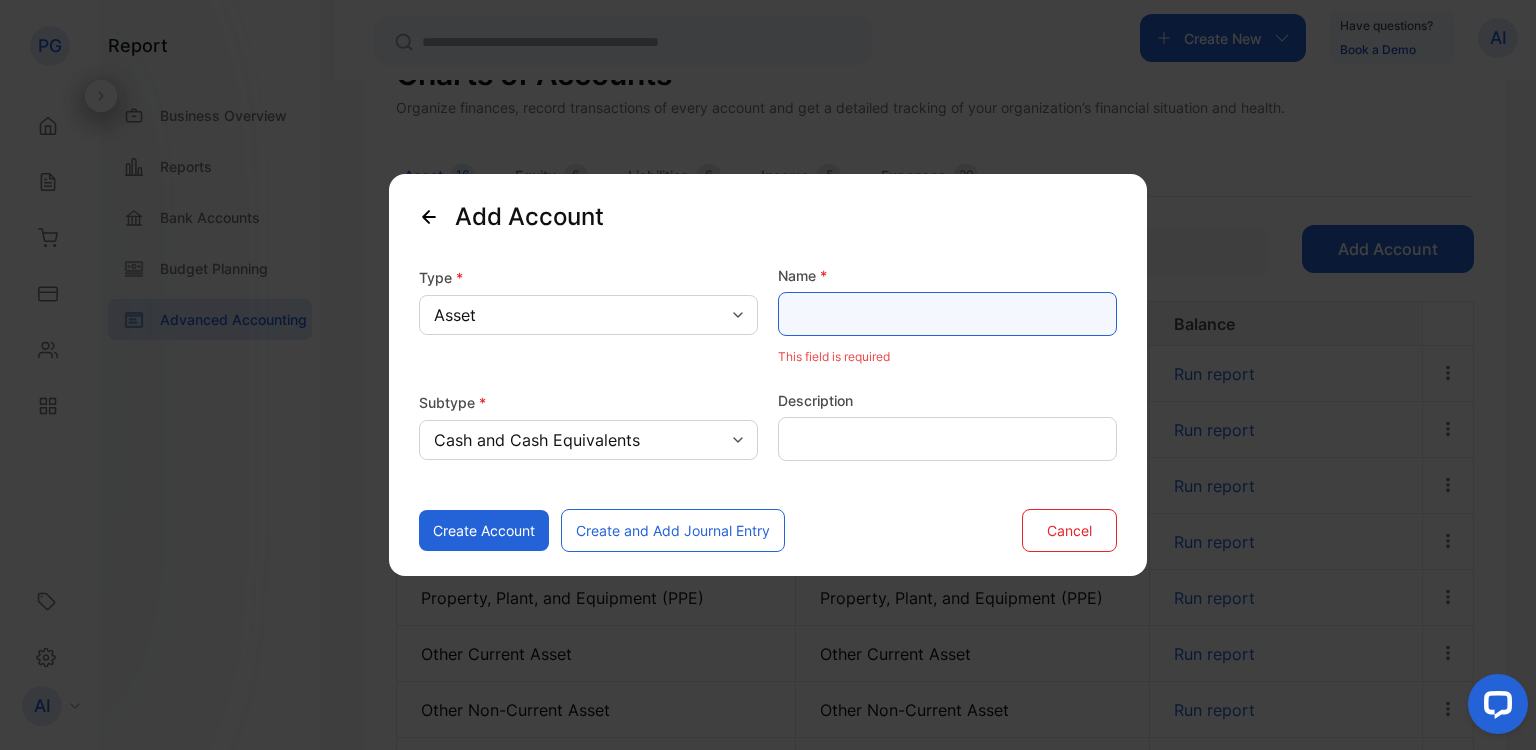 drag, startPoint x: 812, startPoint y: 294, endPoint x: 823, endPoint y: 303, distance: 14.21267 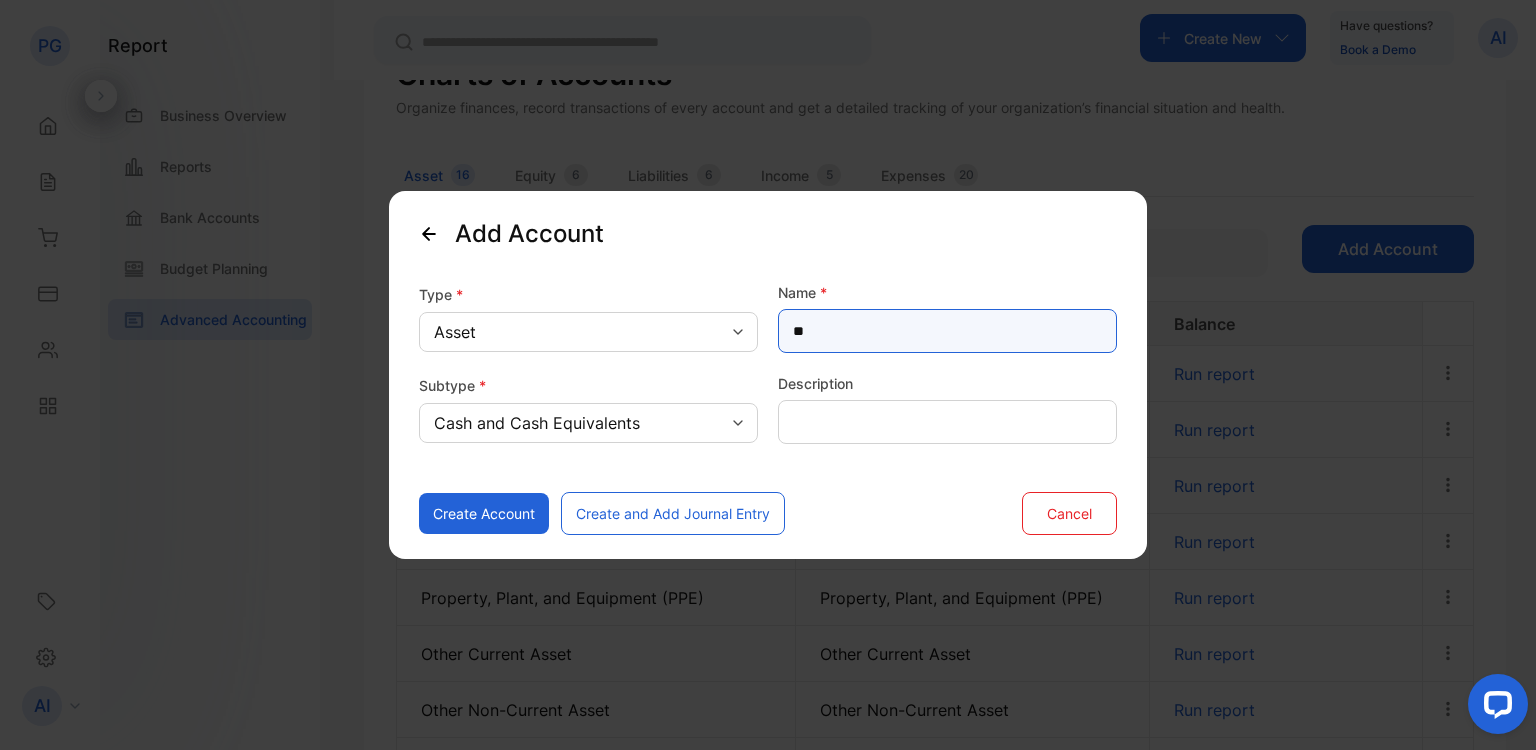 type on "*" 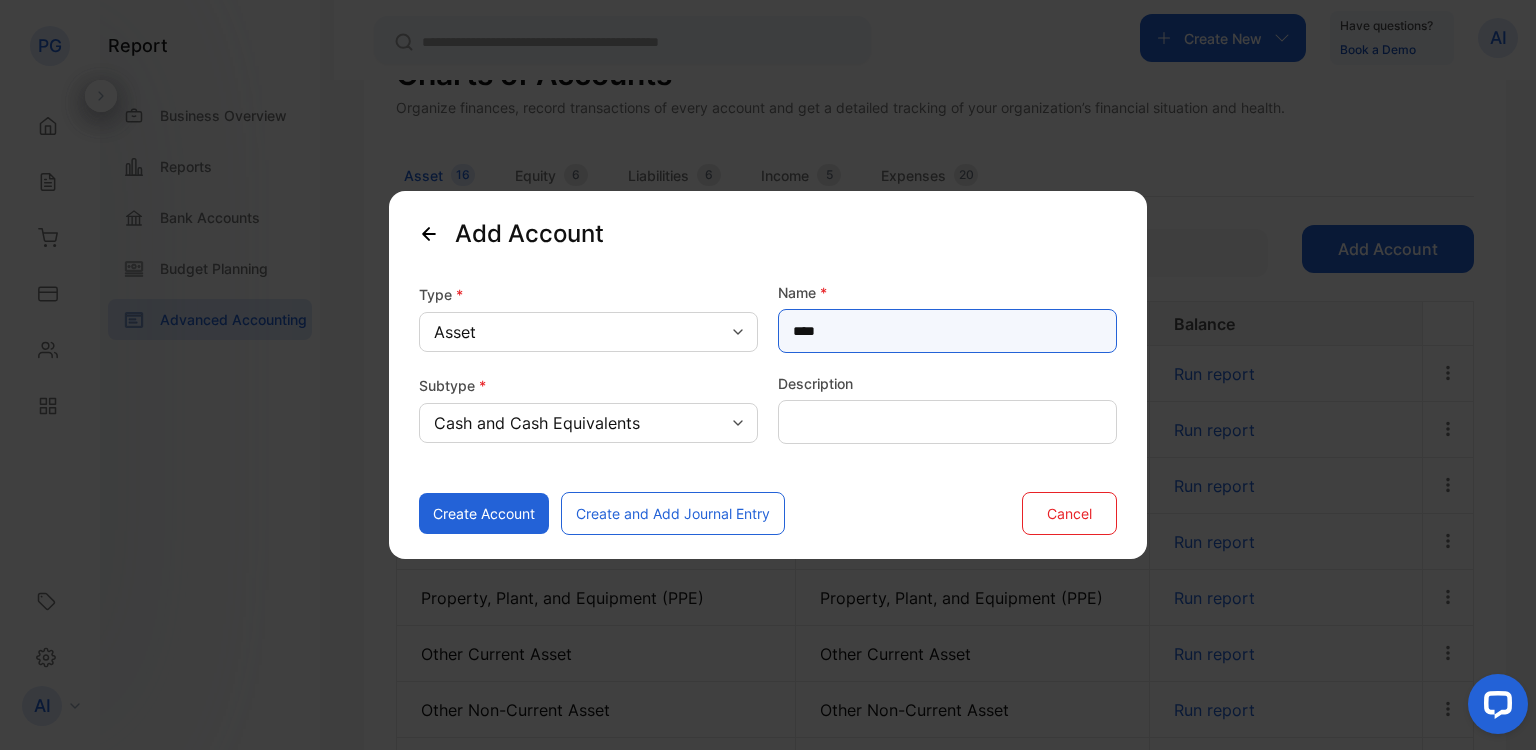 type on "****" 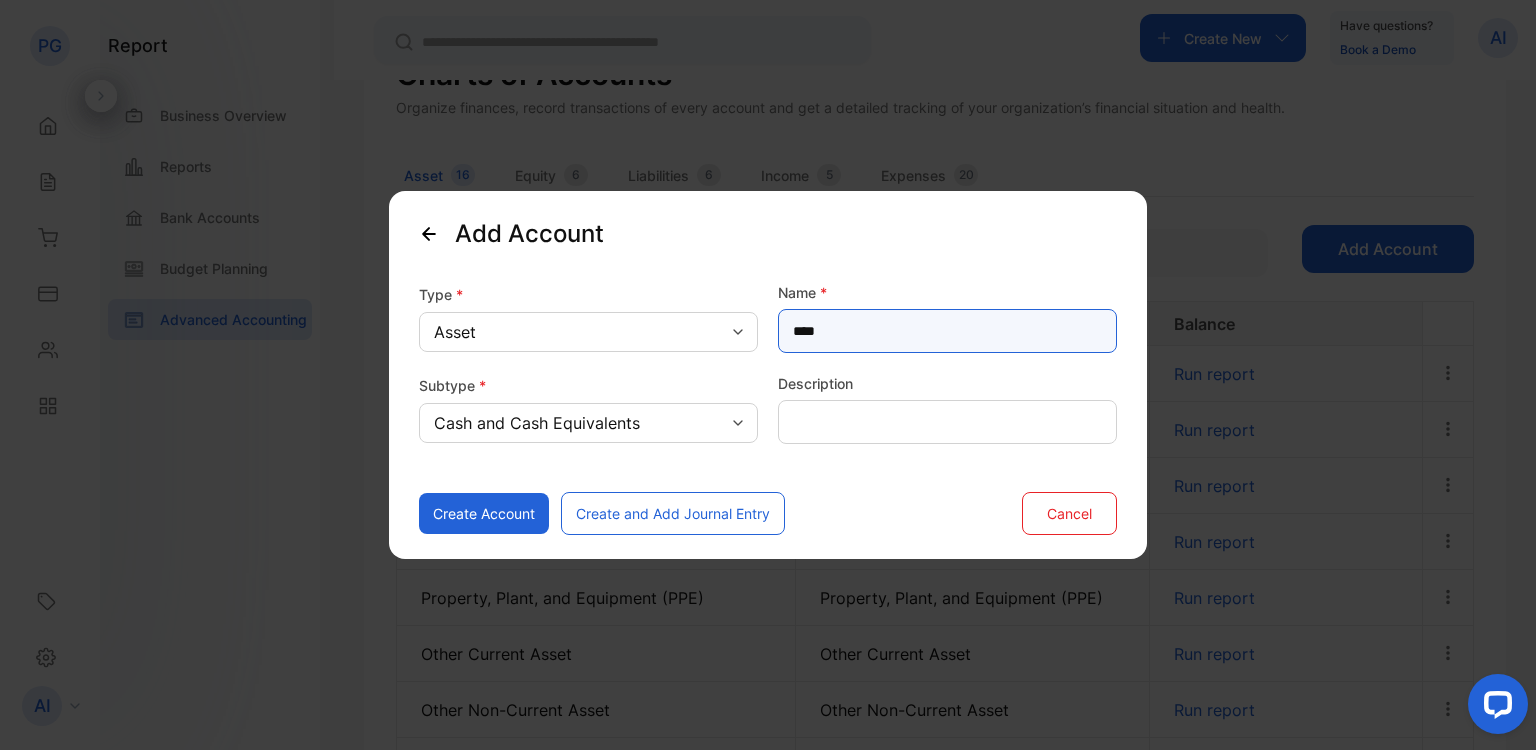 click on "Create Account" at bounding box center [484, 513] 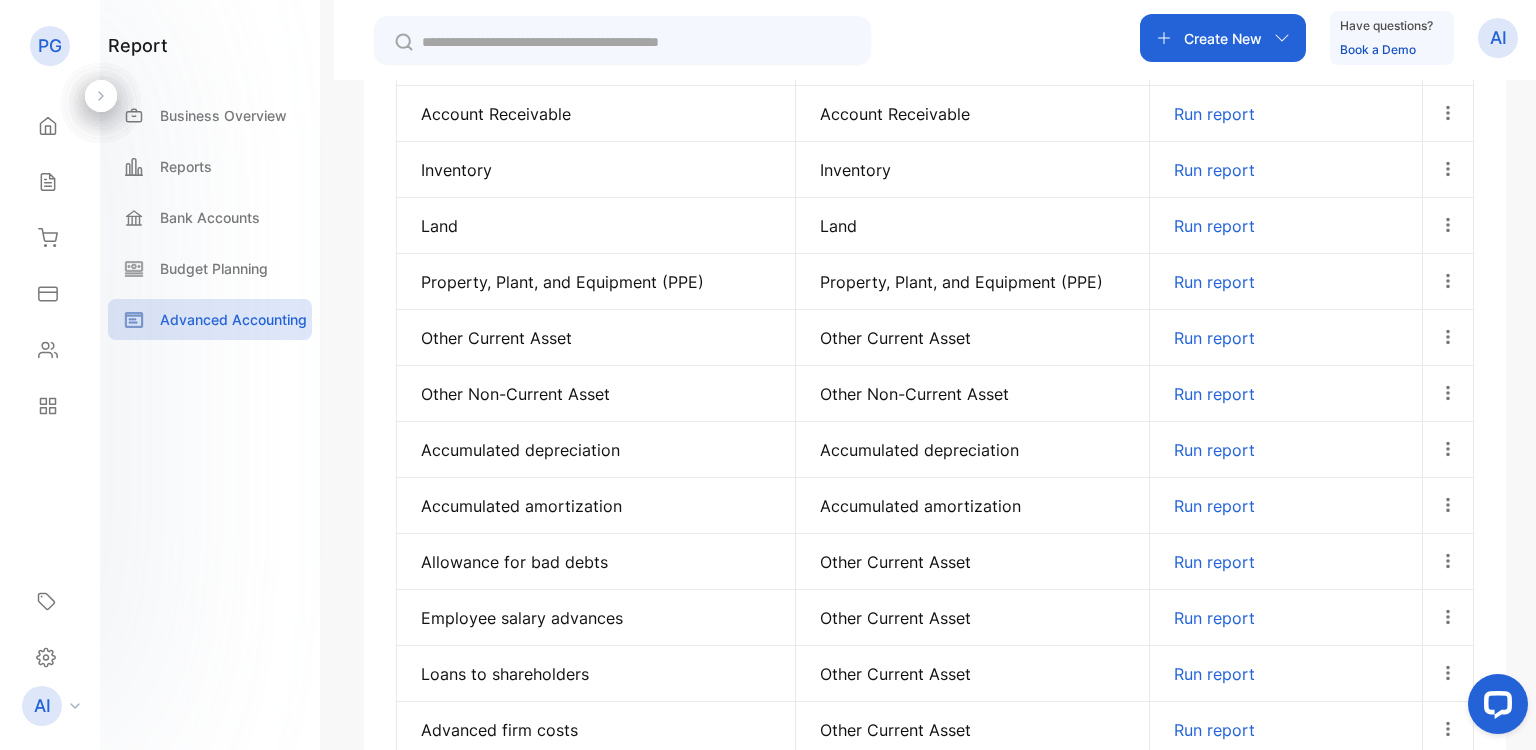scroll, scrollTop: 644, scrollLeft: 0, axis: vertical 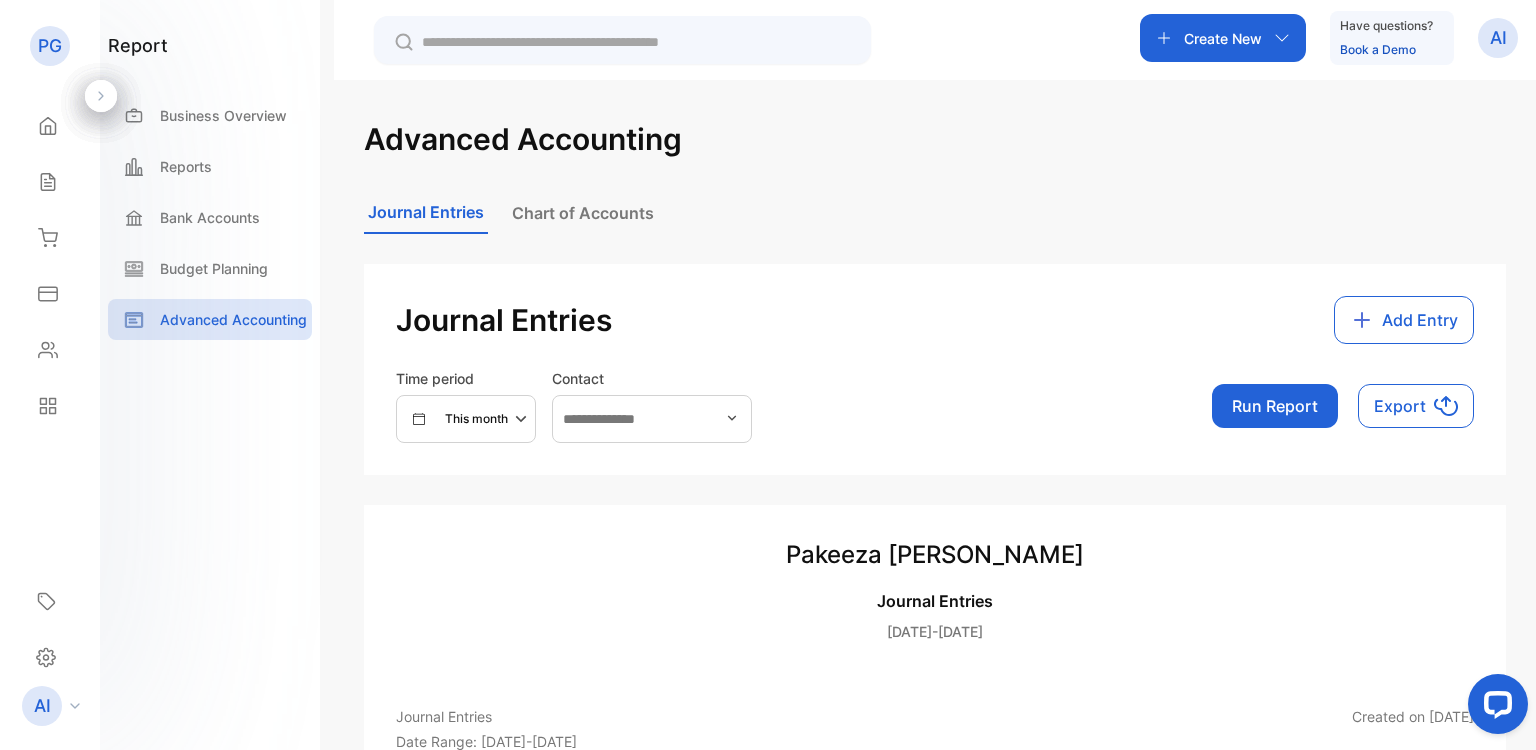 click on "Run Report  Export" at bounding box center [1343, 405] 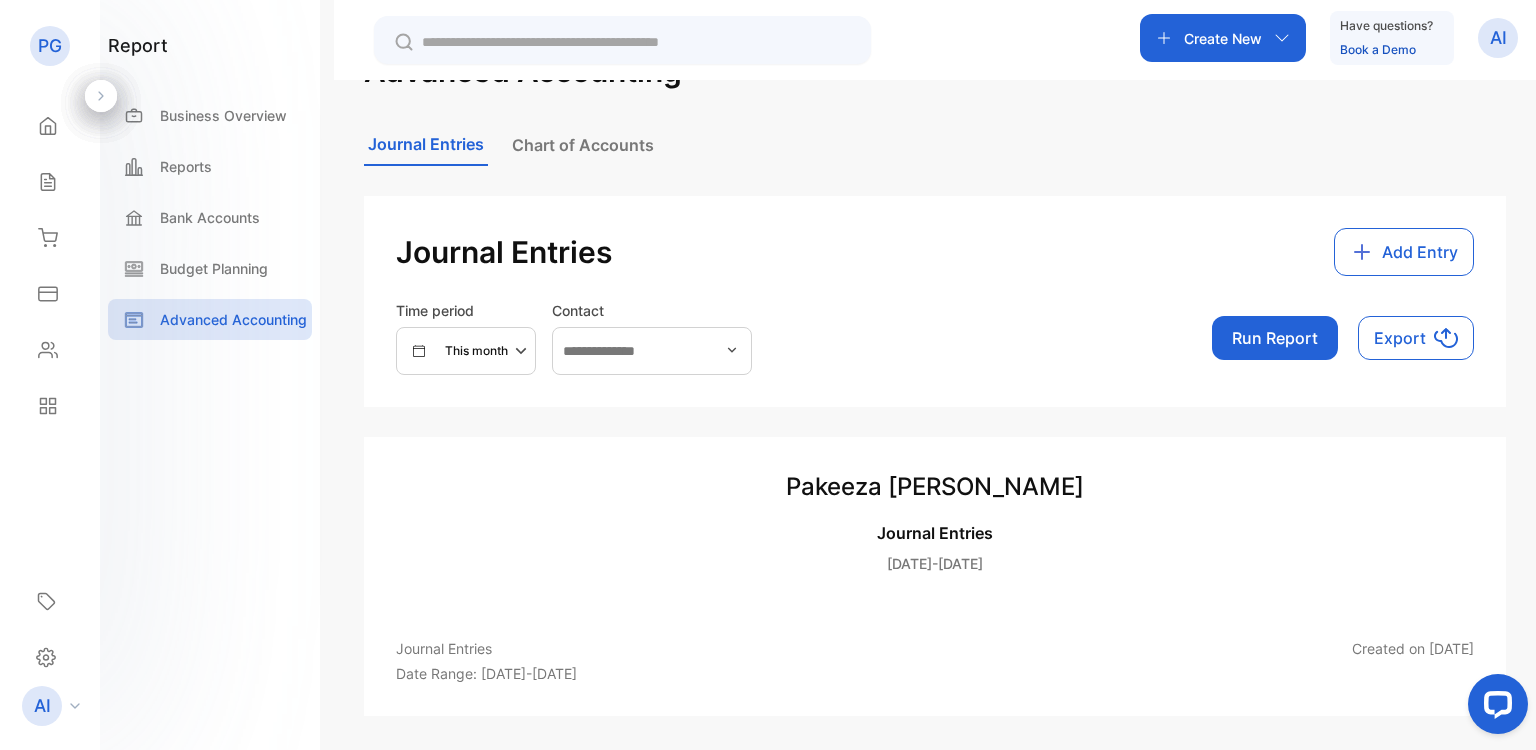 scroll, scrollTop: 127, scrollLeft: 0, axis: vertical 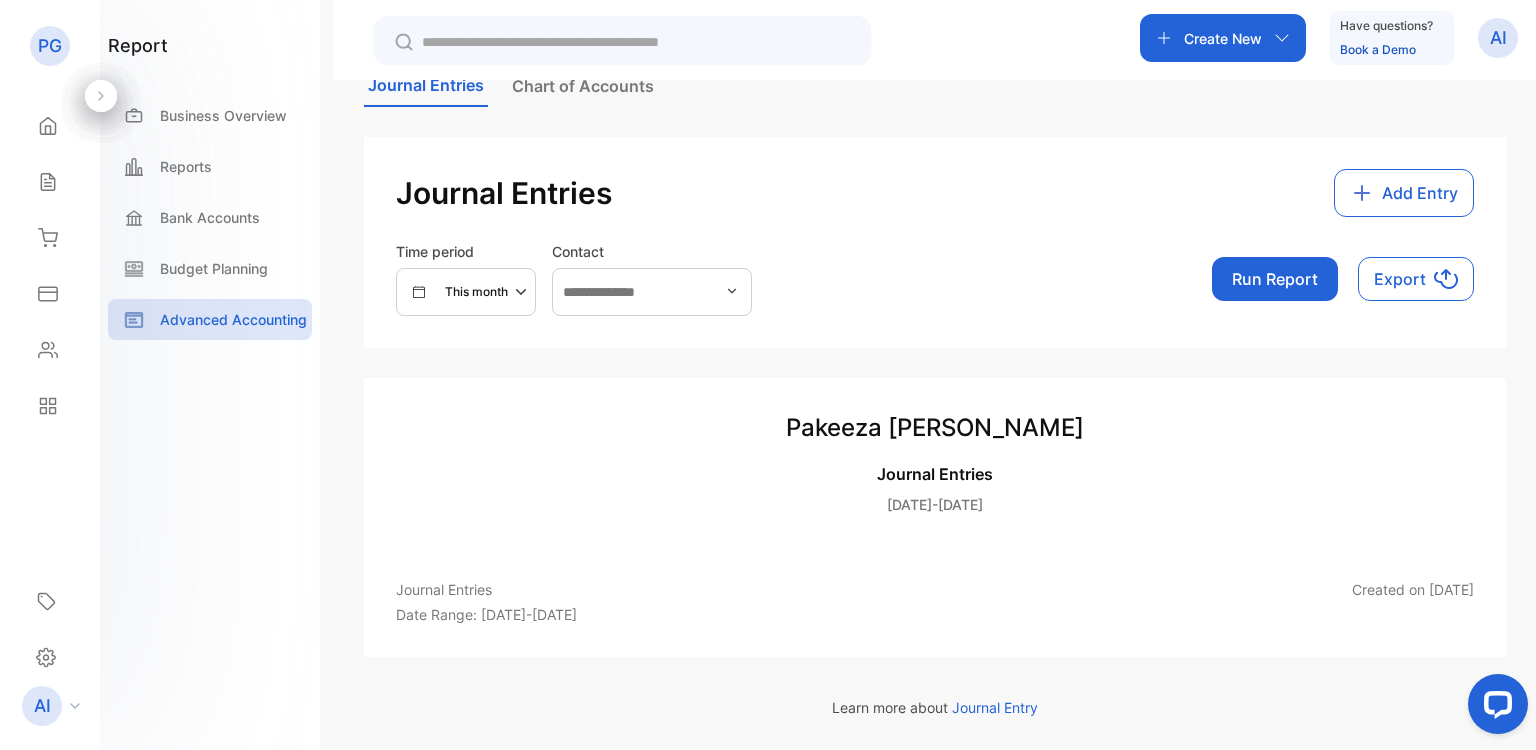 click on "Run Report" at bounding box center [1275, 279] 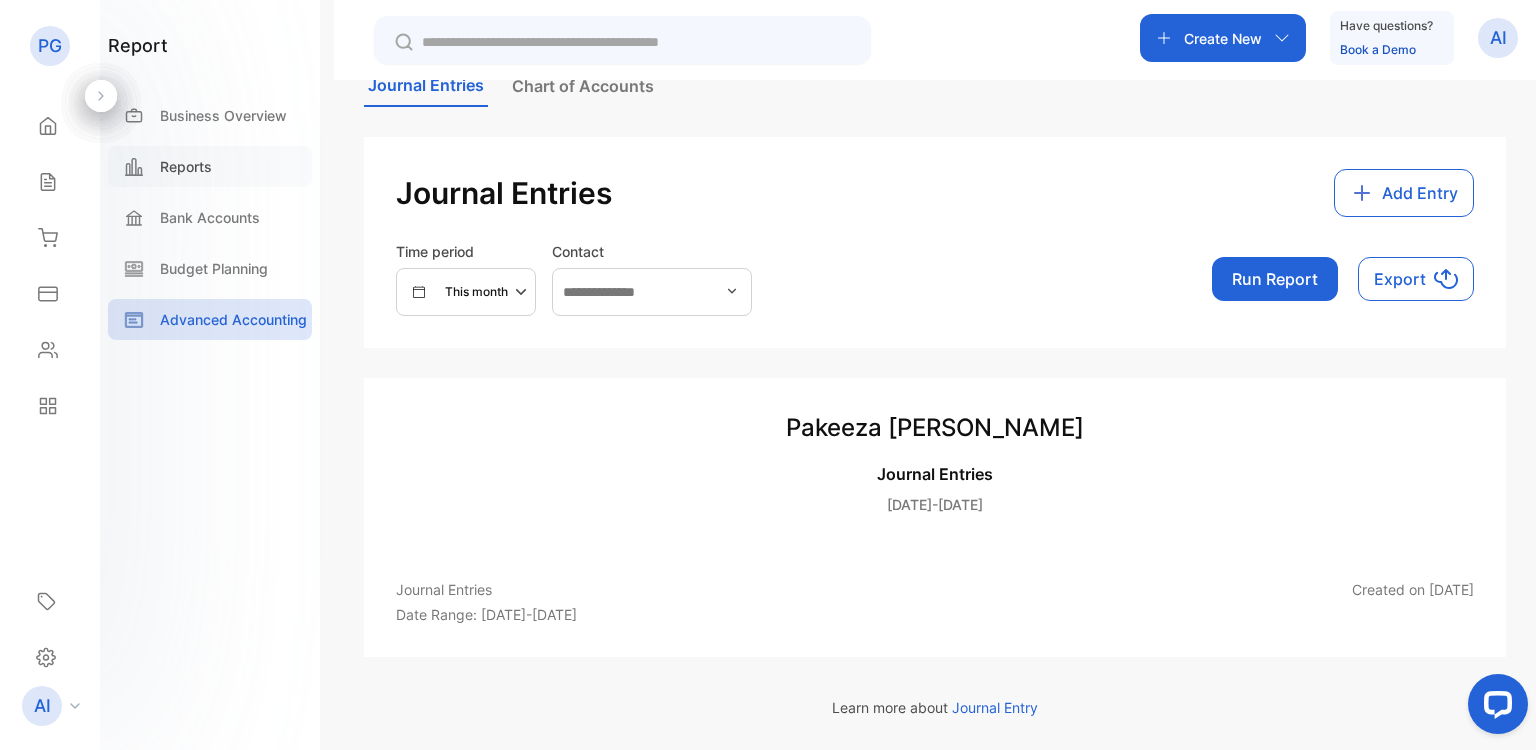 click on "Reports" at bounding box center (210, 166) 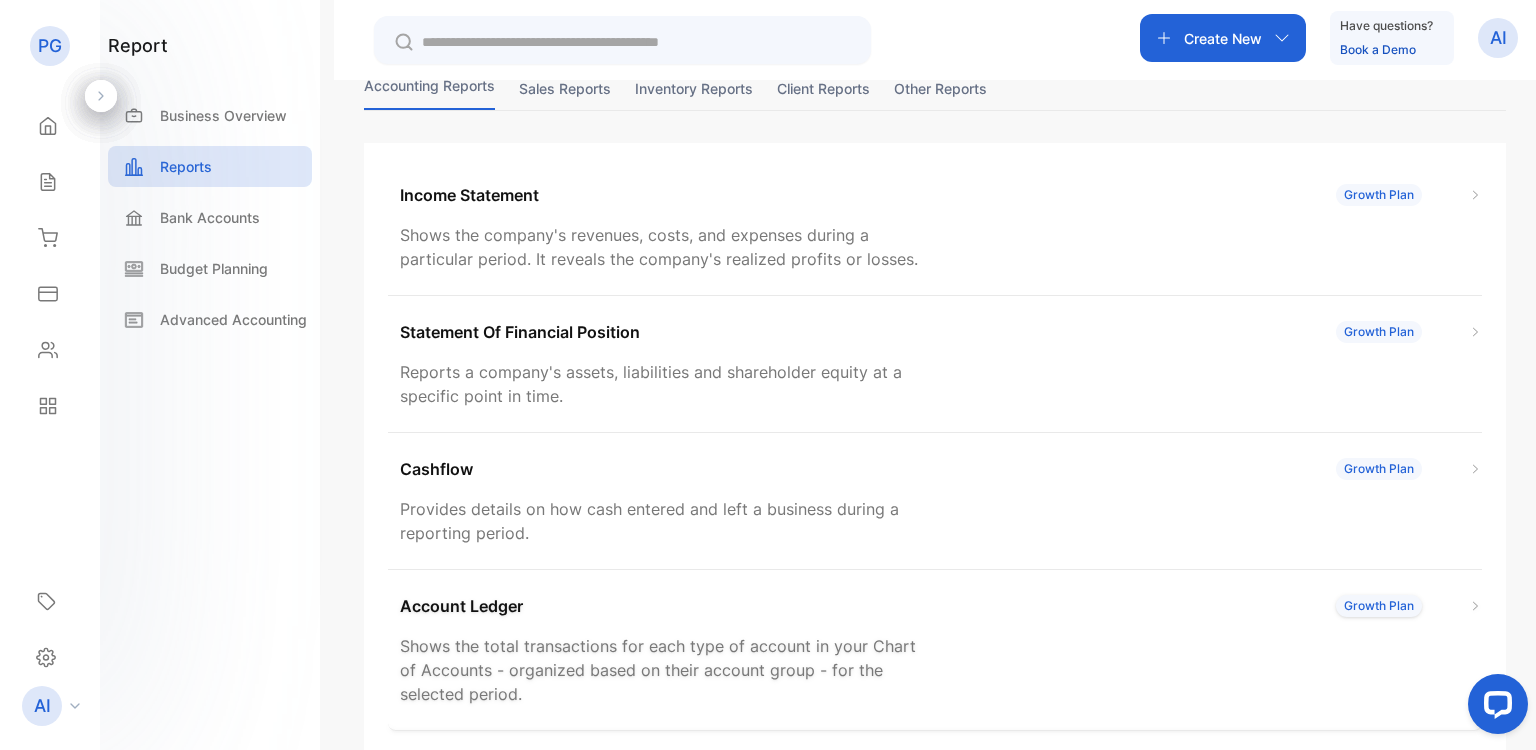 click on "Account Ledger Growth Plan Shows the total transactions for each type of account in your Chart of Accounts - organized based on their account group - for the selected period." at bounding box center [935, 650] 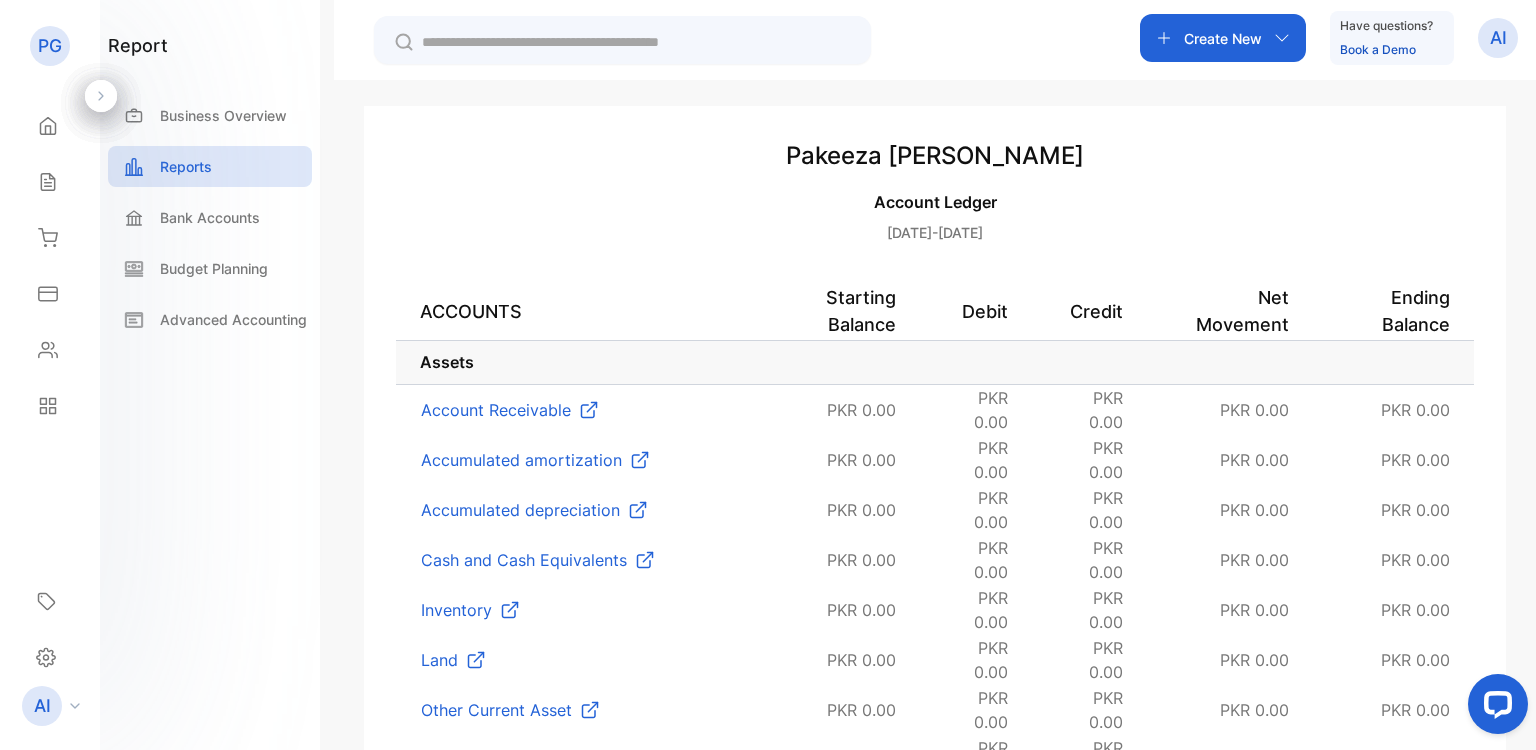 scroll, scrollTop: 0, scrollLeft: 0, axis: both 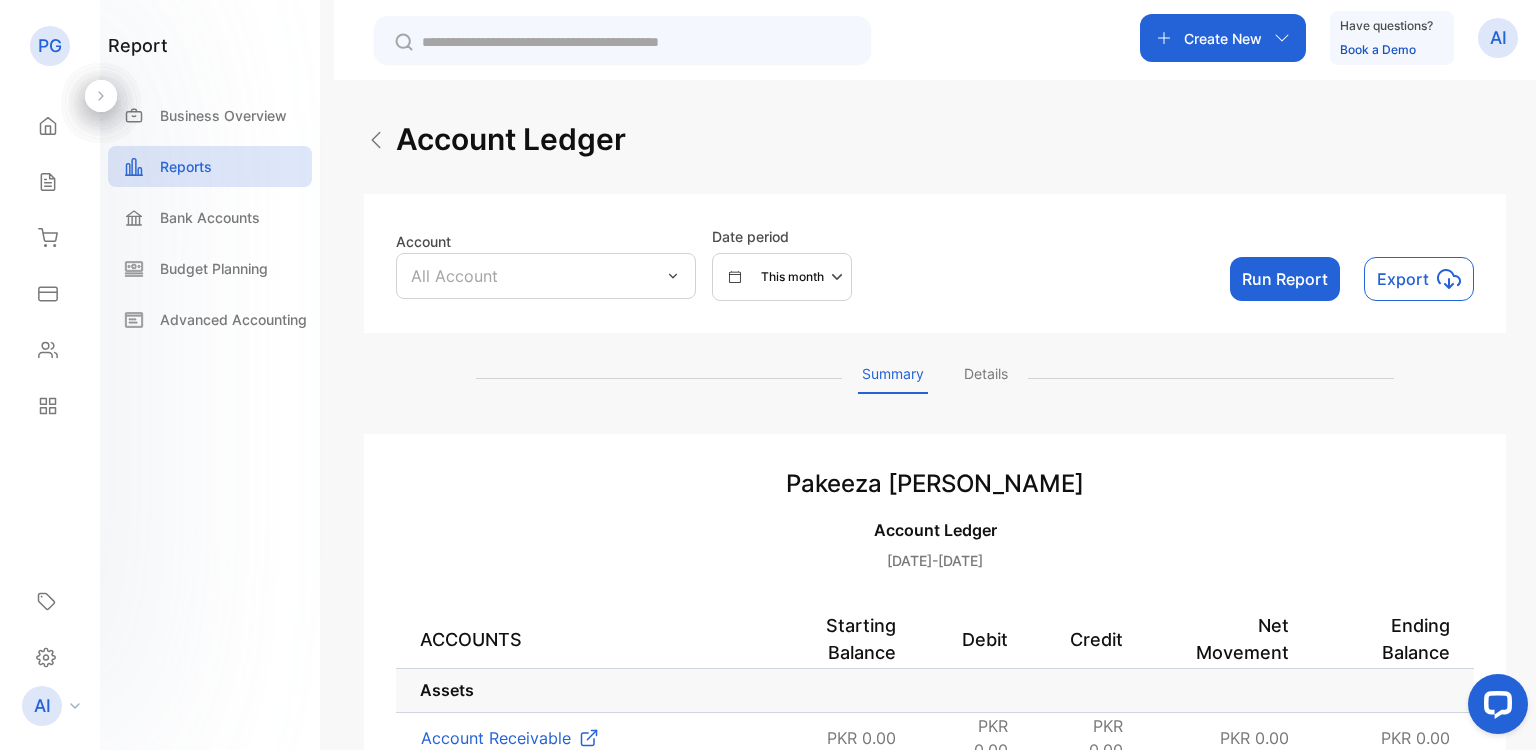 click on "Details" at bounding box center [986, 378] 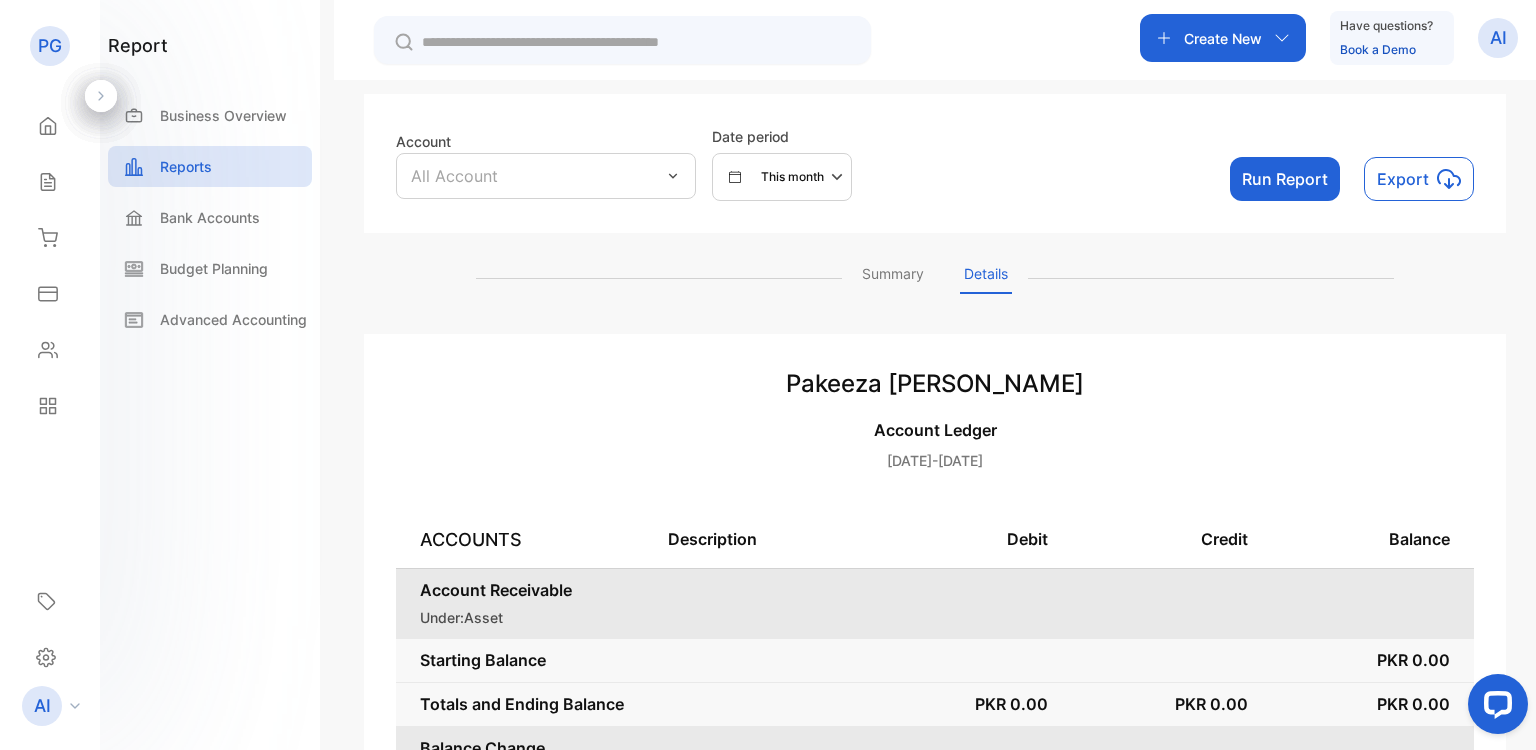 scroll, scrollTop: 0, scrollLeft: 0, axis: both 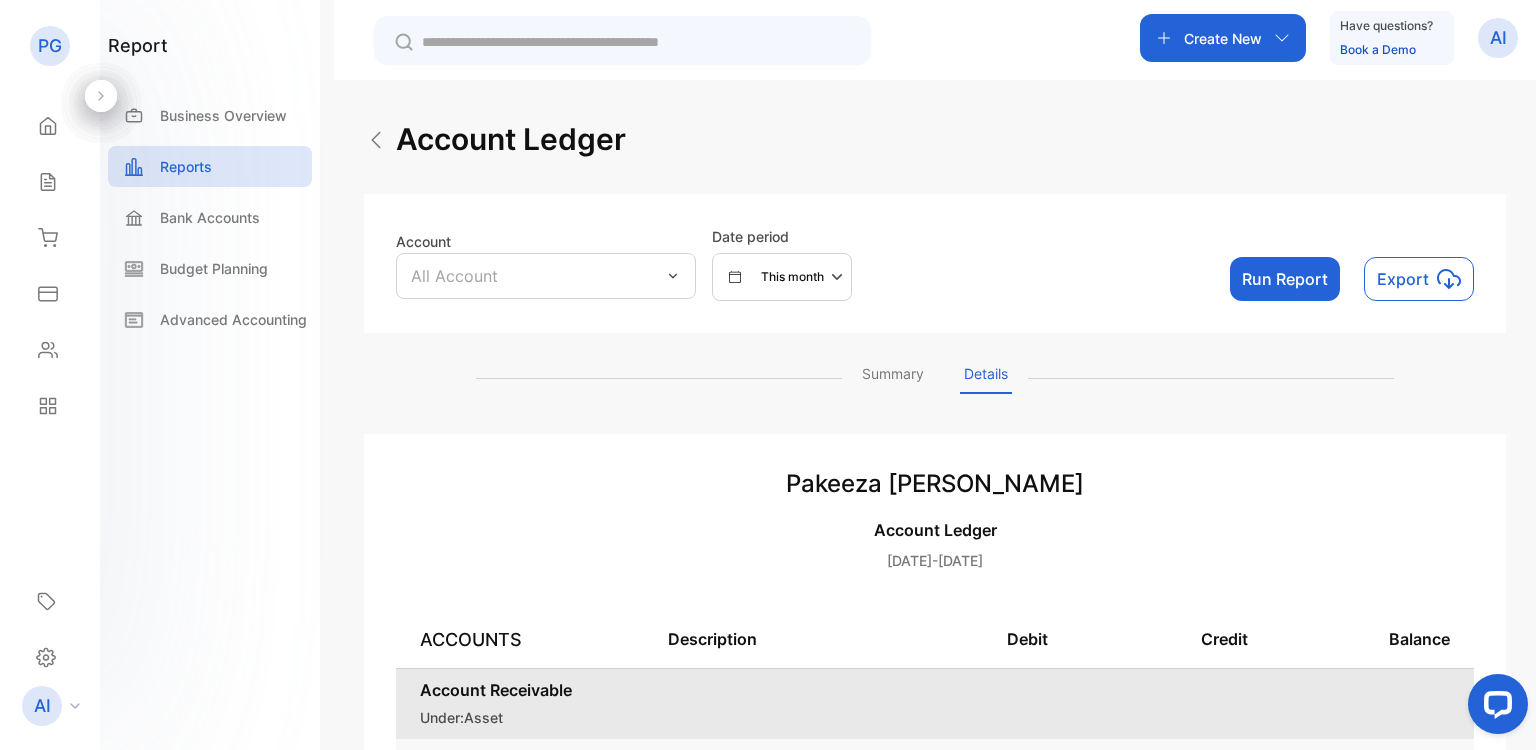 click on "Summary" at bounding box center (893, 378) 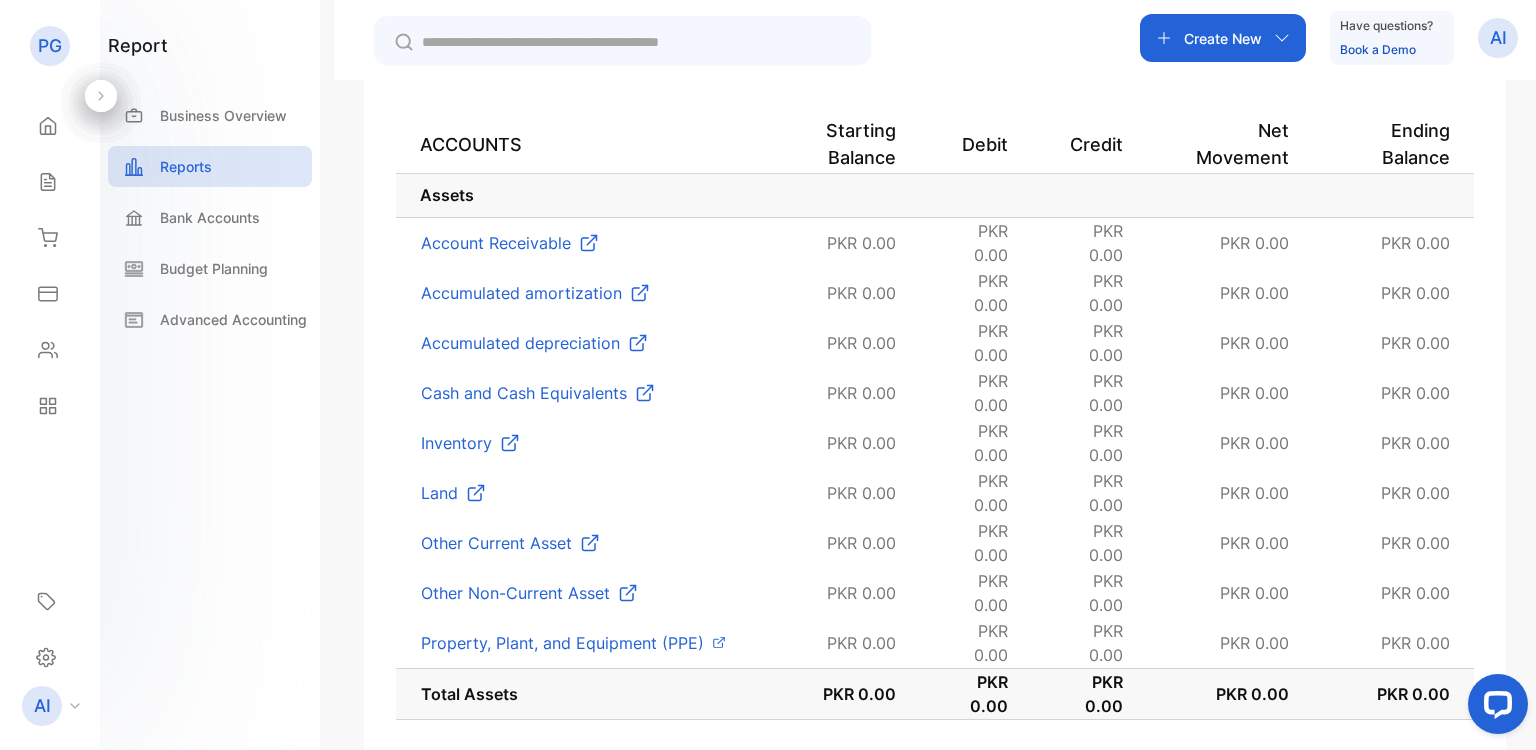 scroll, scrollTop: 500, scrollLeft: 0, axis: vertical 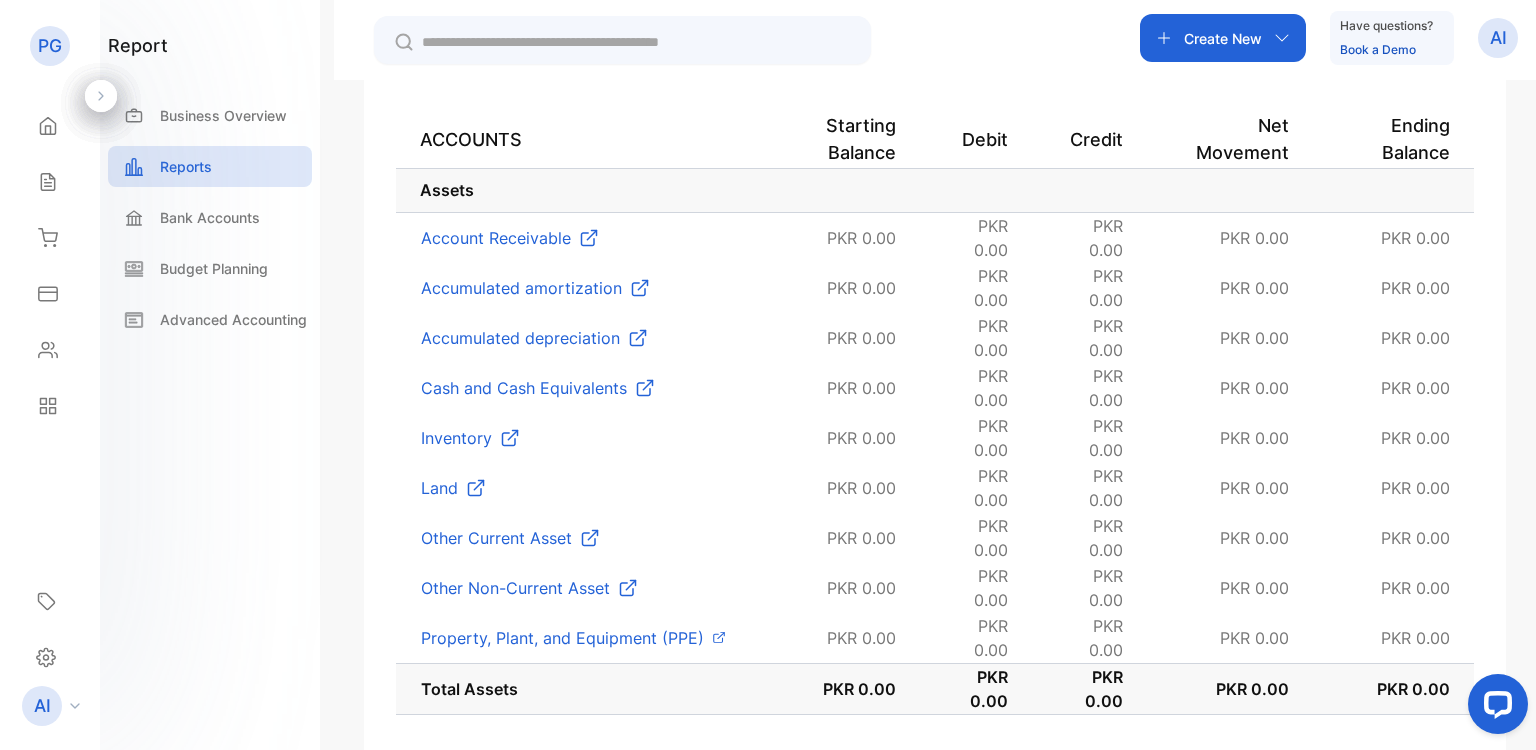 click on "Inventory" at bounding box center [456, 438] 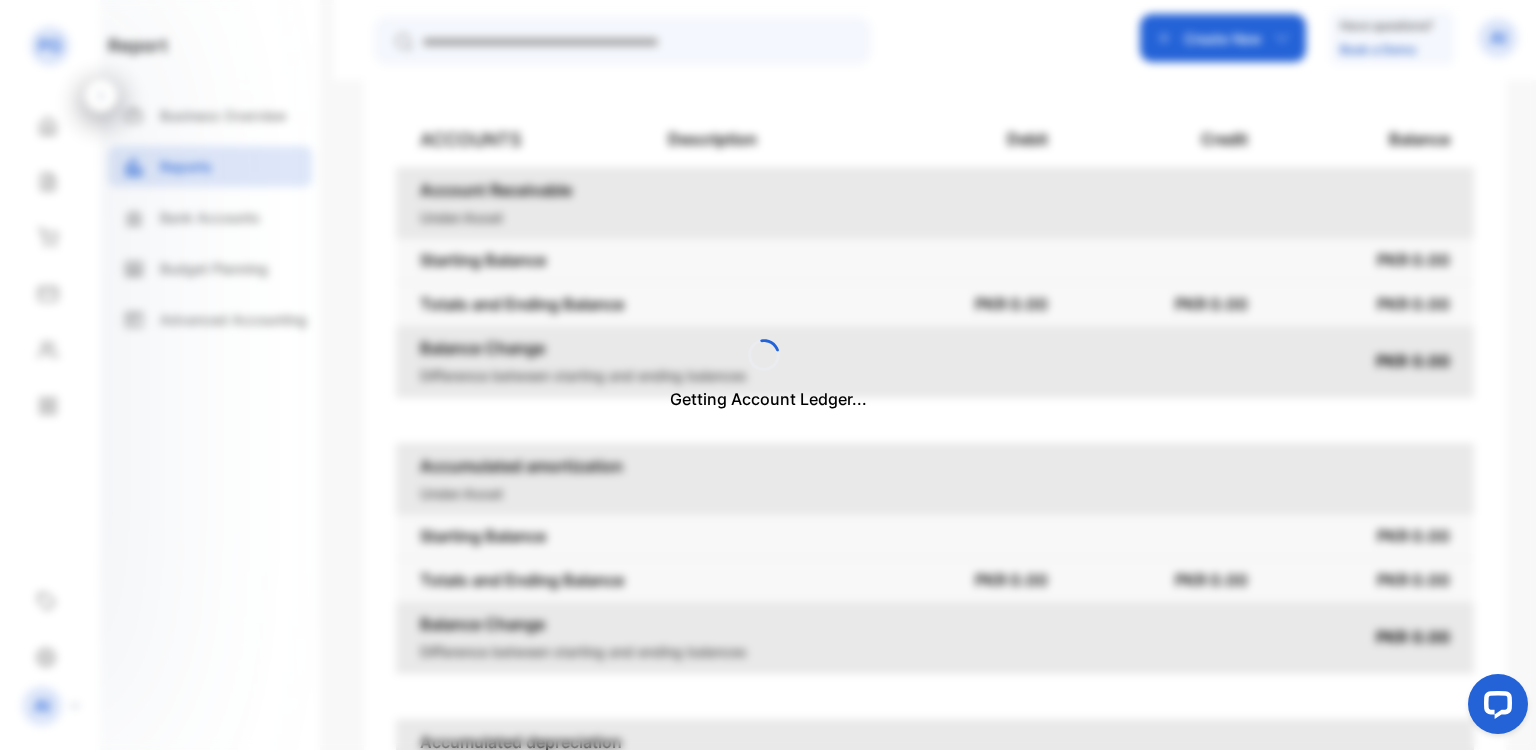 scroll, scrollTop: 336, scrollLeft: 0, axis: vertical 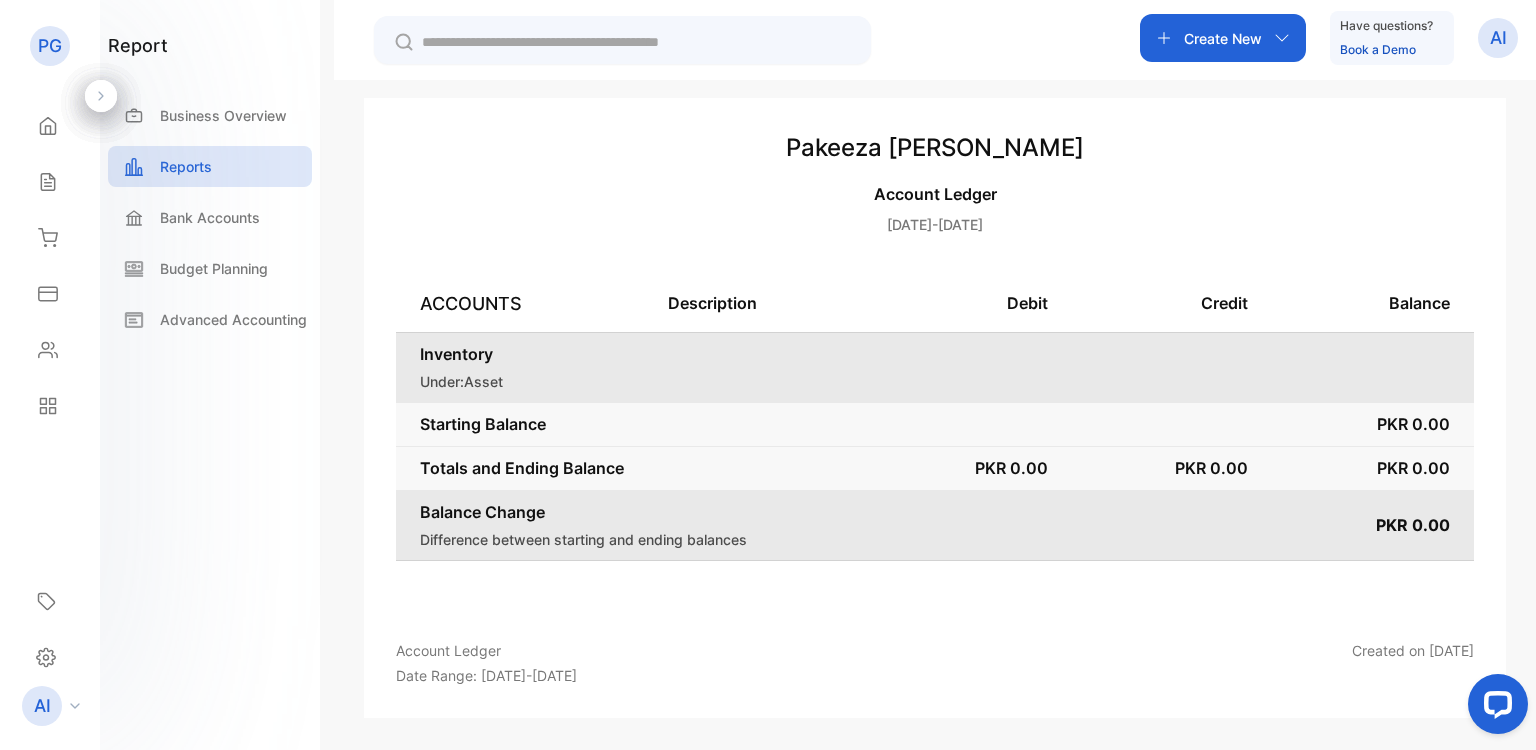 drag, startPoint x: 1149, startPoint y: 359, endPoint x: 964, endPoint y: 369, distance: 185.27008 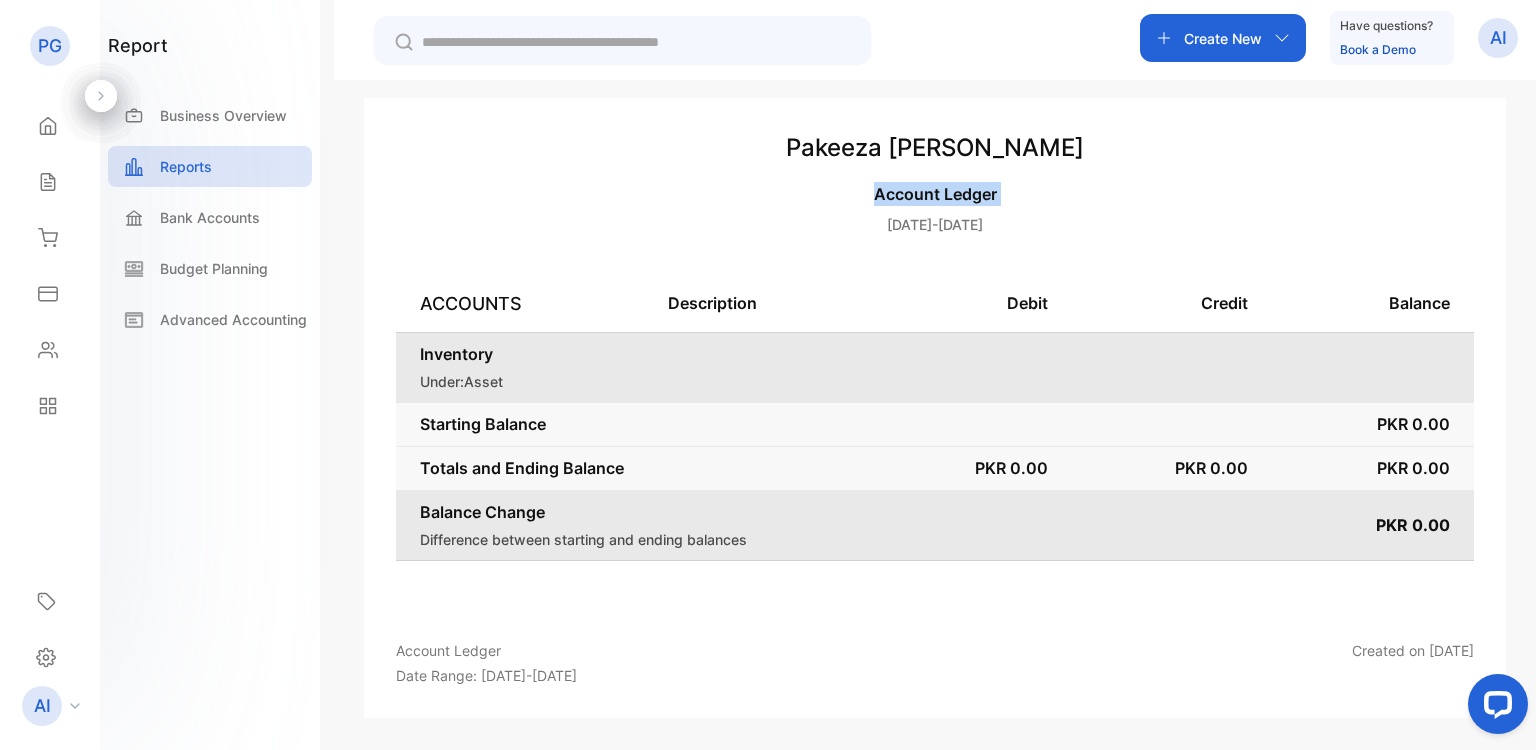 click on "Pakeeza Mart Gojra   Account Ledger Jul 01, 2025-Jul 31, 2025" at bounding box center (935, 202) 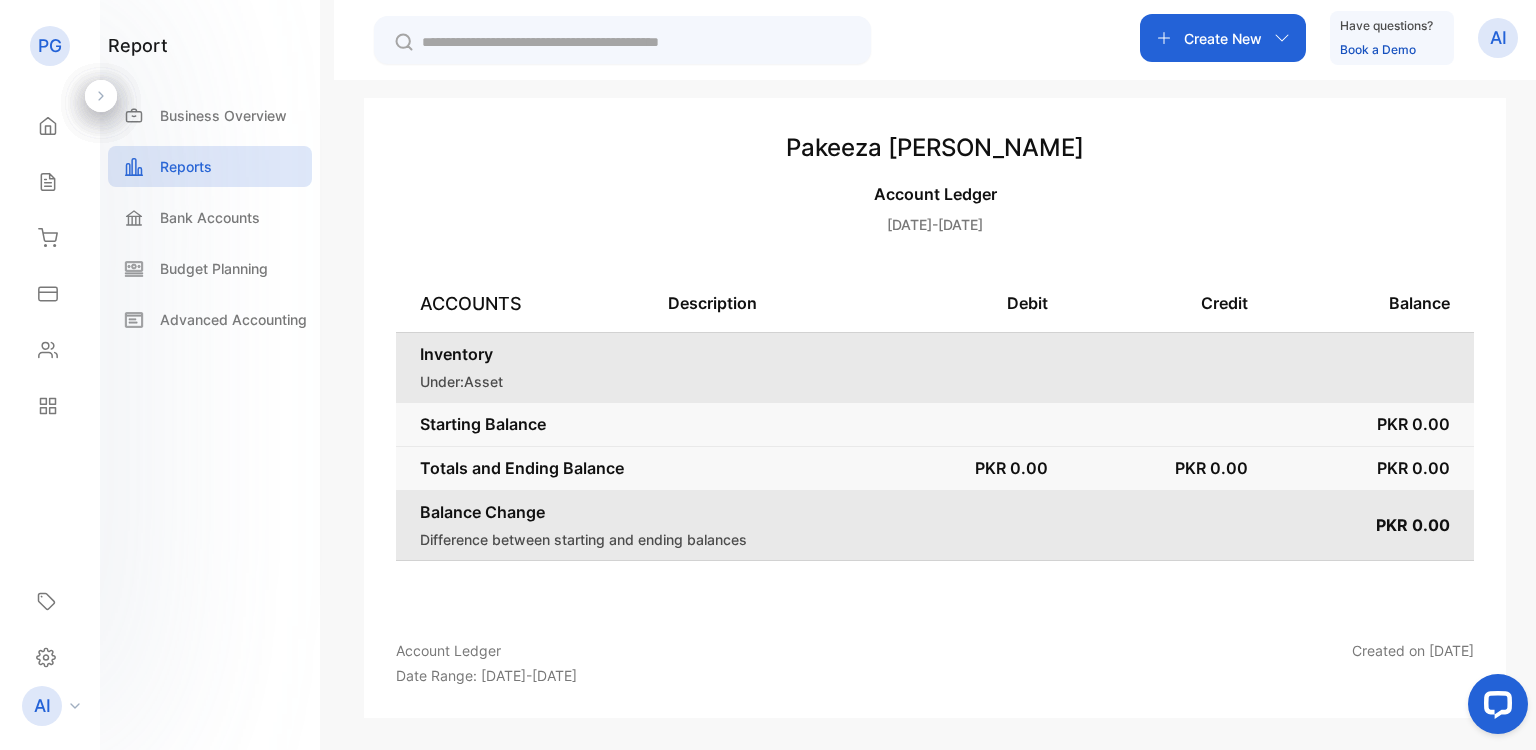 drag, startPoint x: 540, startPoint y: 203, endPoint x: 480, endPoint y: 149, distance: 80.72174 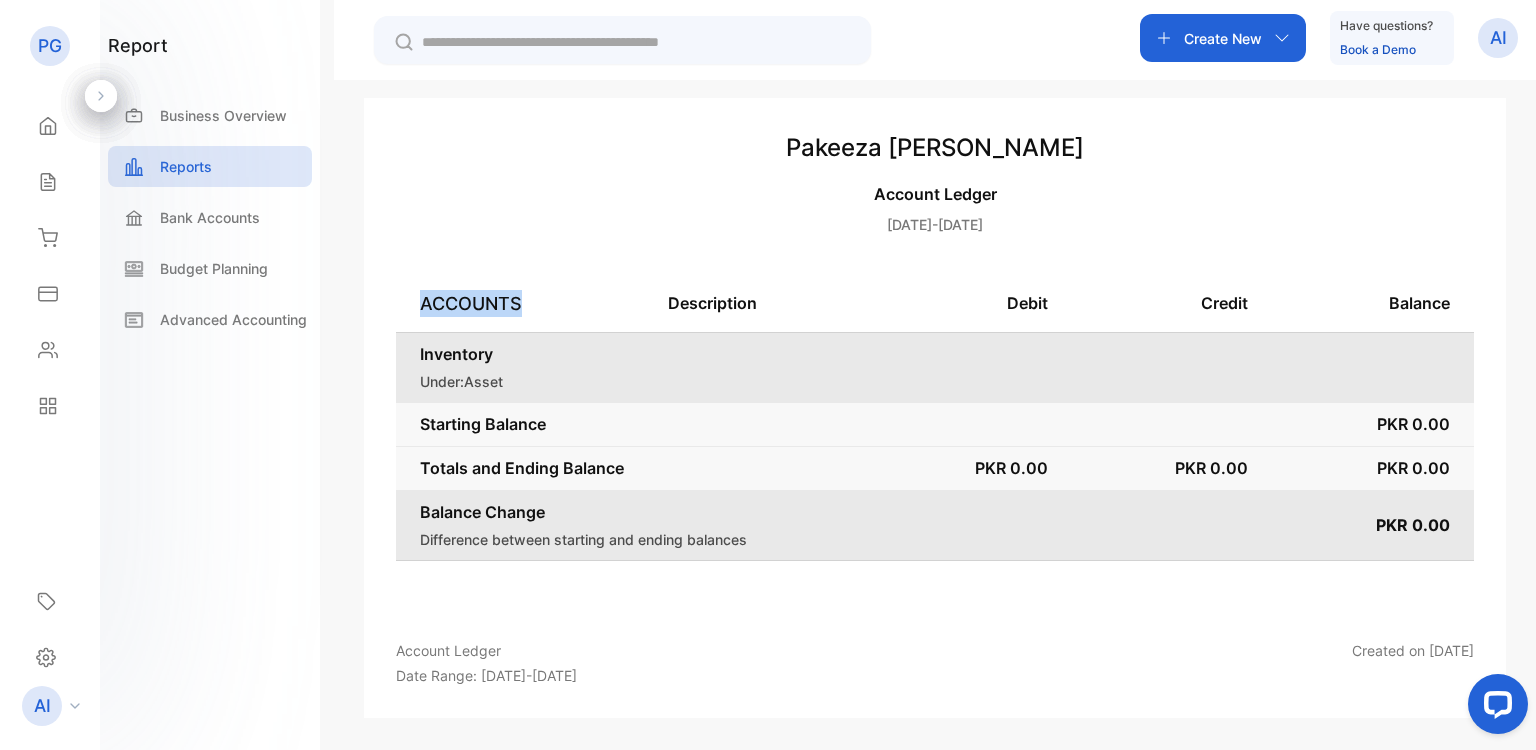 click on "ACCOUNTS" at bounding box center [520, 303] 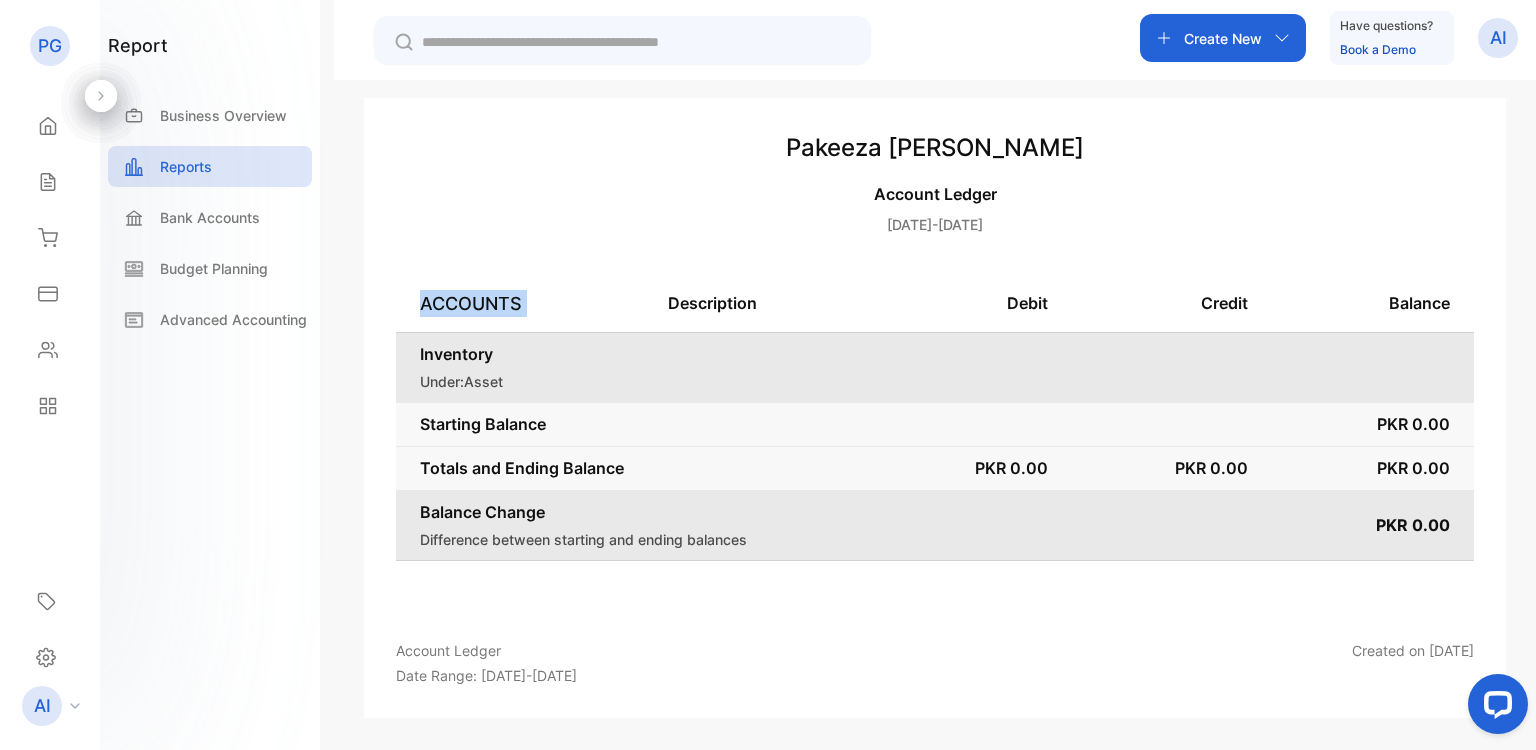 click on "ACCOUNTS" at bounding box center (520, 303) 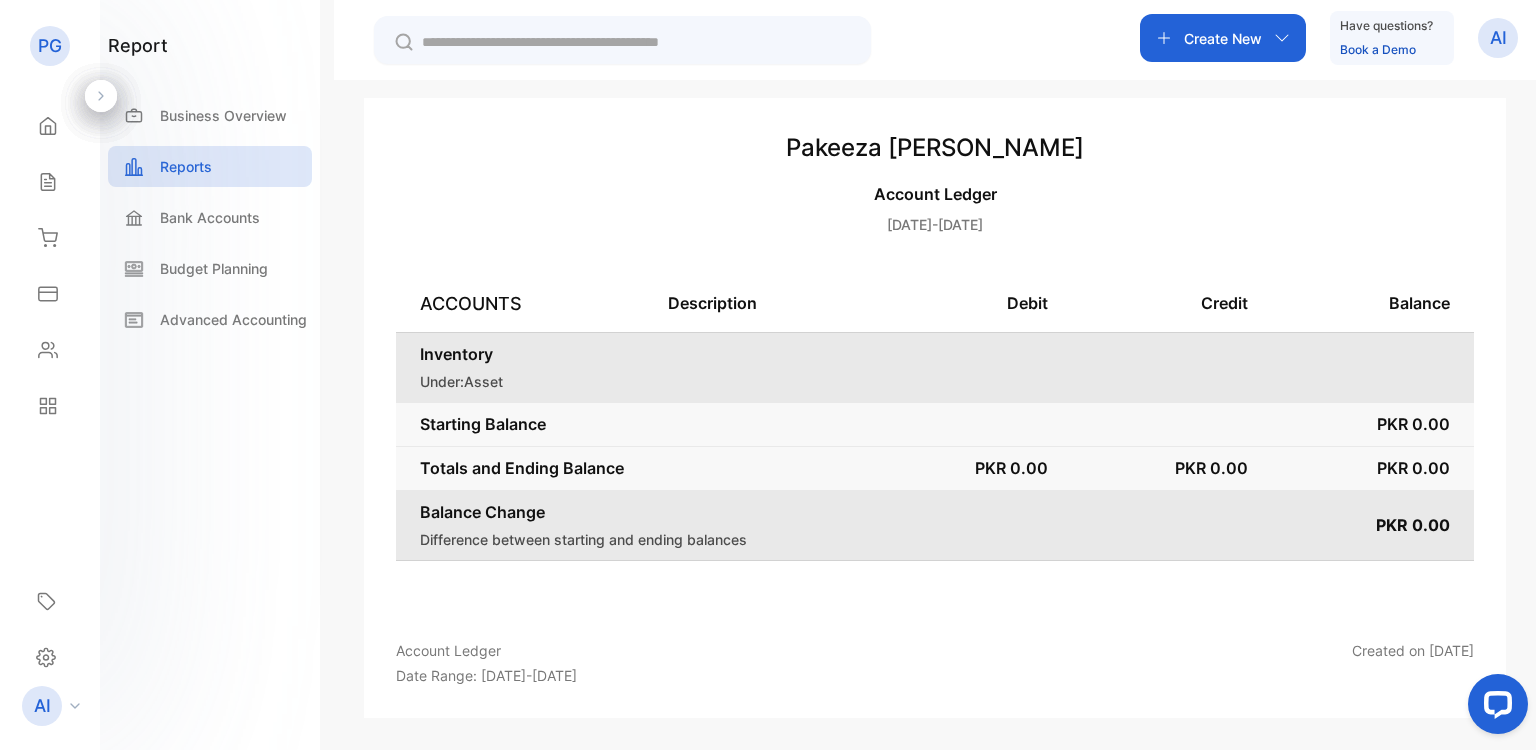 drag, startPoint x: 495, startPoint y: 291, endPoint x: 415, endPoint y: 569, distance: 289.28186 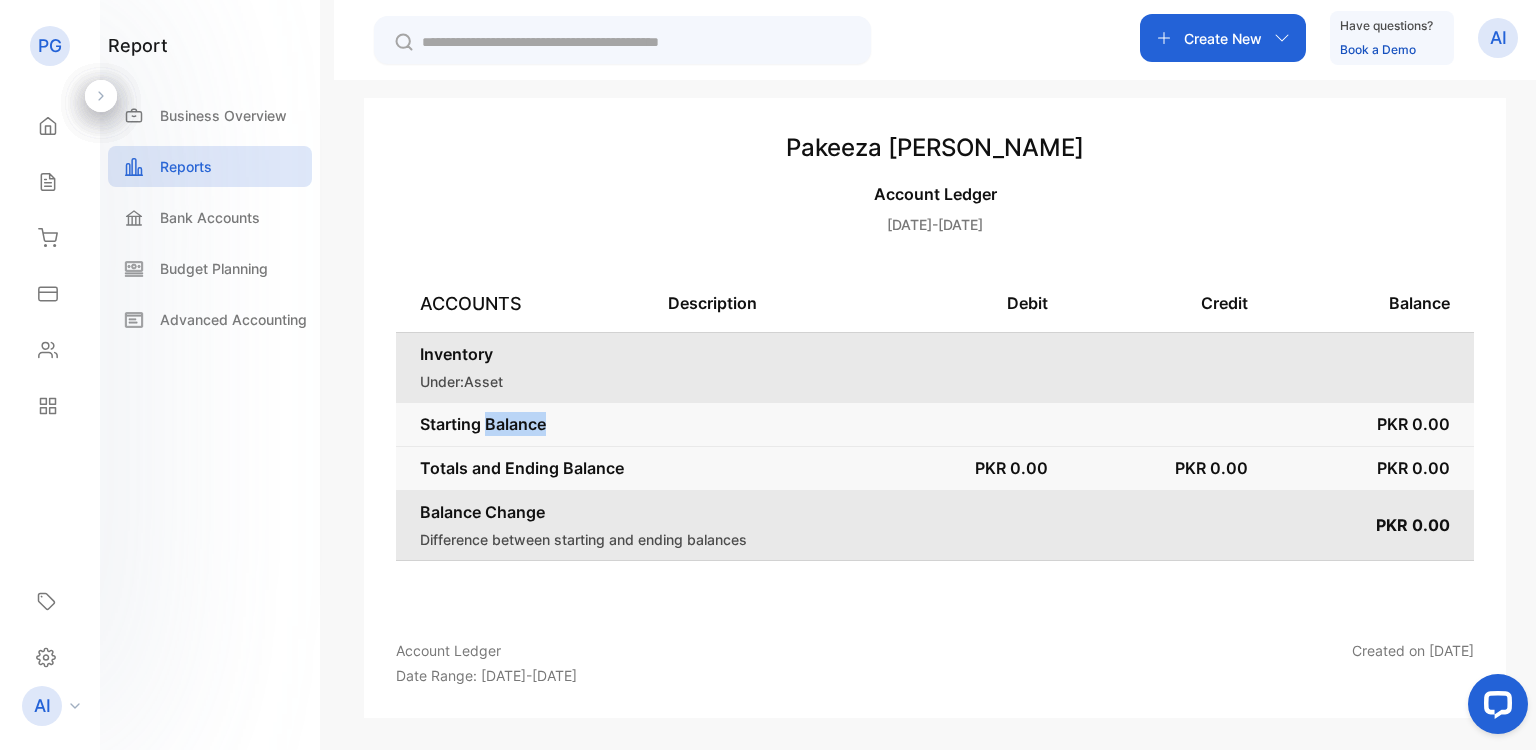 click on "Starting Balance" at bounding box center [834, 424] 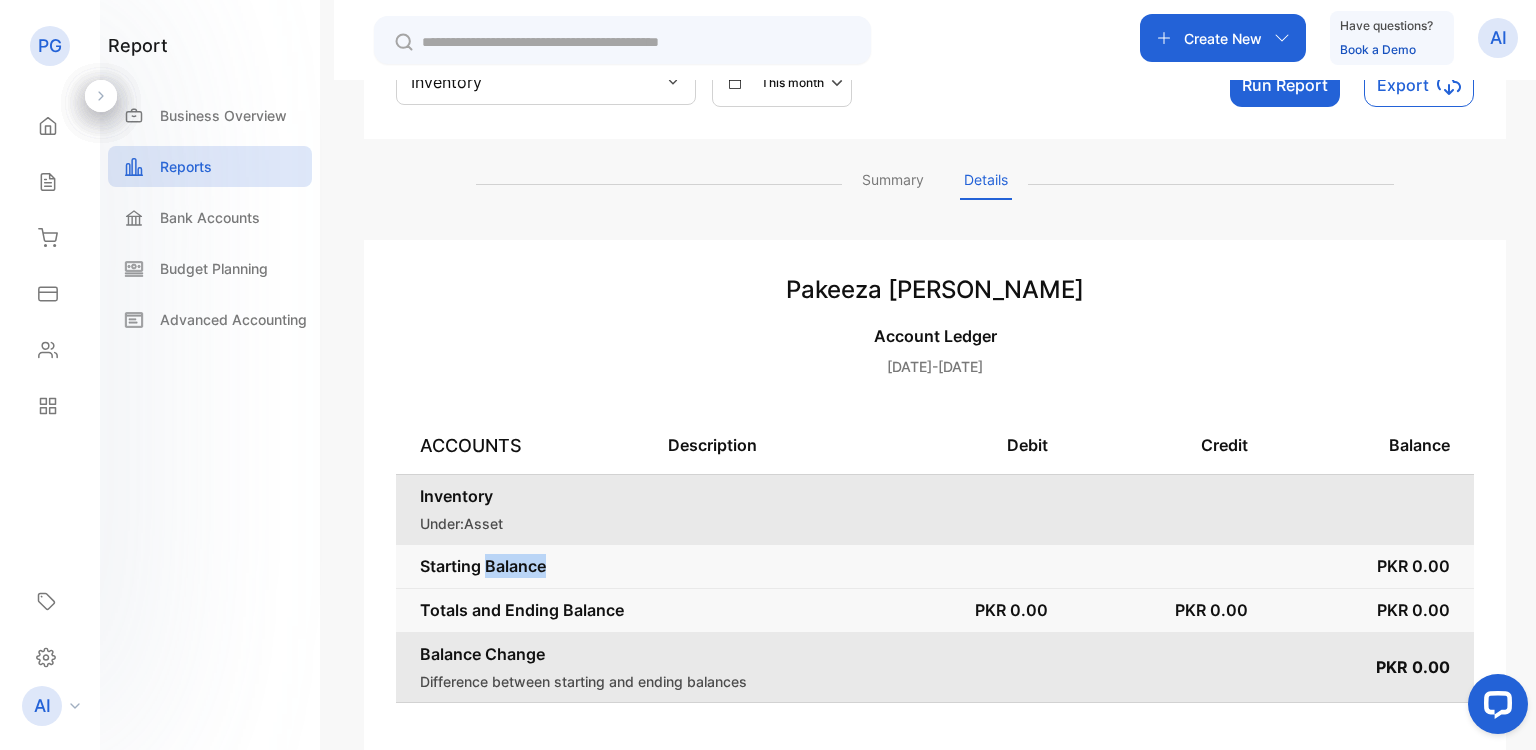 scroll, scrollTop: 0, scrollLeft: 0, axis: both 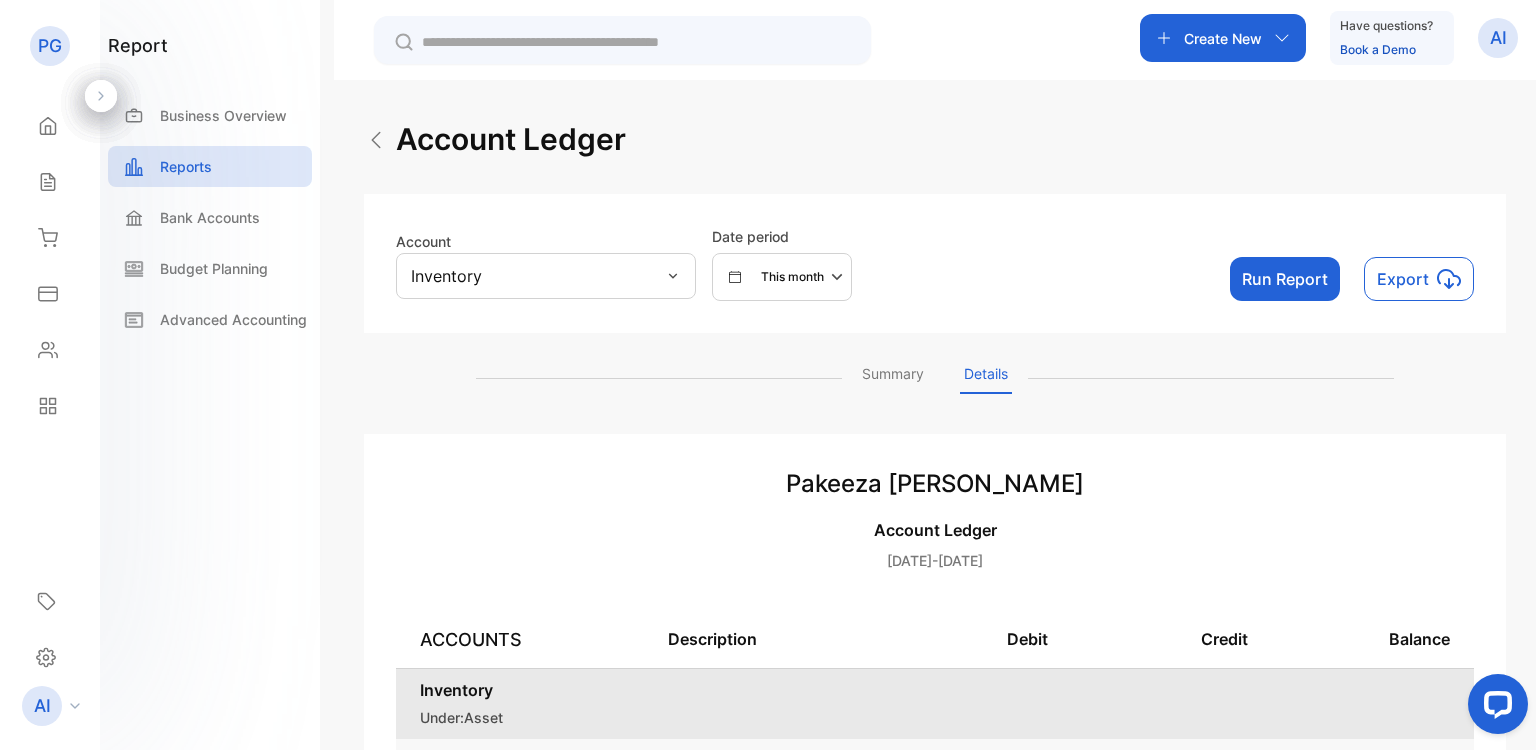 click on "Summary" at bounding box center (893, 378) 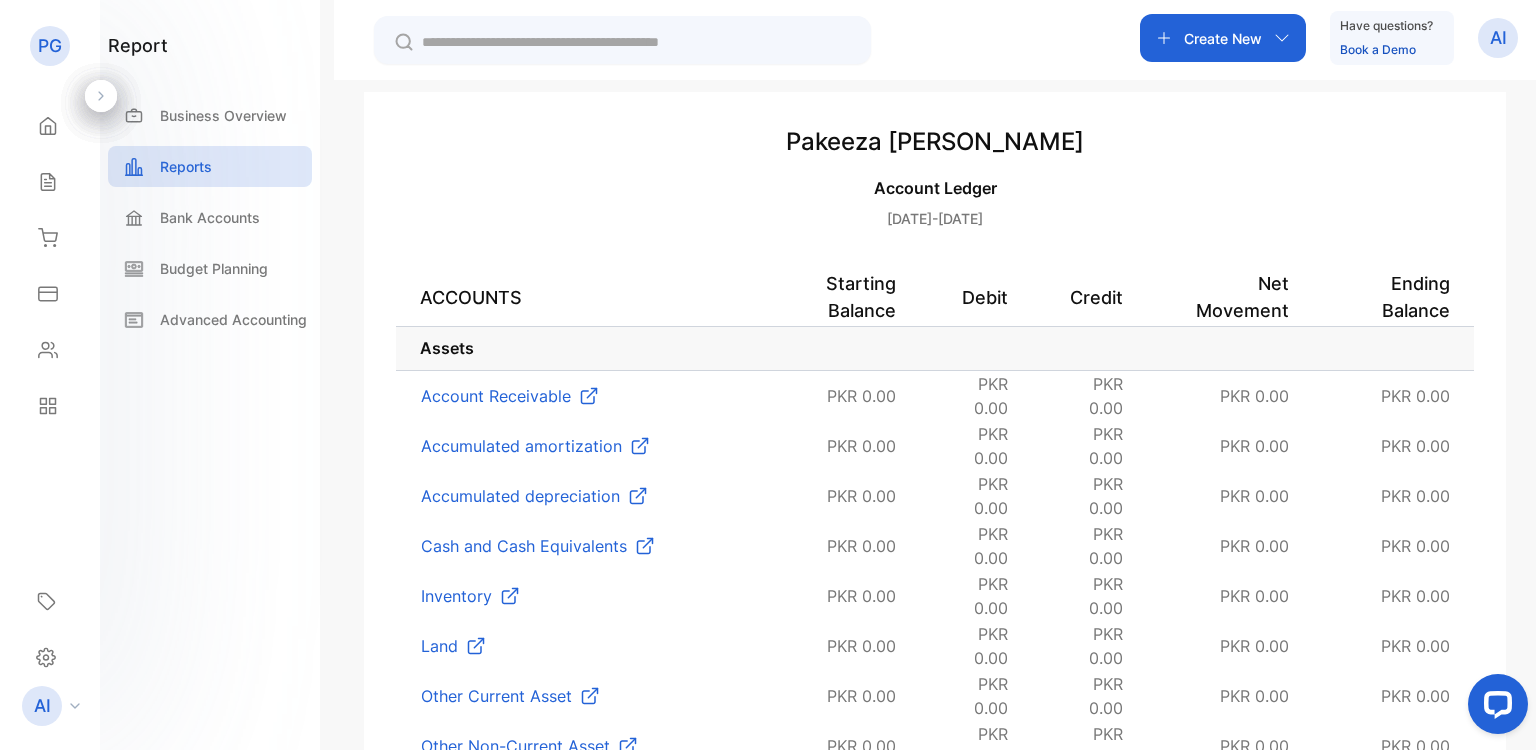 scroll, scrollTop: 304, scrollLeft: 0, axis: vertical 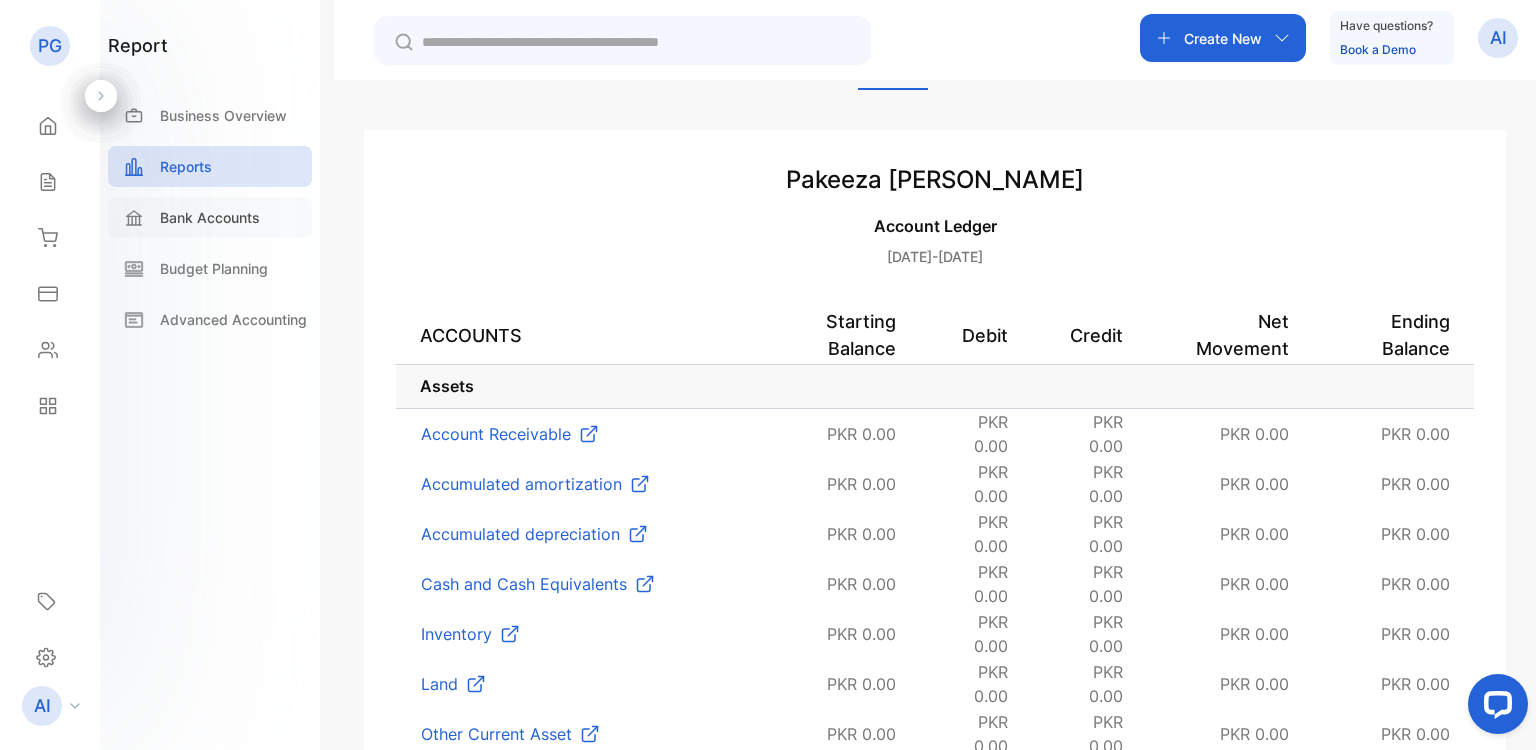 click on "Bank Accounts" at bounding box center (210, 217) 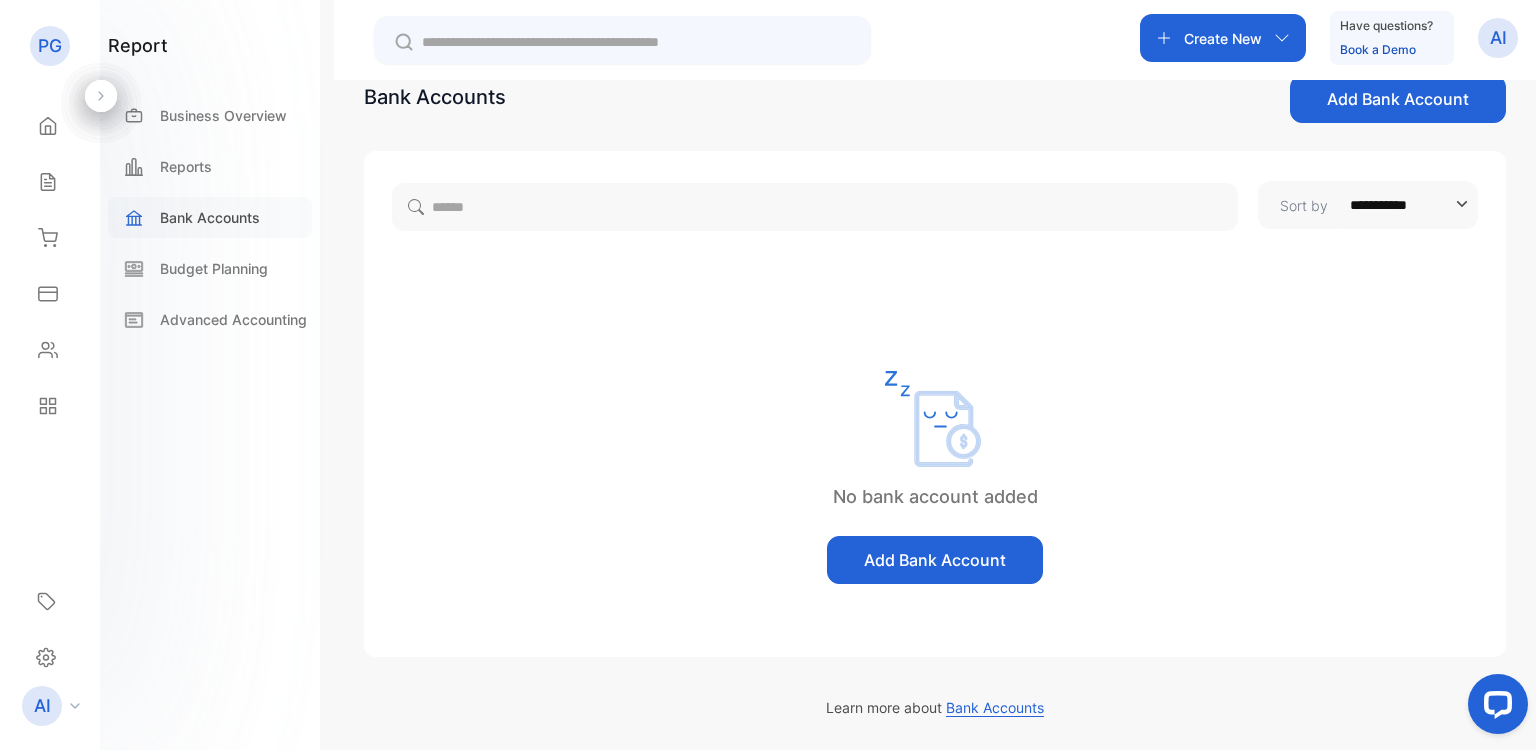 scroll, scrollTop: 42, scrollLeft: 0, axis: vertical 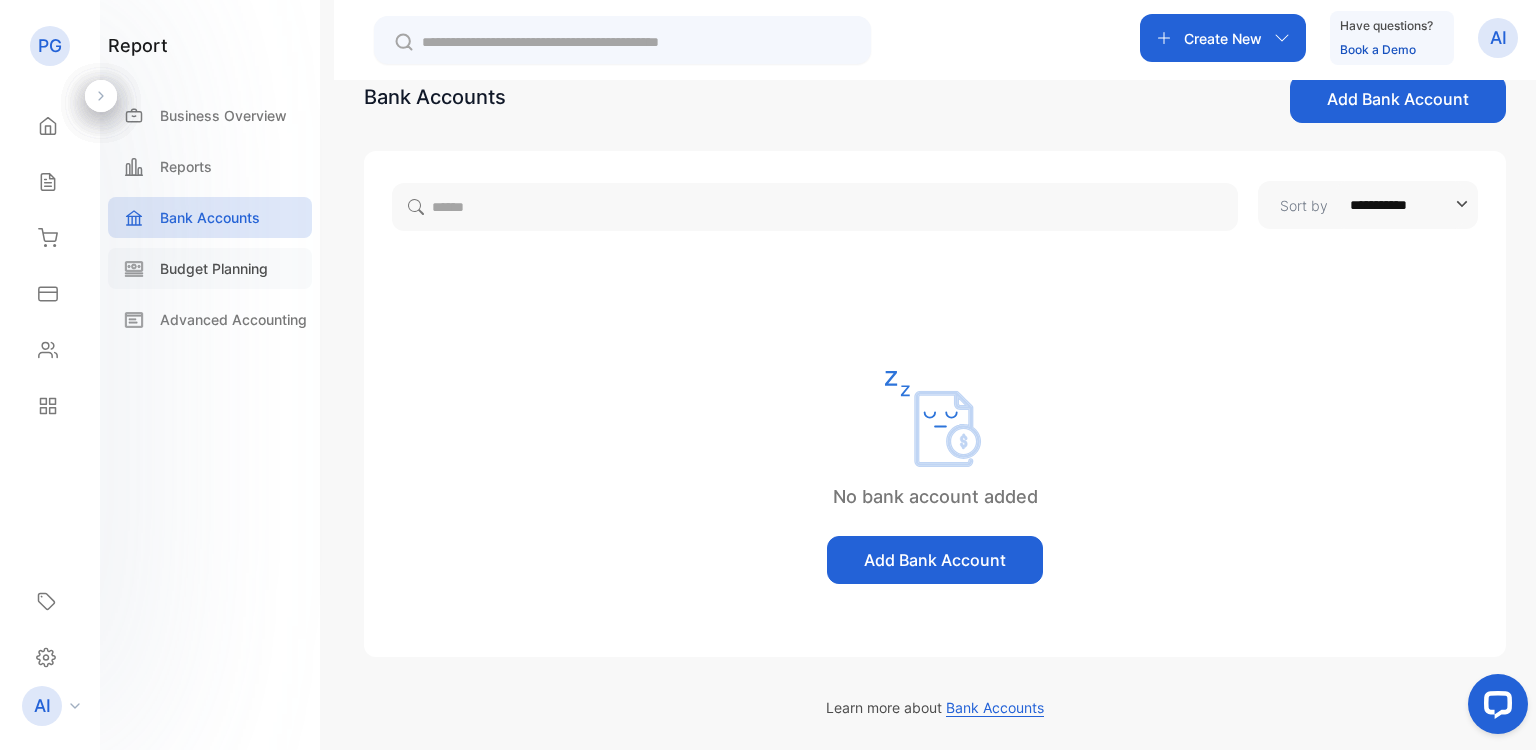 click on "Budget Planning" at bounding box center [210, 268] 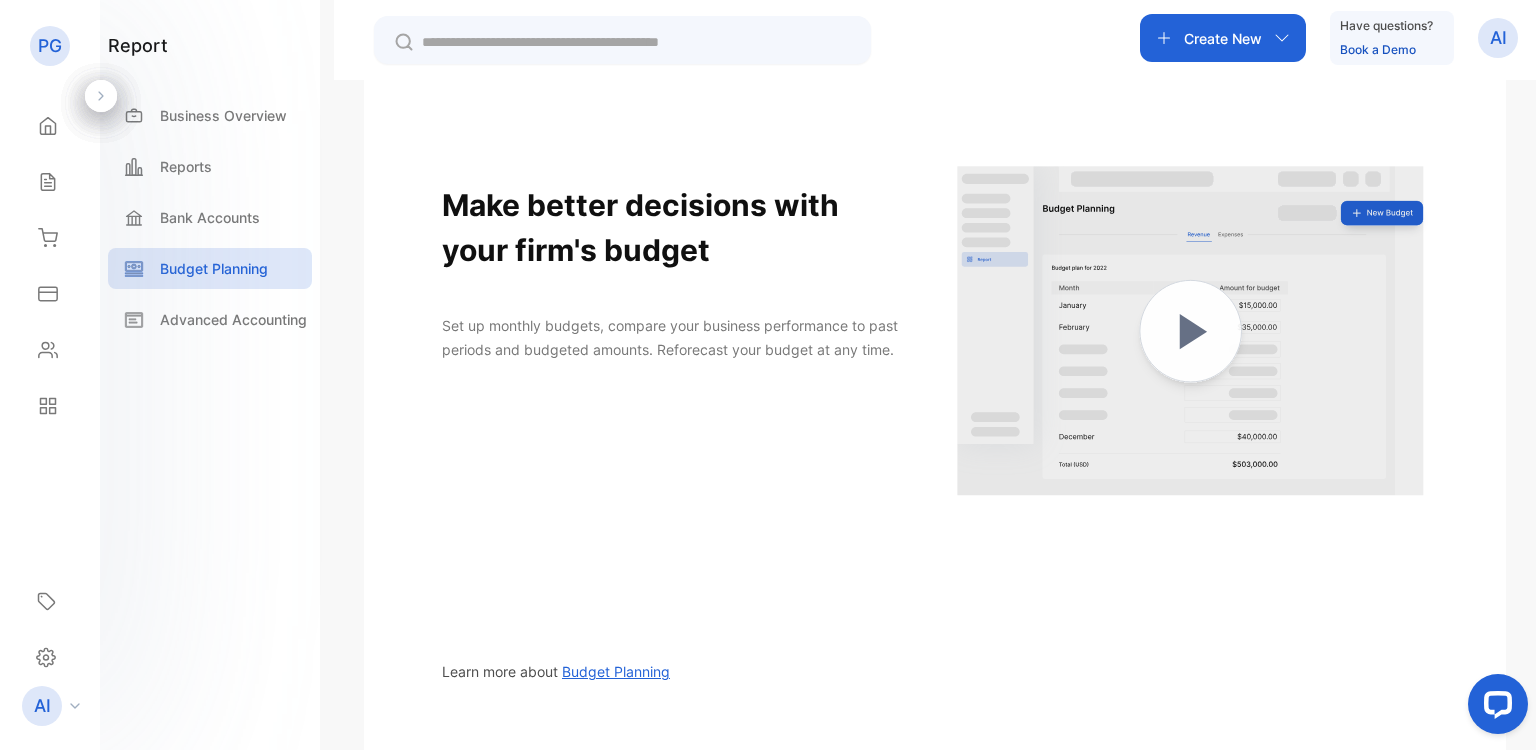 scroll, scrollTop: 398, scrollLeft: 0, axis: vertical 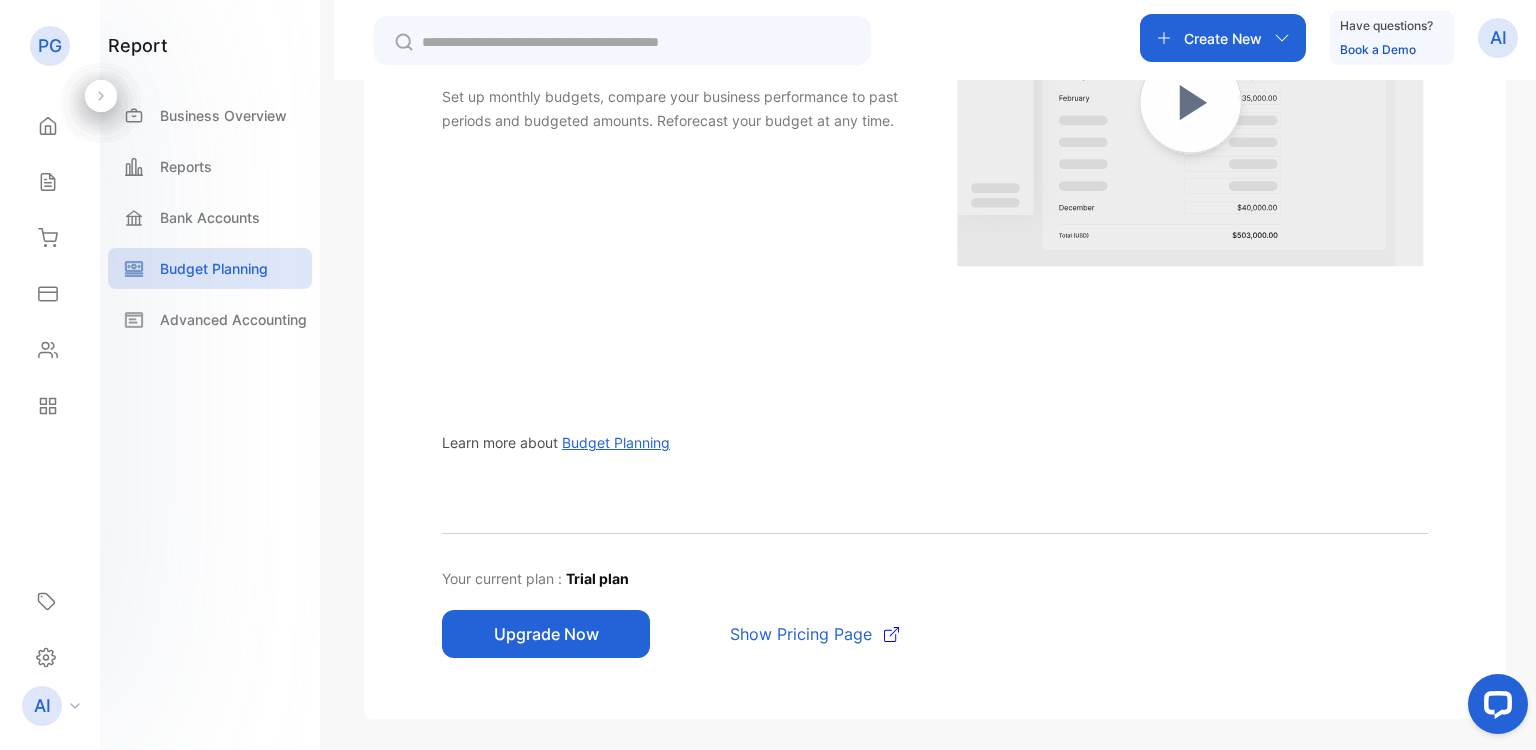 click on "Your current plan :   Trial plan" at bounding box center (935, 578) 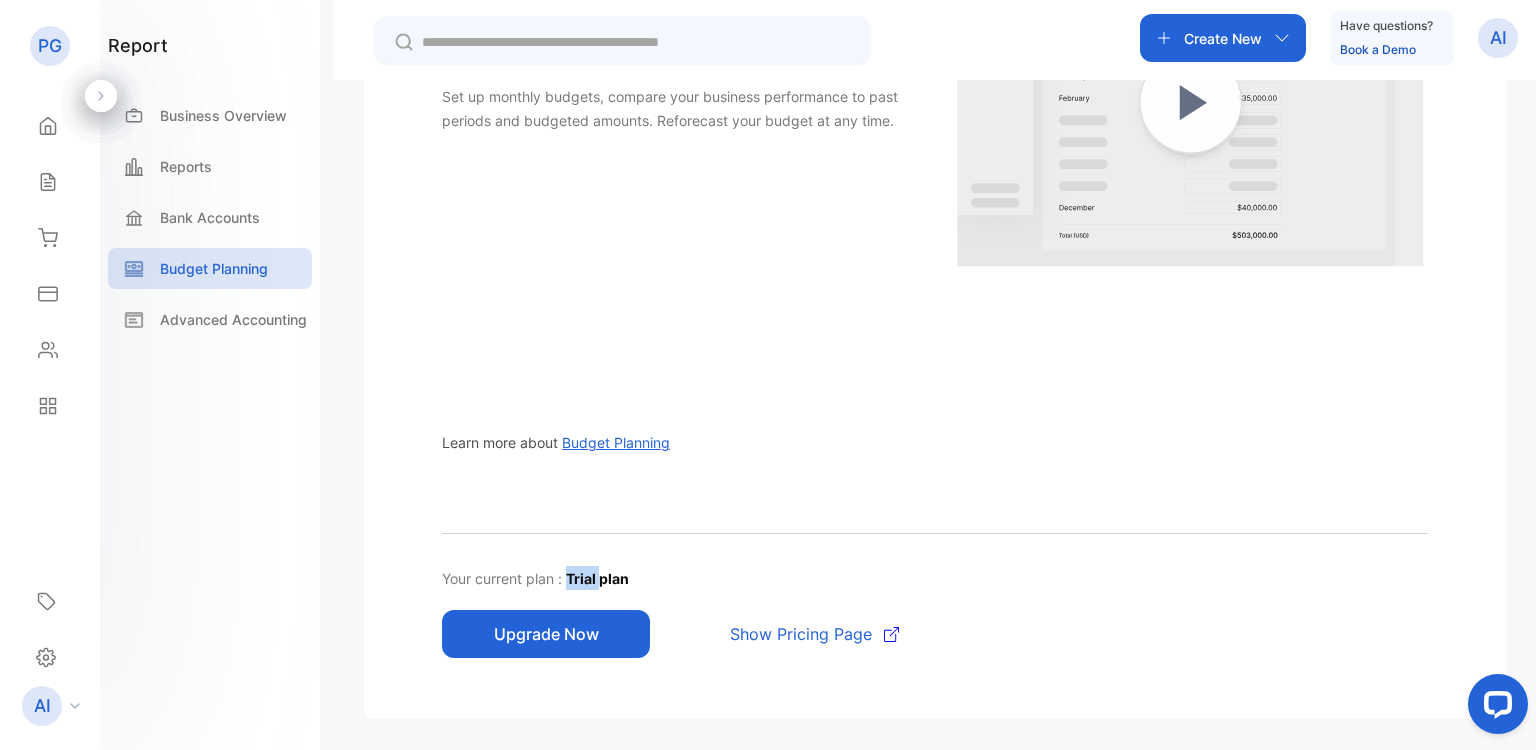 click on "Your current plan :   Trial plan" at bounding box center [935, 578] 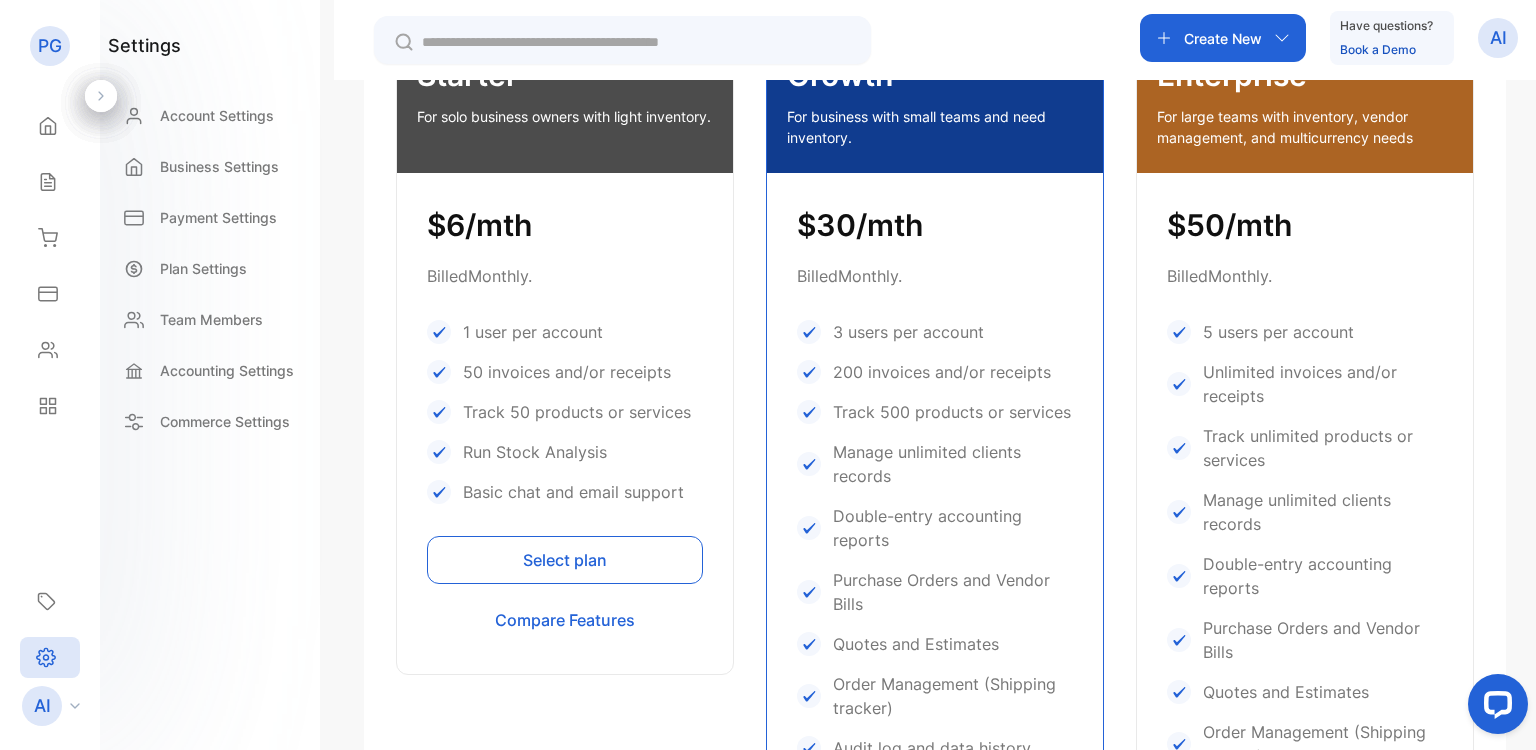 scroll, scrollTop: 599, scrollLeft: 0, axis: vertical 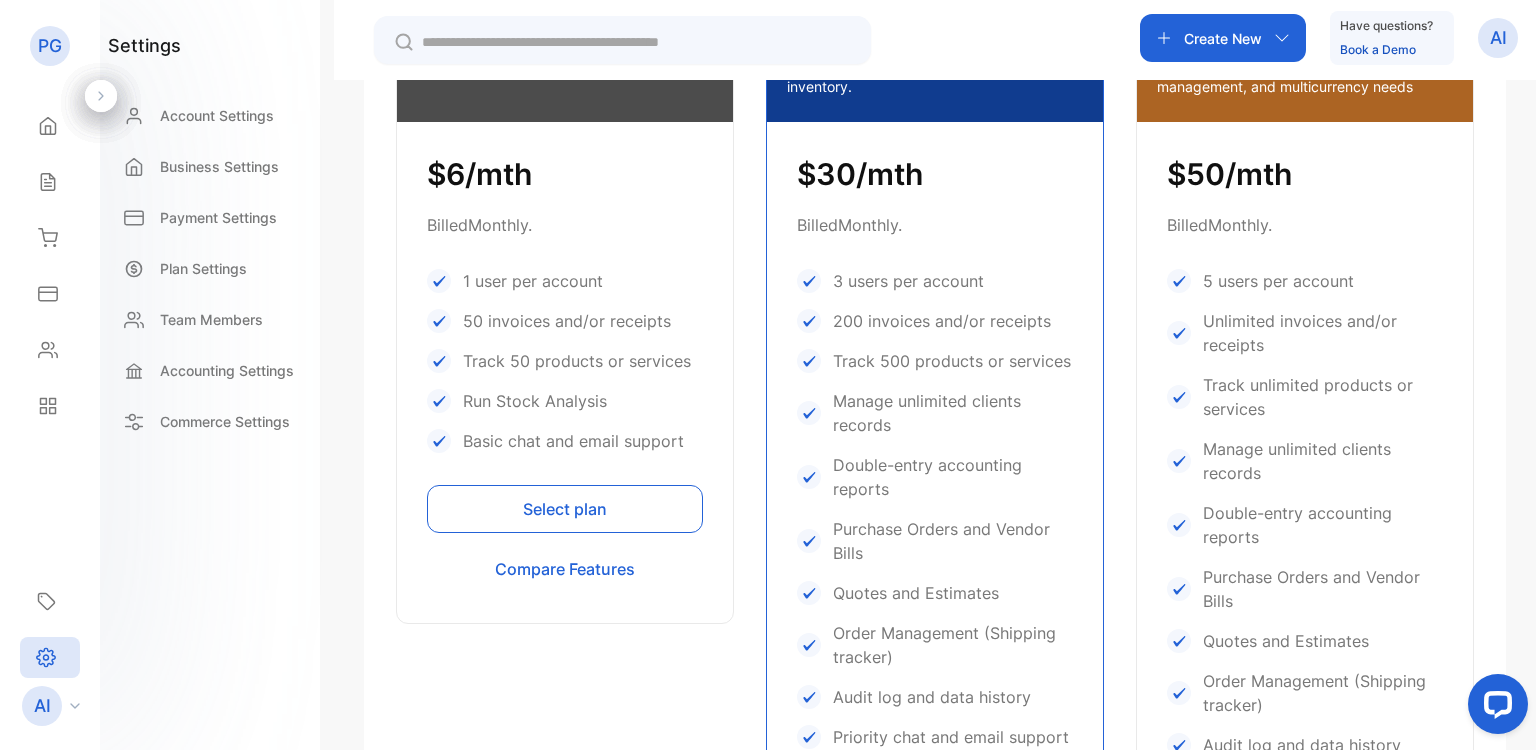 click on "Select plan" at bounding box center [565, 509] 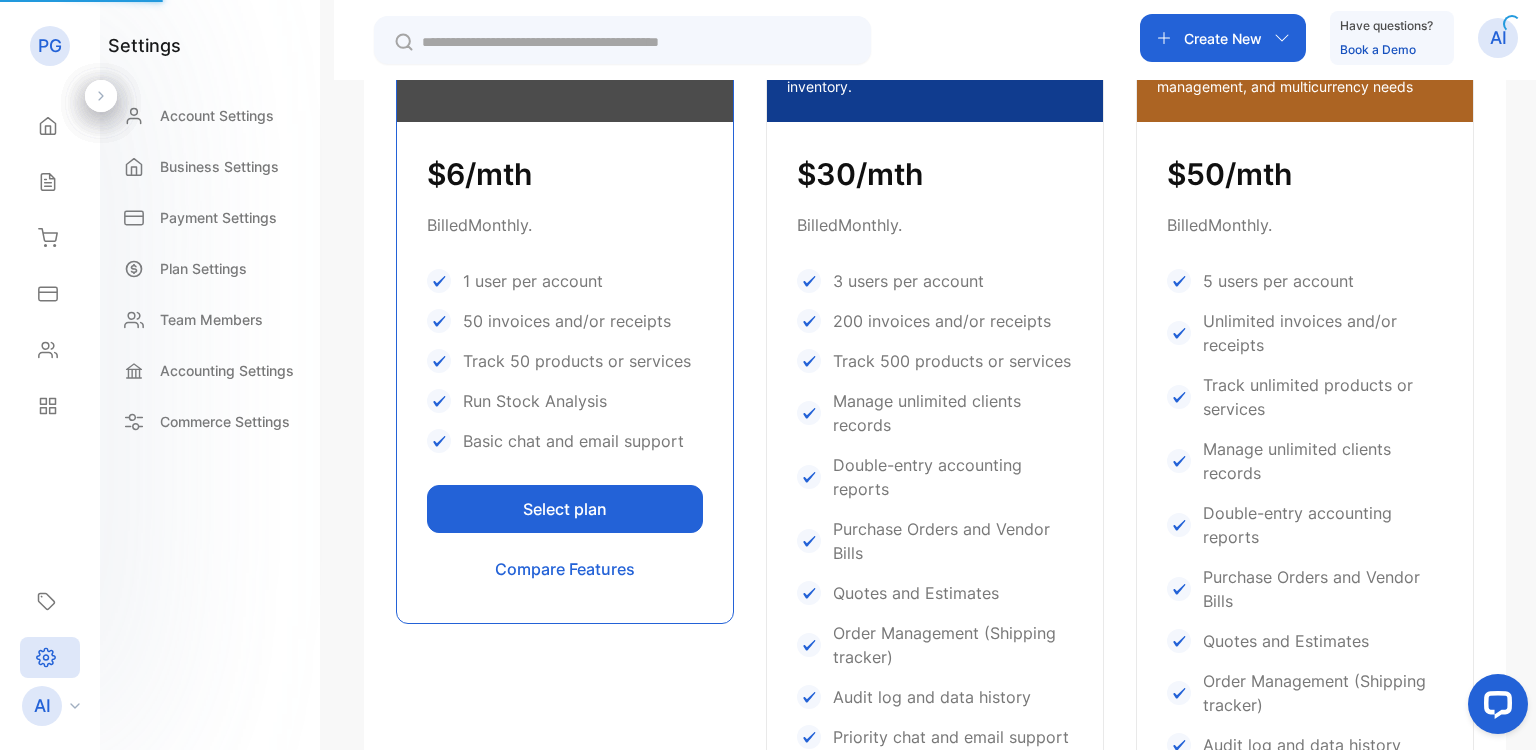 scroll, scrollTop: 532, scrollLeft: 0, axis: vertical 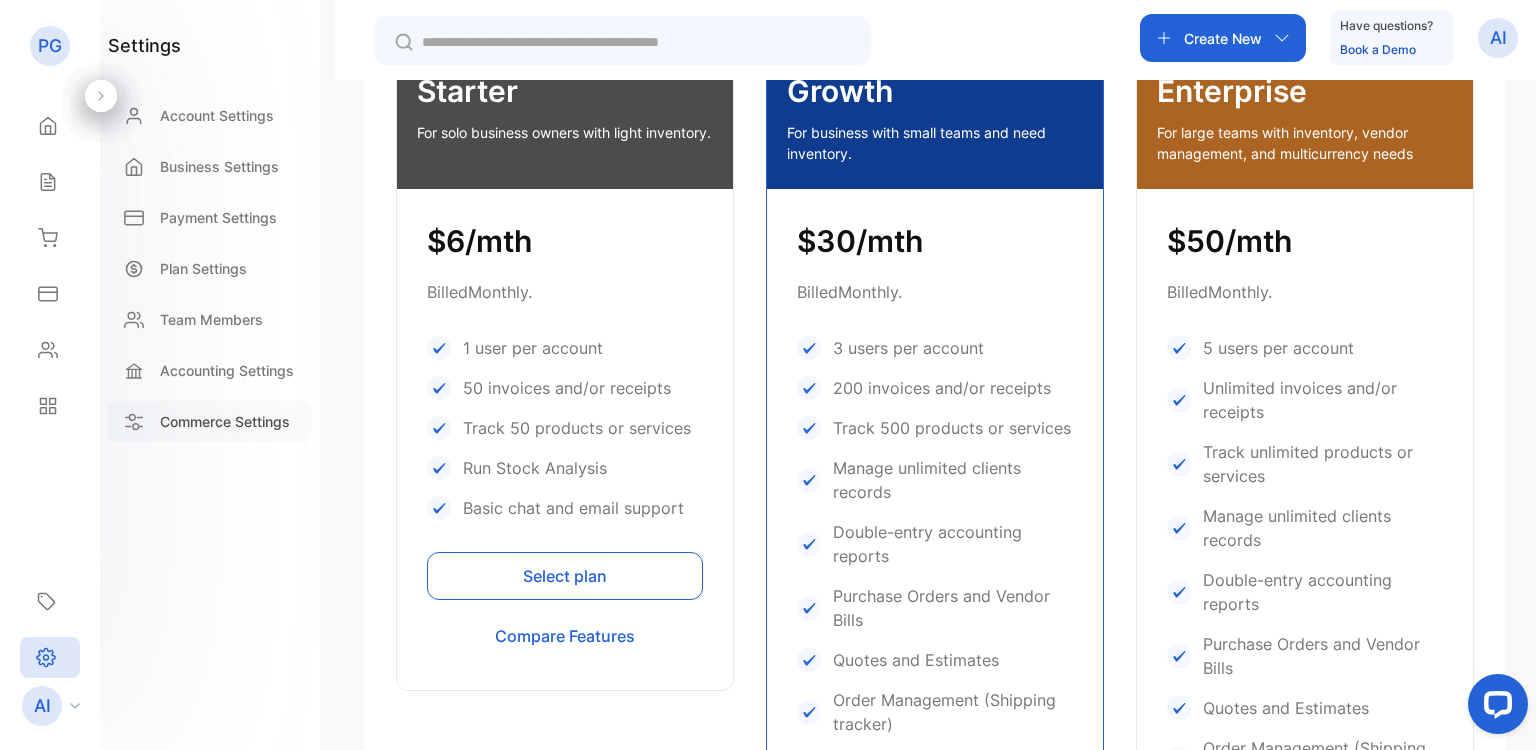 click on "Commerce Settings" at bounding box center [225, 421] 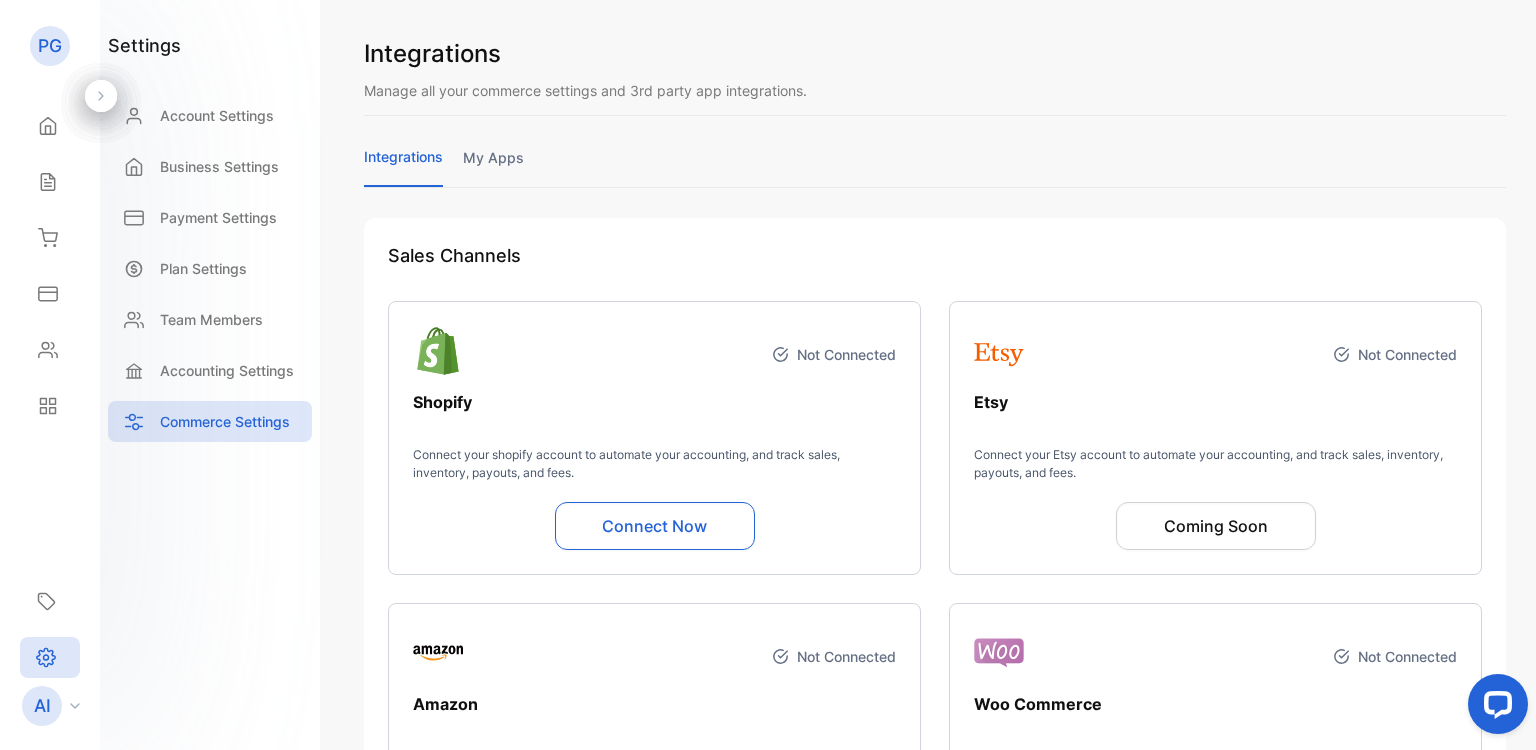 scroll, scrollTop: 0, scrollLeft: 0, axis: both 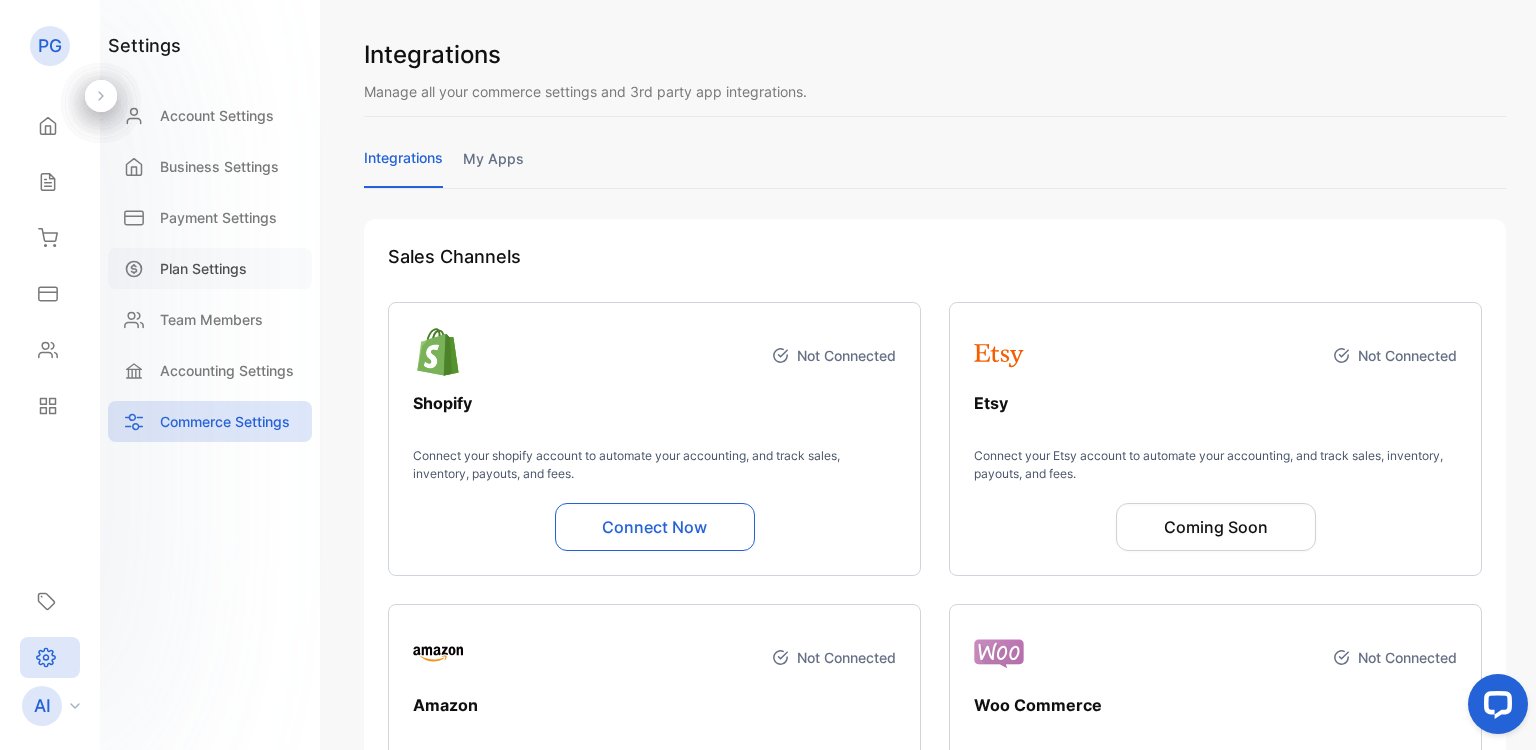 click on "Plan Settings" at bounding box center (210, 268) 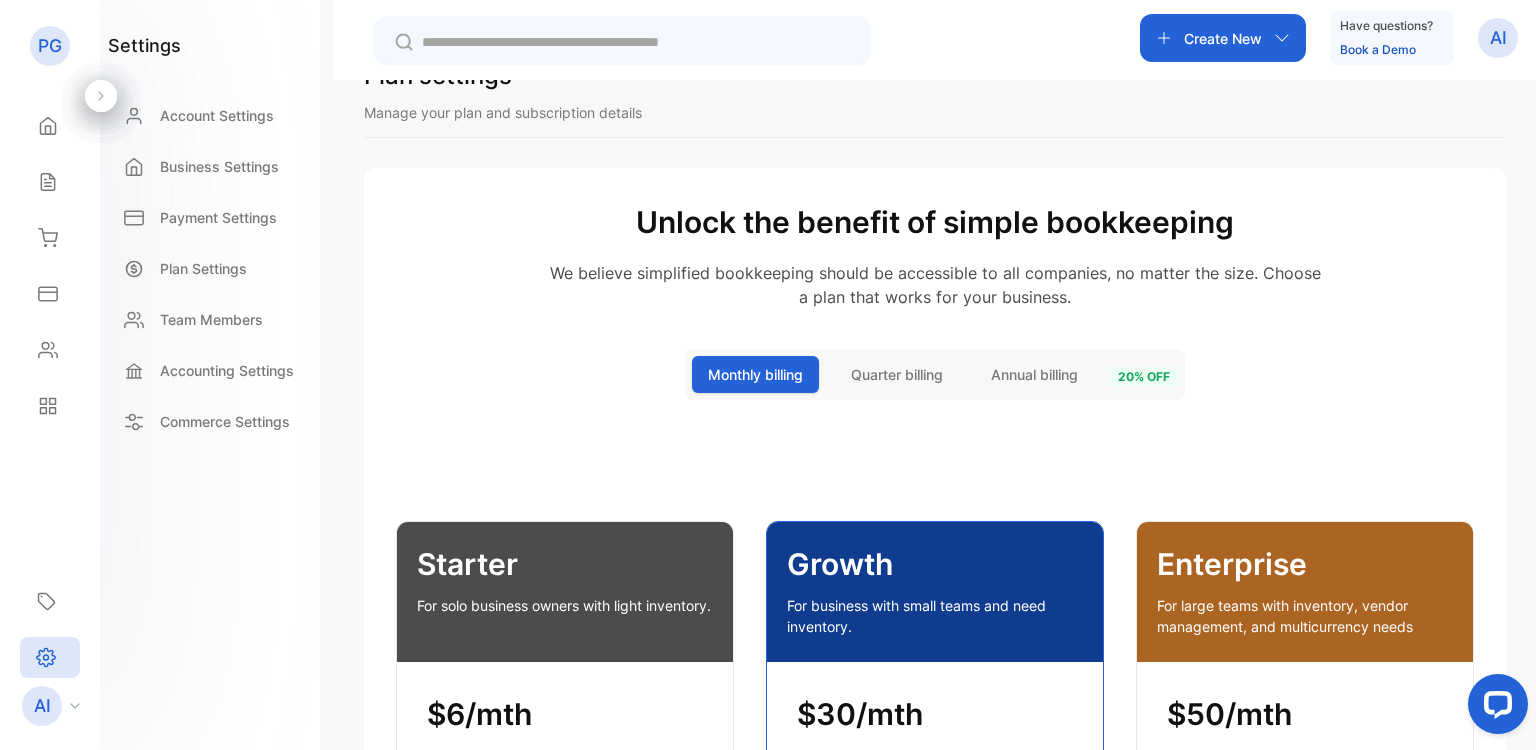 scroll, scrollTop: 100, scrollLeft: 0, axis: vertical 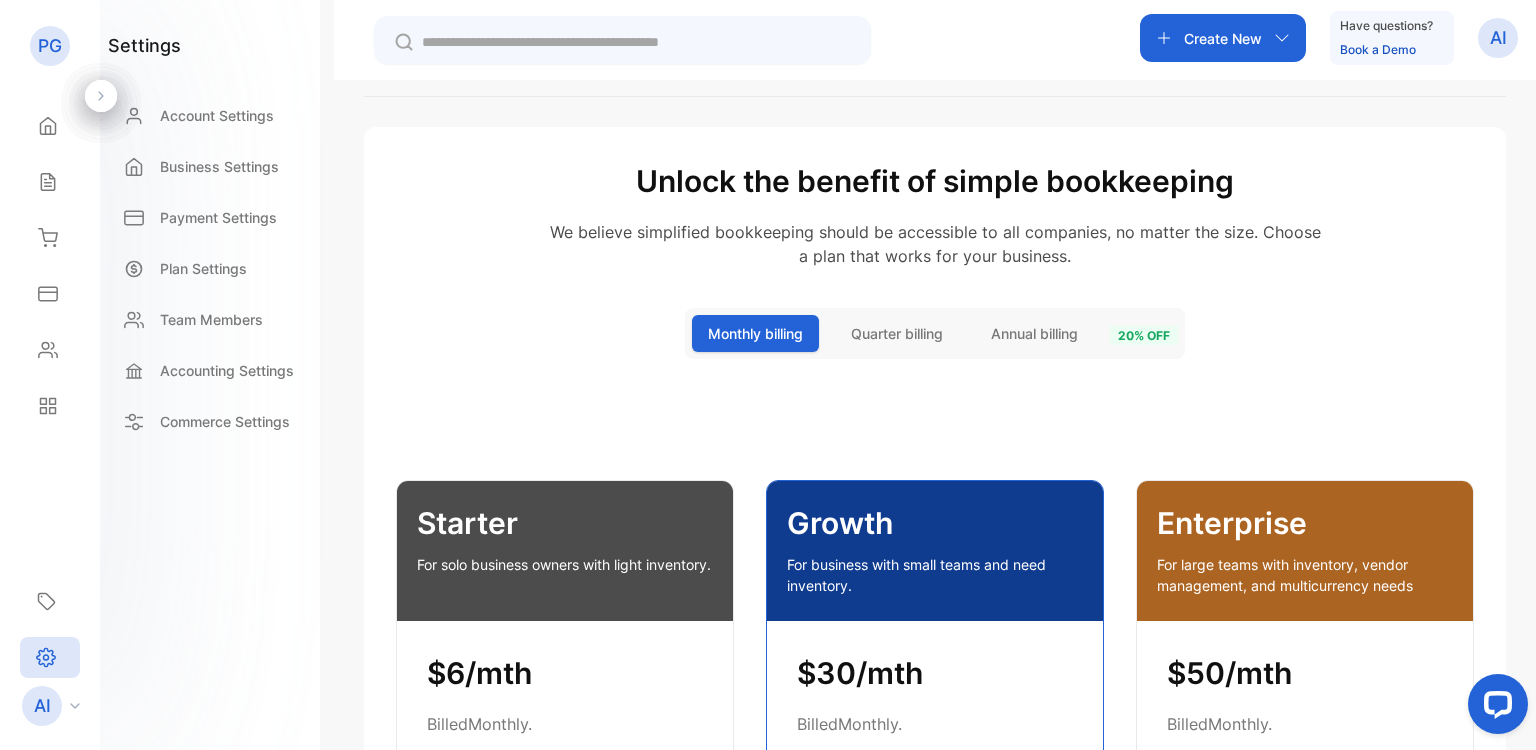 click on "Quarter billing" at bounding box center [897, 333] 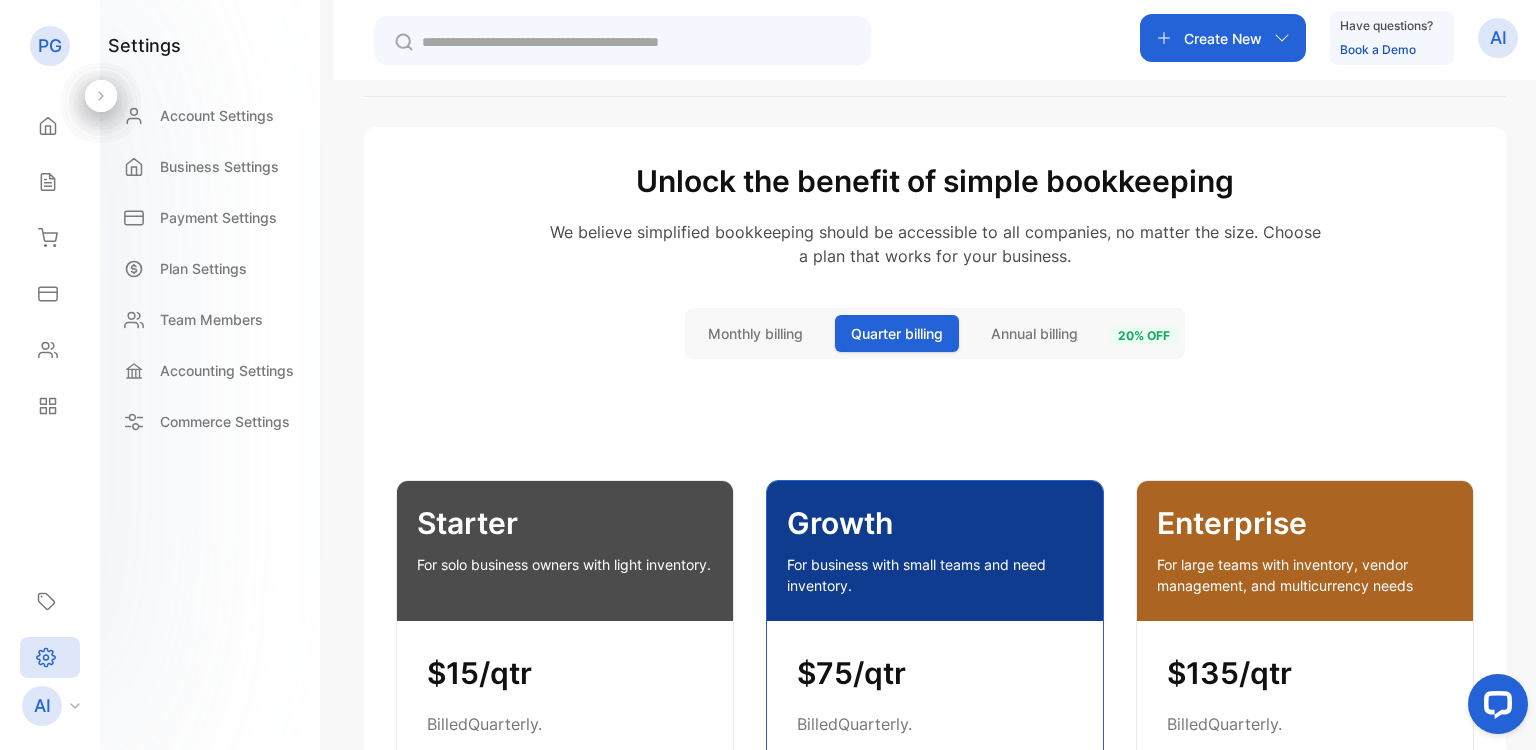 click on "Annual billing" at bounding box center [1034, 333] 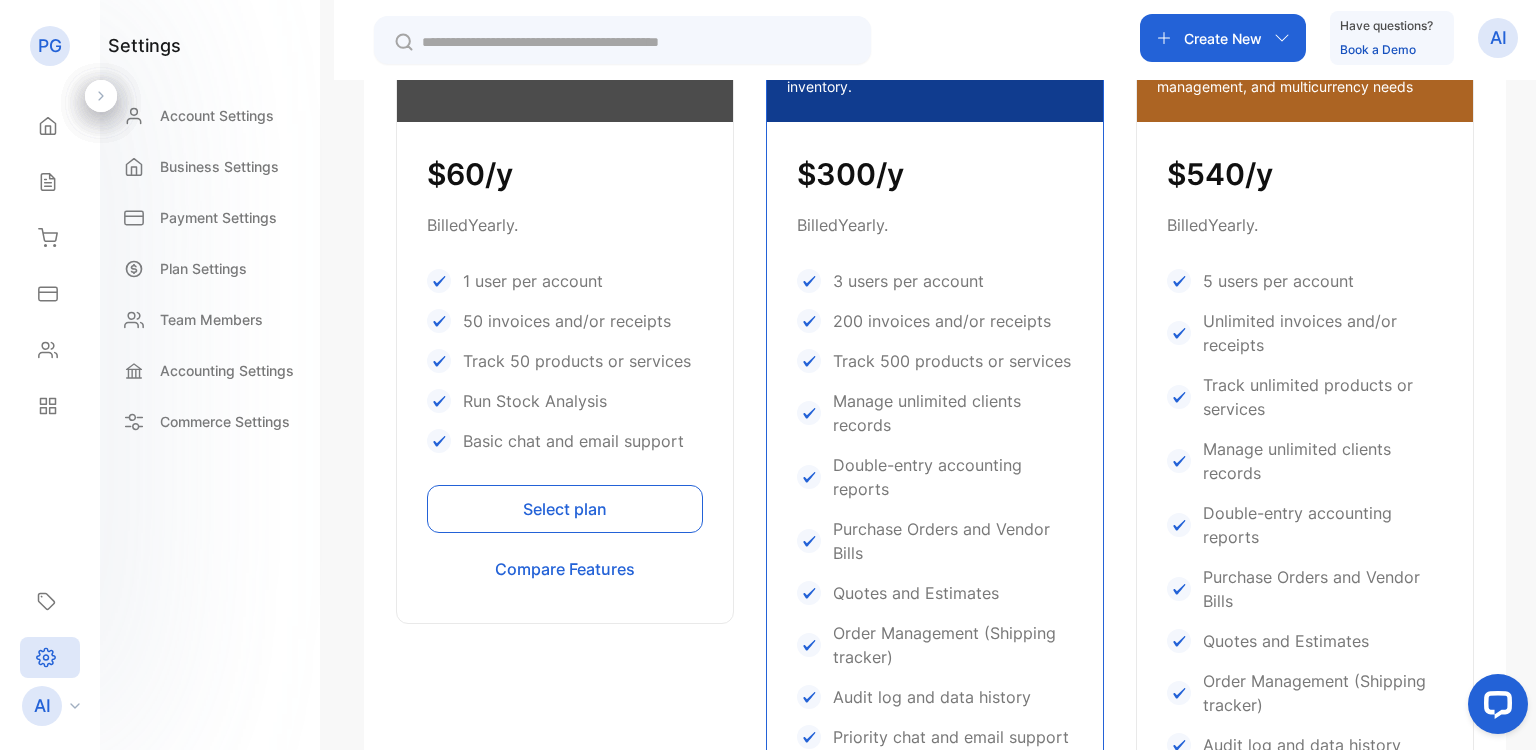 scroll, scrollTop: 600, scrollLeft: 0, axis: vertical 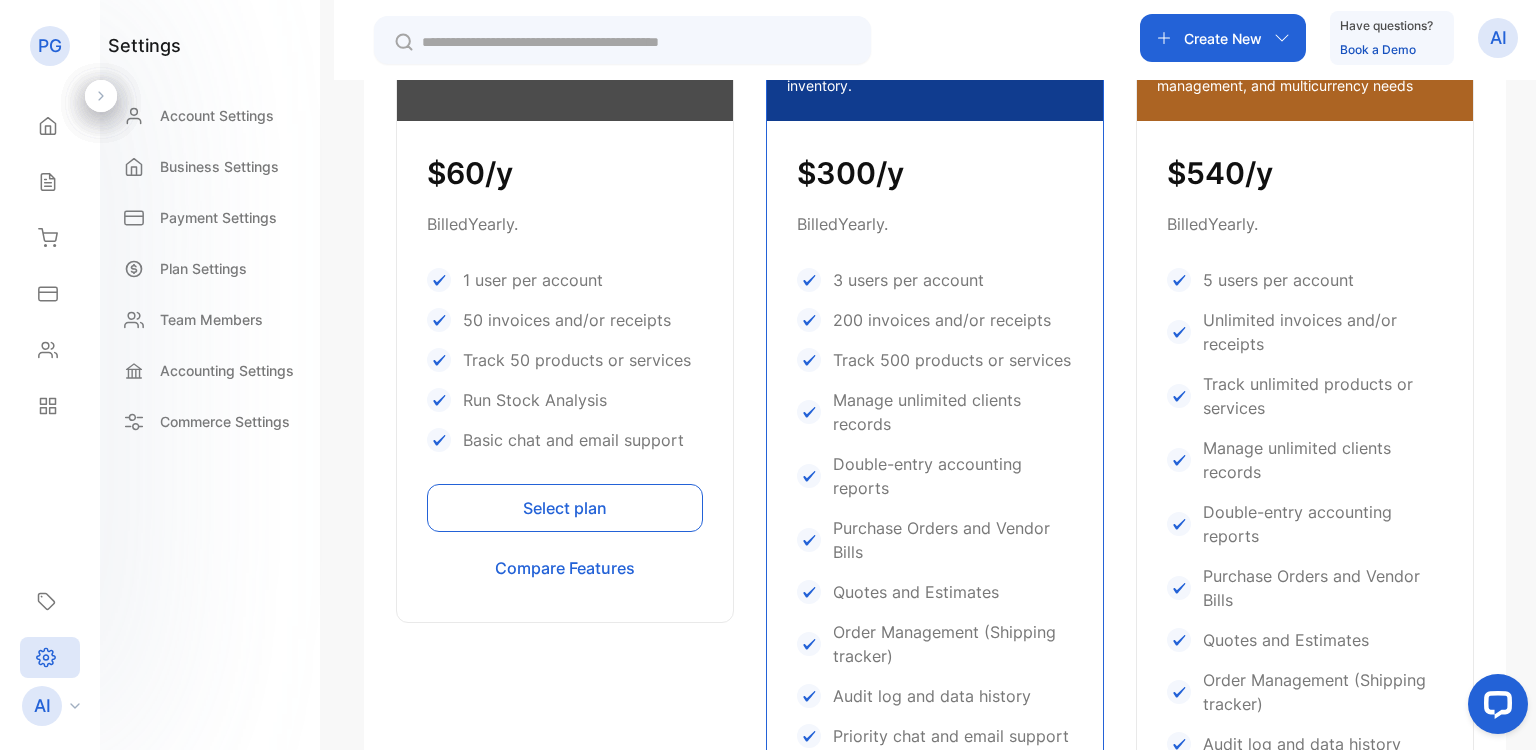 click on "Select plan" at bounding box center (565, 508) 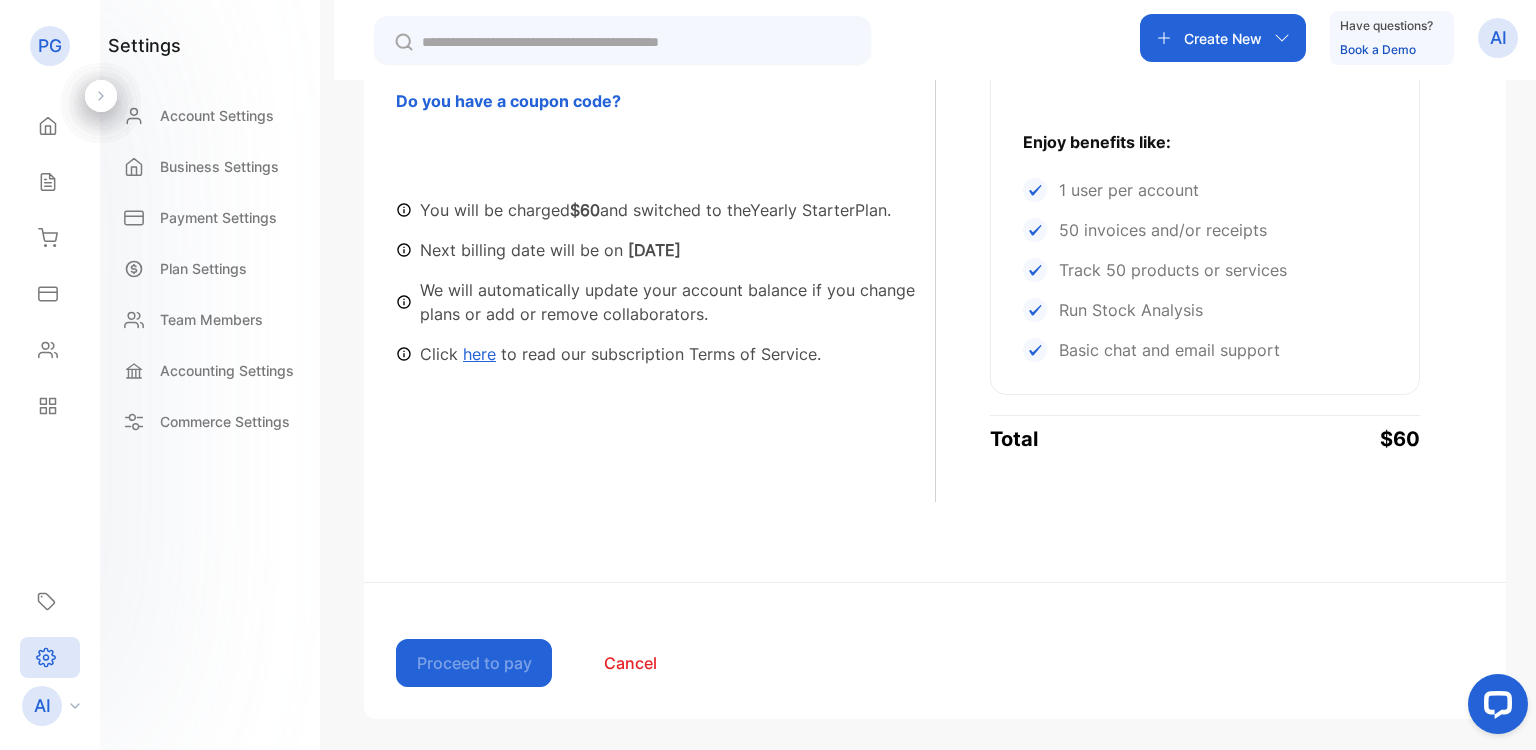 click on "here" at bounding box center [479, 354] 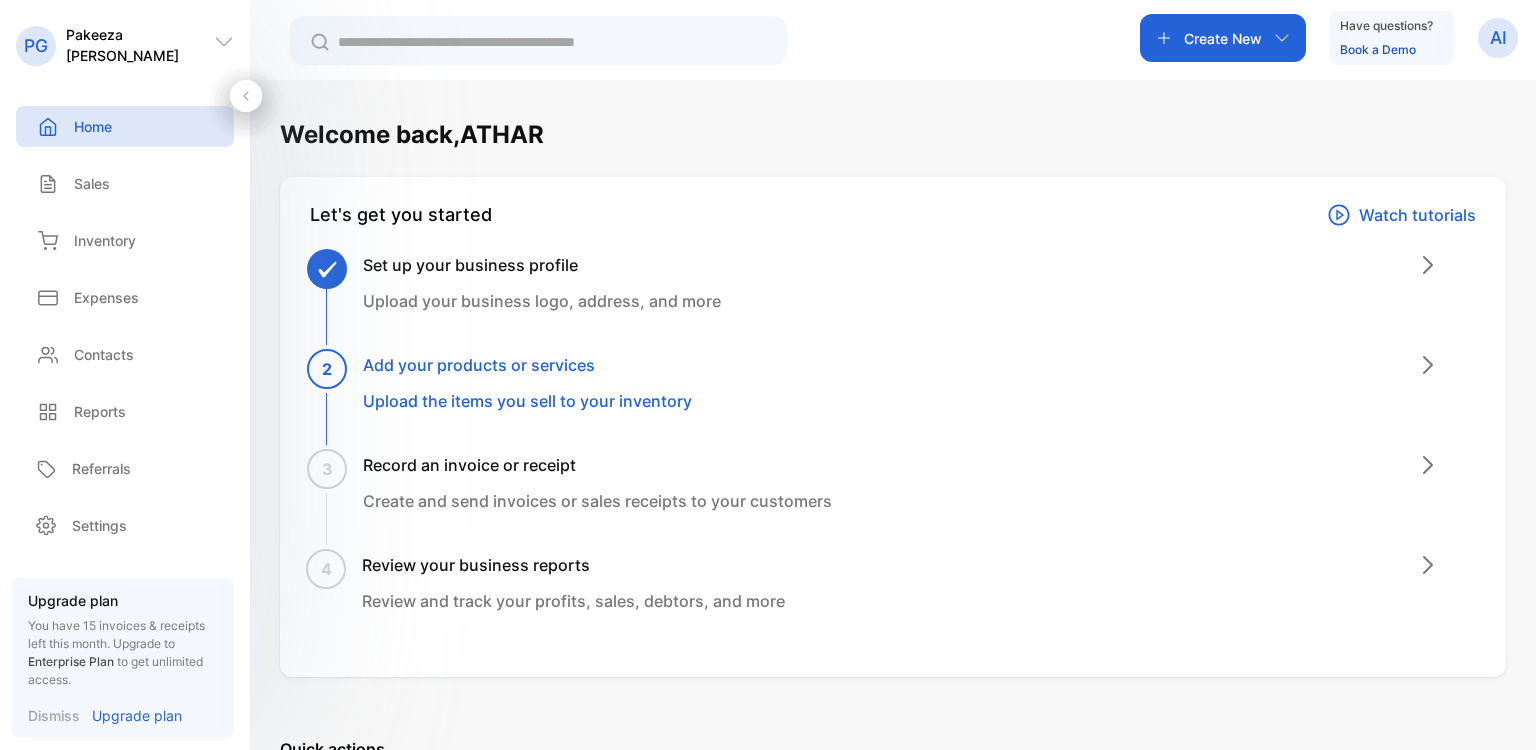 scroll, scrollTop: 0, scrollLeft: 0, axis: both 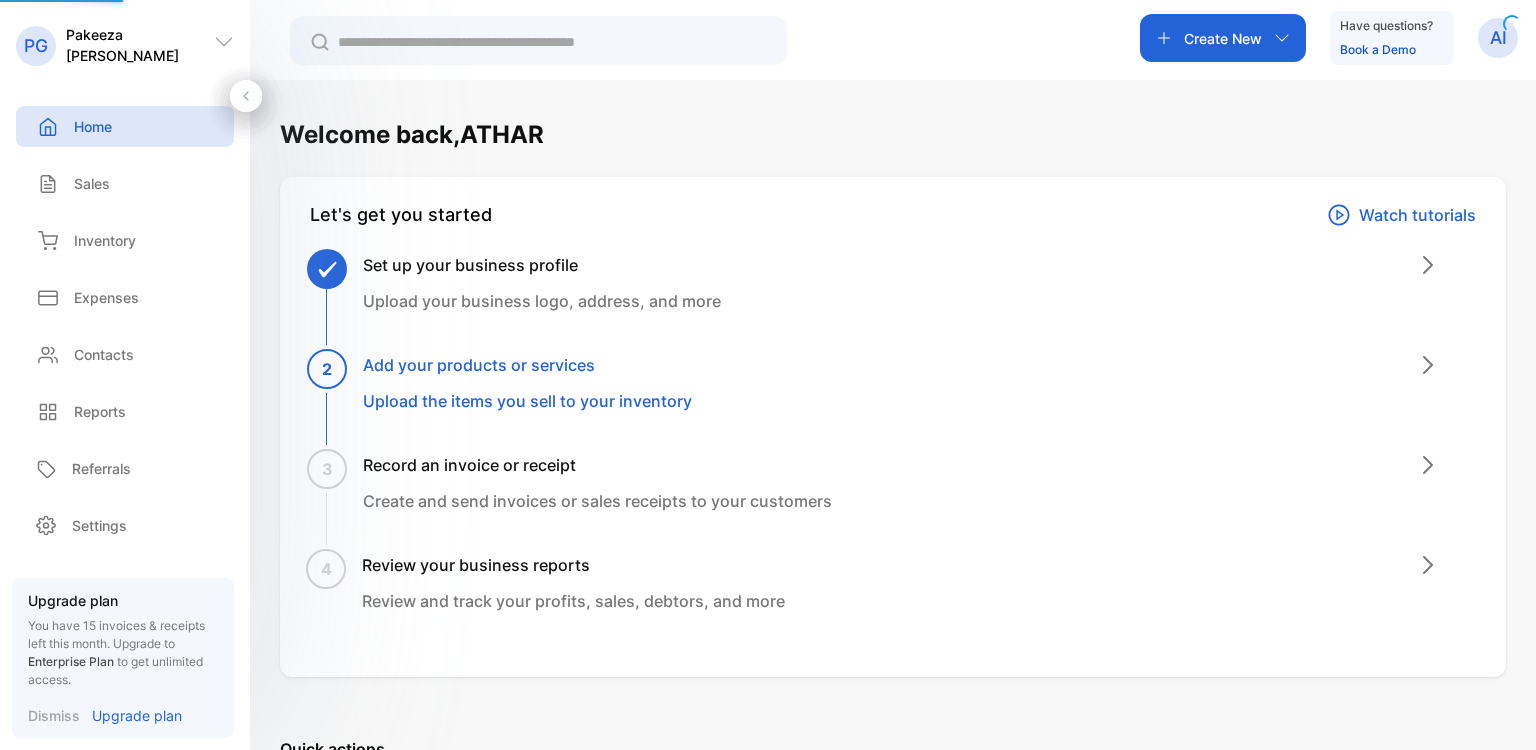 click on "2" at bounding box center (327, 369) 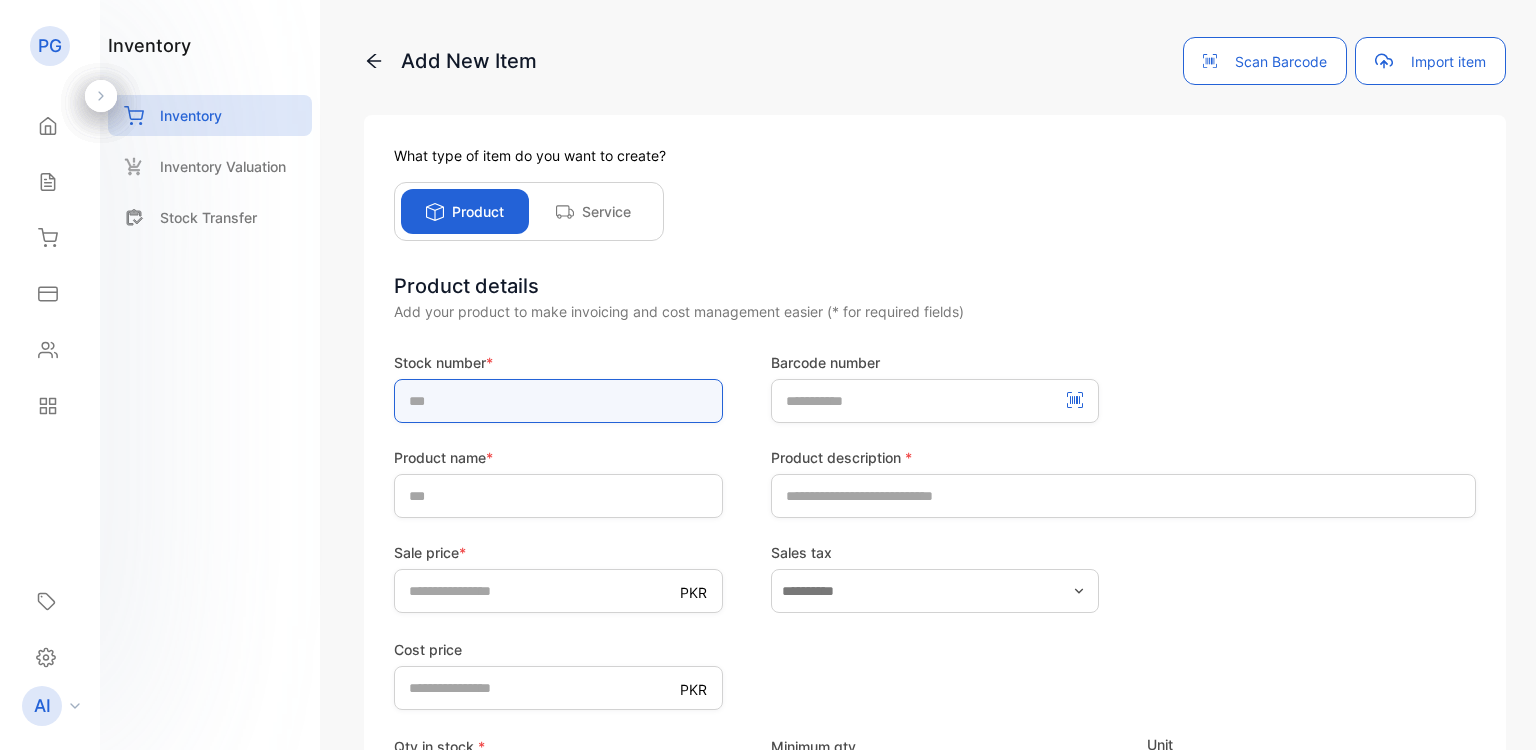 click at bounding box center (558, 401) 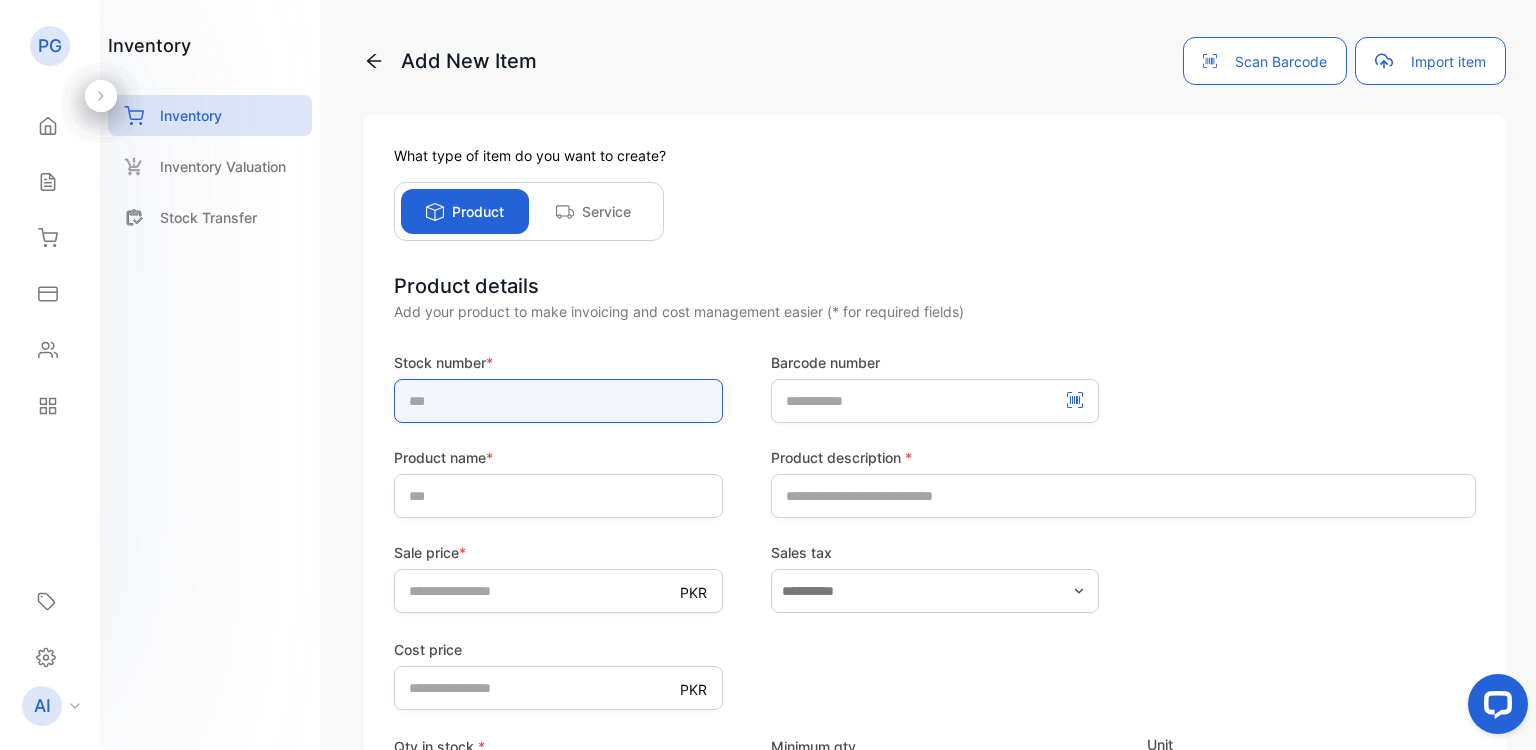 click at bounding box center (558, 401) 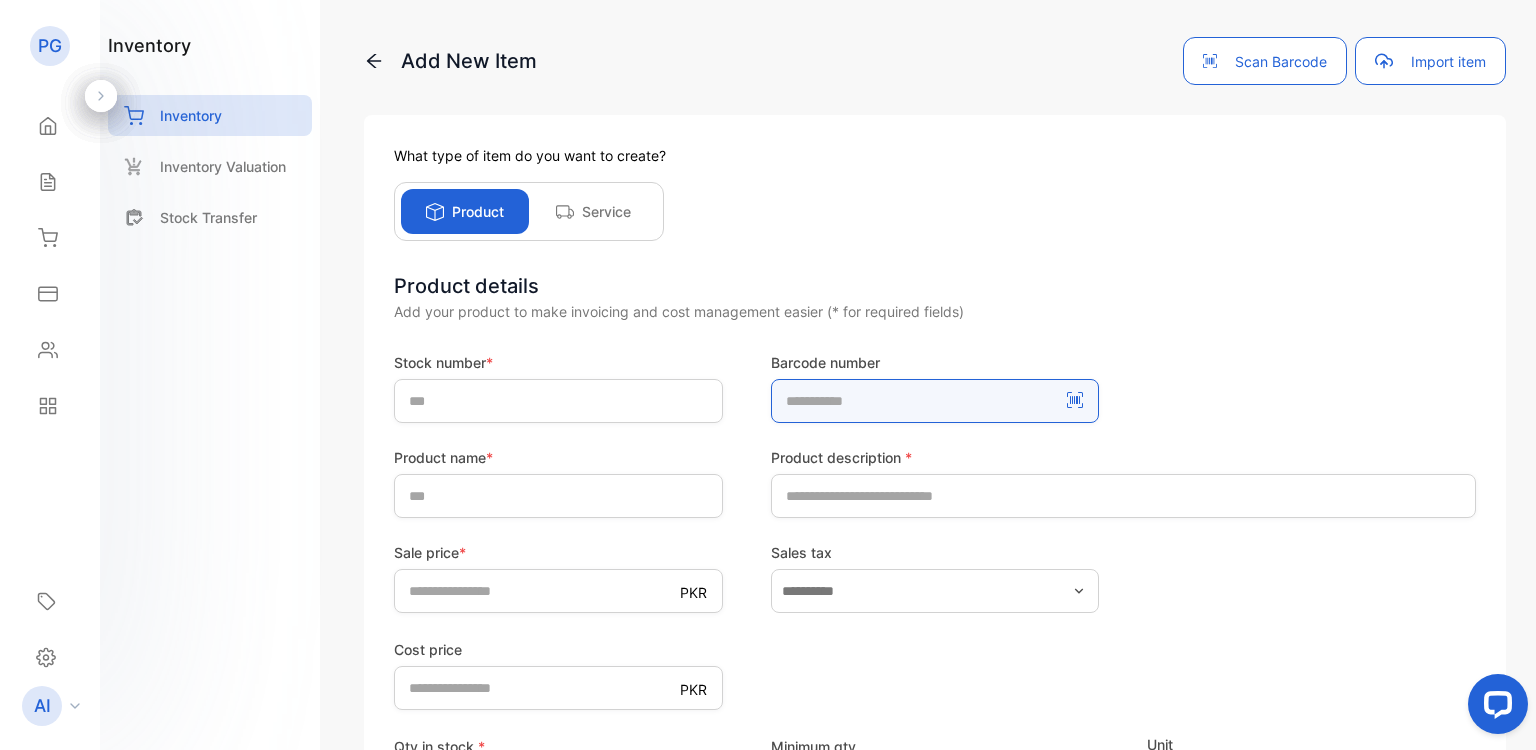 click at bounding box center [935, 401] 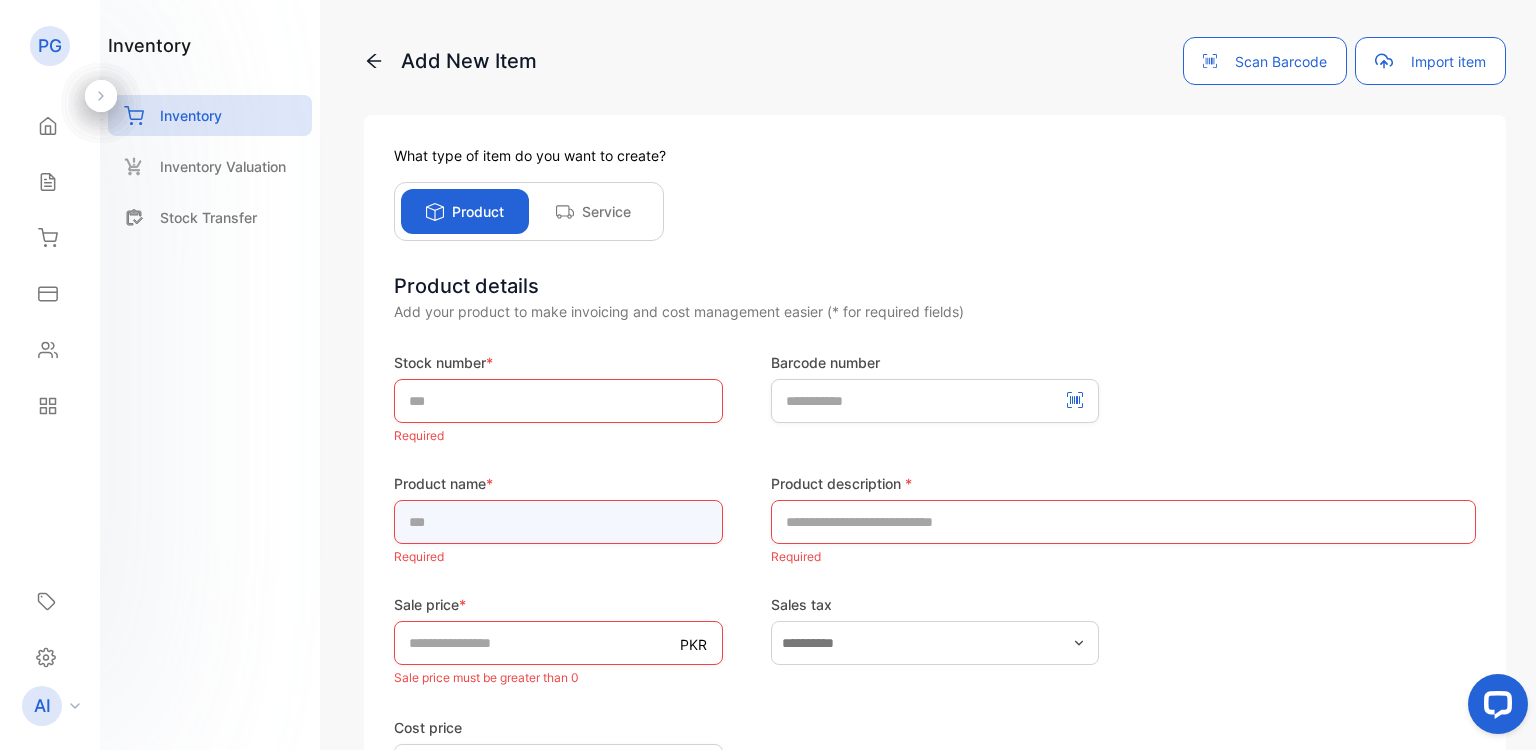 click at bounding box center (558, 522) 